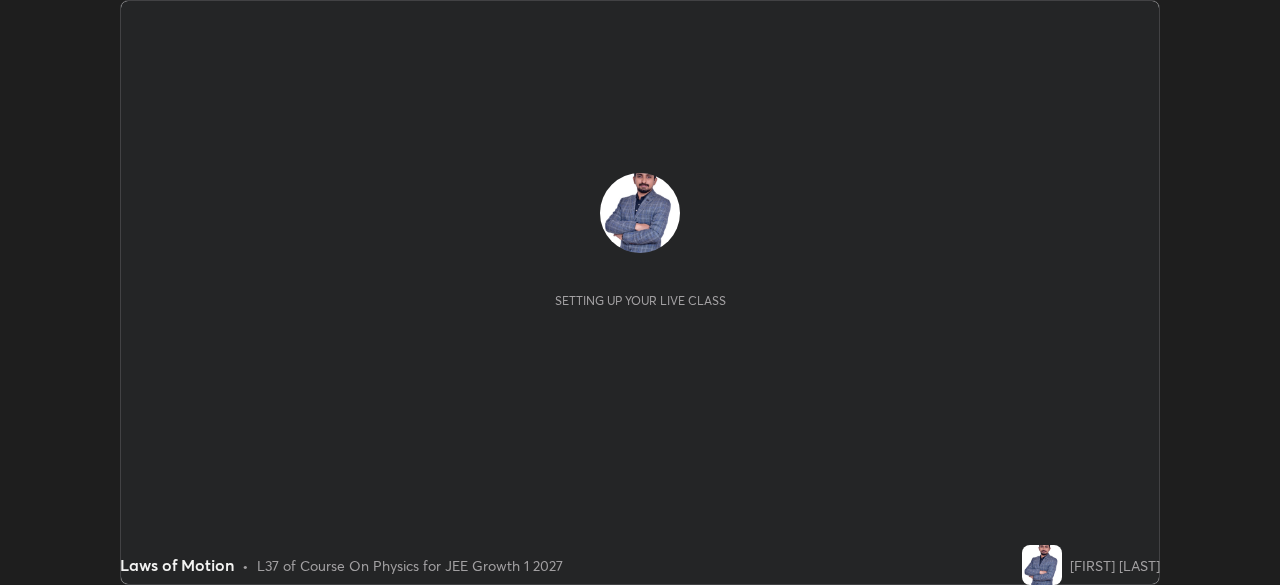 scroll, scrollTop: 0, scrollLeft: 0, axis: both 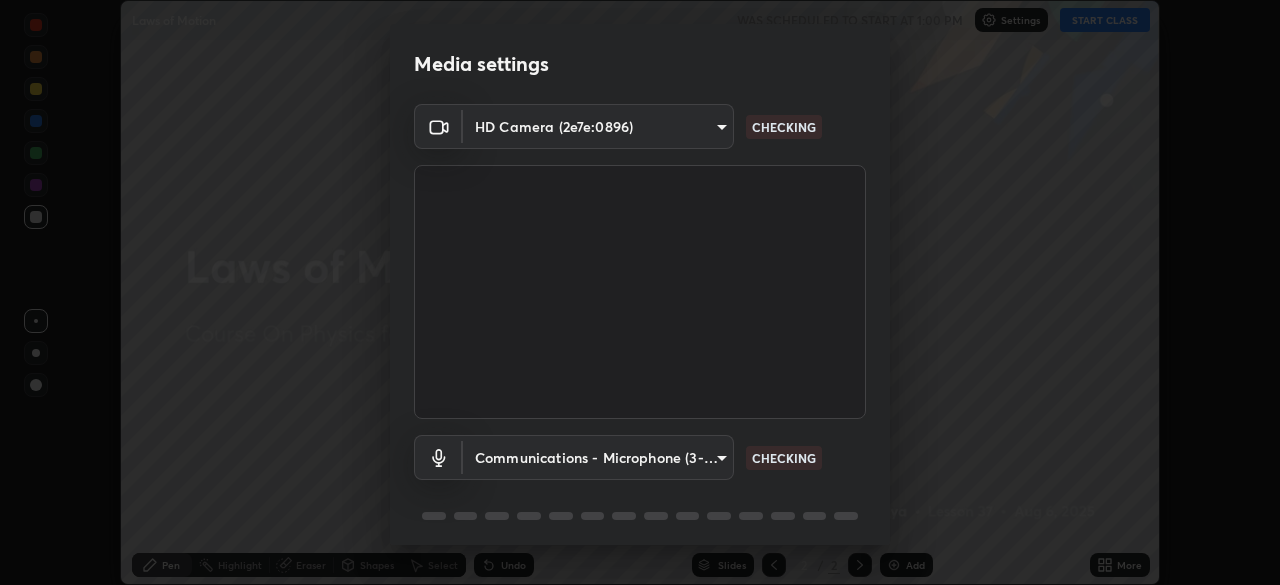 click on "Erase all Laws of Motion WAS SCHEDULED TO START AT  [TIME] Settings START CLASS Setting up your live class Laws of Motion • L37 of Course On Physics for JEE Growth 1 2027 [FIRST] [LAST] Pen Highlight Eraser Shapes Select Undo Slides 2 / 2 Add More Enable hand raising Enable raise hand to speak to learners. Once enabled, chat will be turned off temporarily. Enable x   No doubts shared Encourage your learners to ask a doubt for better clarity Report an issue Reason for reporting Buffering Chat not working Audio - Video sync issue Educator video quality low ​ Attach an image Report Media settings HD Camera ([HASH]) [HASH] WORKING Microphone ([HASH]) [HASH] CHECKING Communications - Microphone ([HASH]) communications CHECKING 1 / 5 Next" at bounding box center [640, 292] 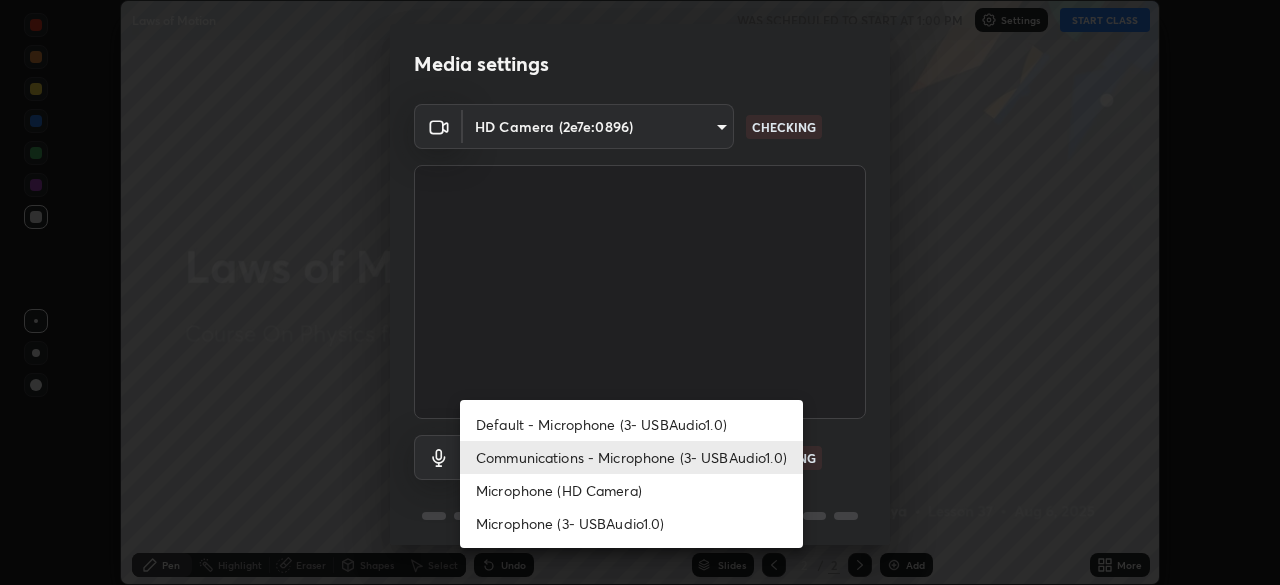 click on "Microphone (3- USBAudio1.0)" at bounding box center (631, 523) 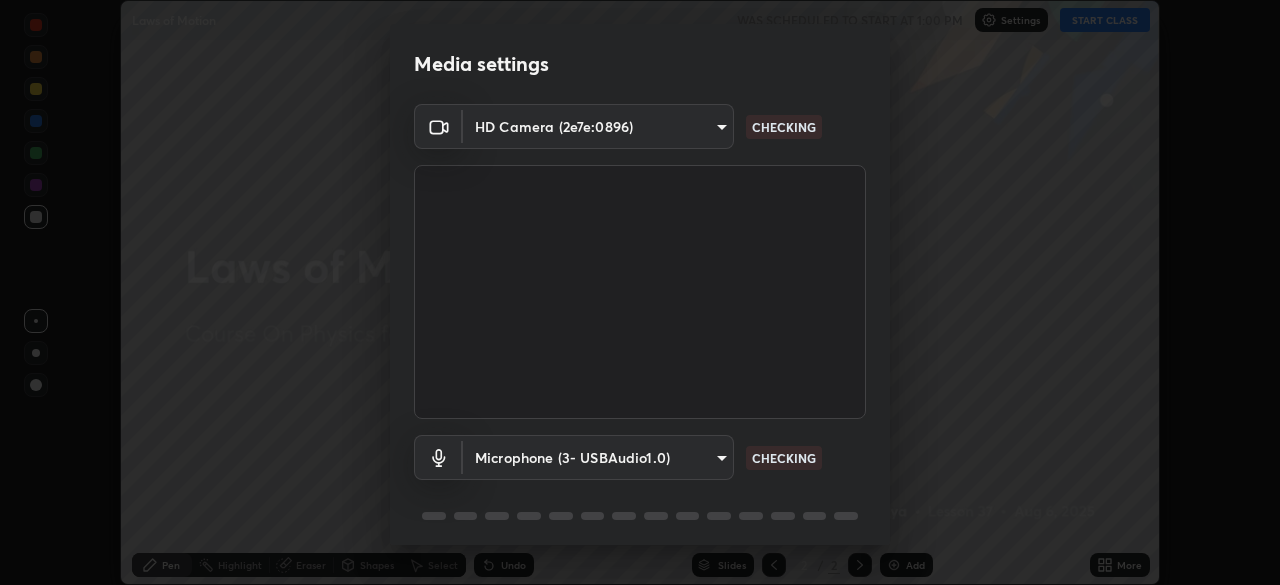 type on "[HASH]" 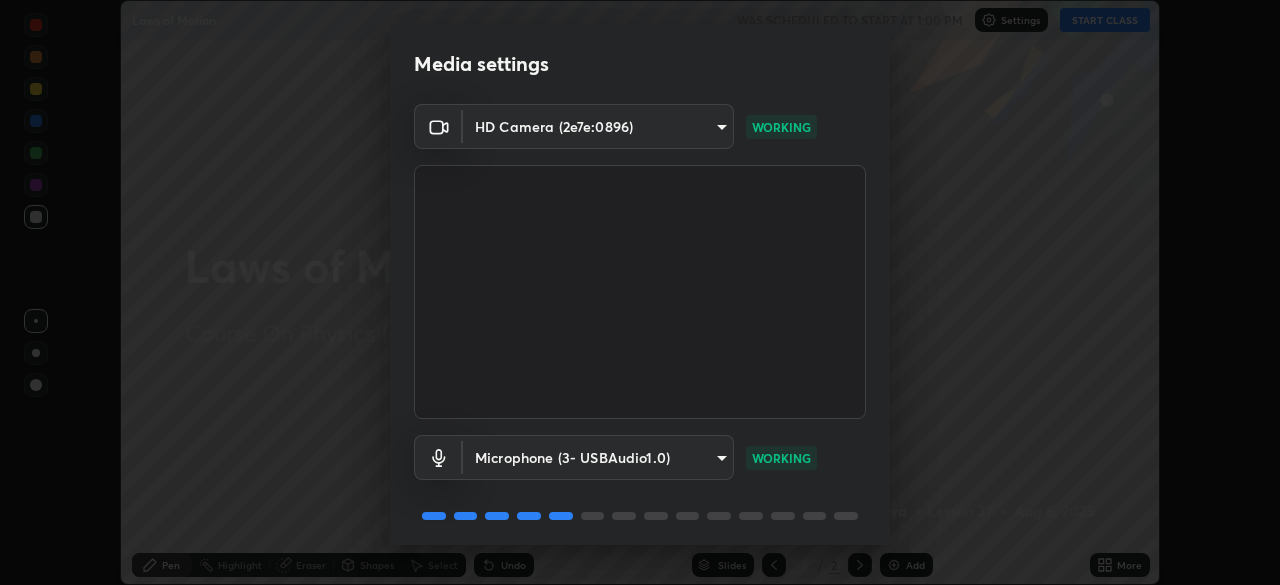 click on "Erase all Laws of Motion WAS SCHEDULED TO START AT  [TIME] Settings START CLASS Setting up your live class Laws of Motion • L37 of Course On Physics for JEE Growth 1 2027 [FIRST] [LAST] Pen Highlight Eraser Shapes Select Undo Slides 2 / 2 Add More Enable hand raising Enable raise hand to speak to learners. Once enabled, chat will be turned off temporarily. Enable x   No doubts shared Encourage your learners to ask a doubt for better clarity Report an issue Reason for reporting Buffering Chat not working Audio - Video sync issue Educator video quality low ​ Attach an image Report Media settings HD Camera ([HASH]) [HASH] WORKING Microphone ([HASH]) [HASH] CHECKING Communications - Microphone ([HASH]) communications CHECKING 1 / 5 Next" at bounding box center (640, 292) 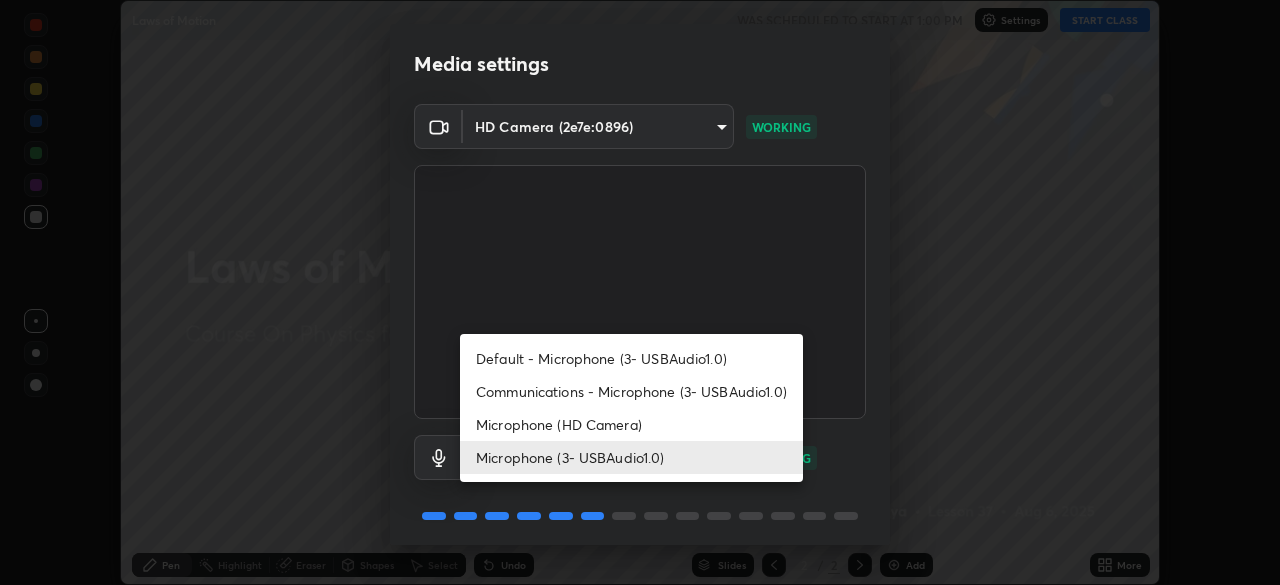 click on "Microphone (3- USBAudio1.0)" at bounding box center [631, 457] 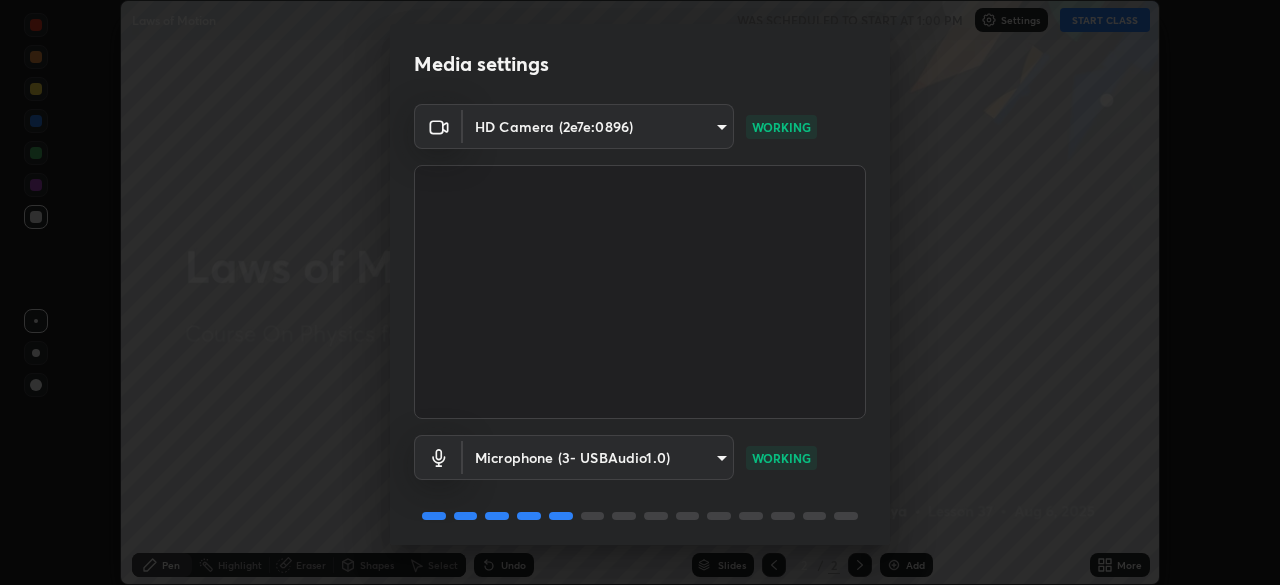 click on "Media settings HD Camera ([HASH]) [HASH] WORKING Microphone ([HASH]) [HASH] CHECKING Communications - Microphone ([HASH]) communications CHECKING 1 / 5 Next" at bounding box center (640, 292) 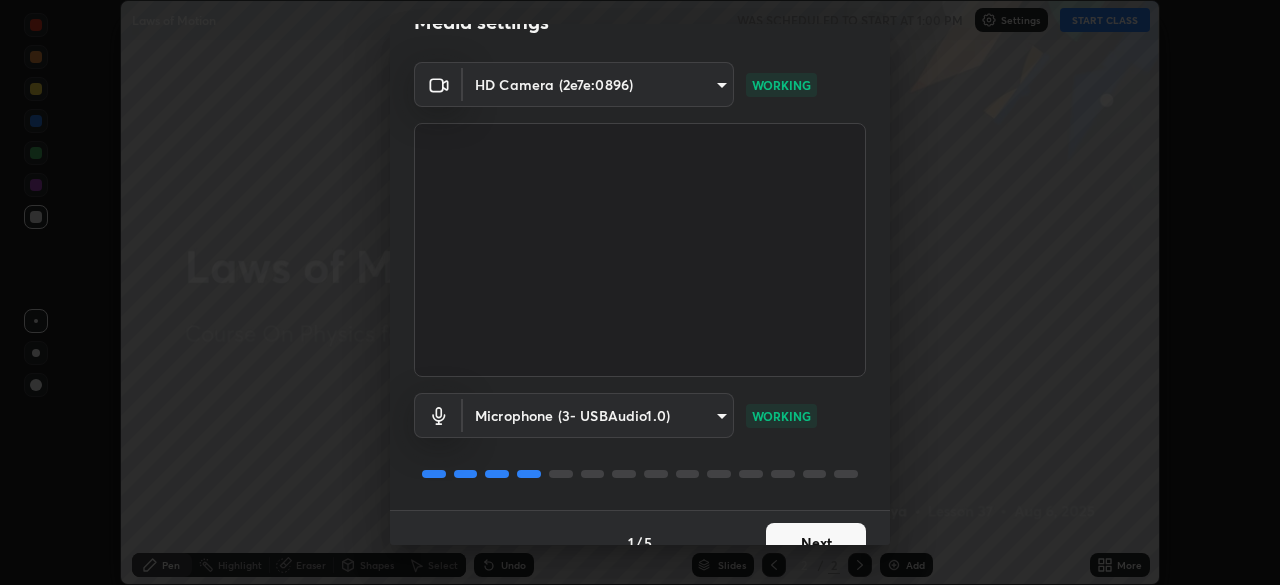 scroll, scrollTop: 71, scrollLeft: 0, axis: vertical 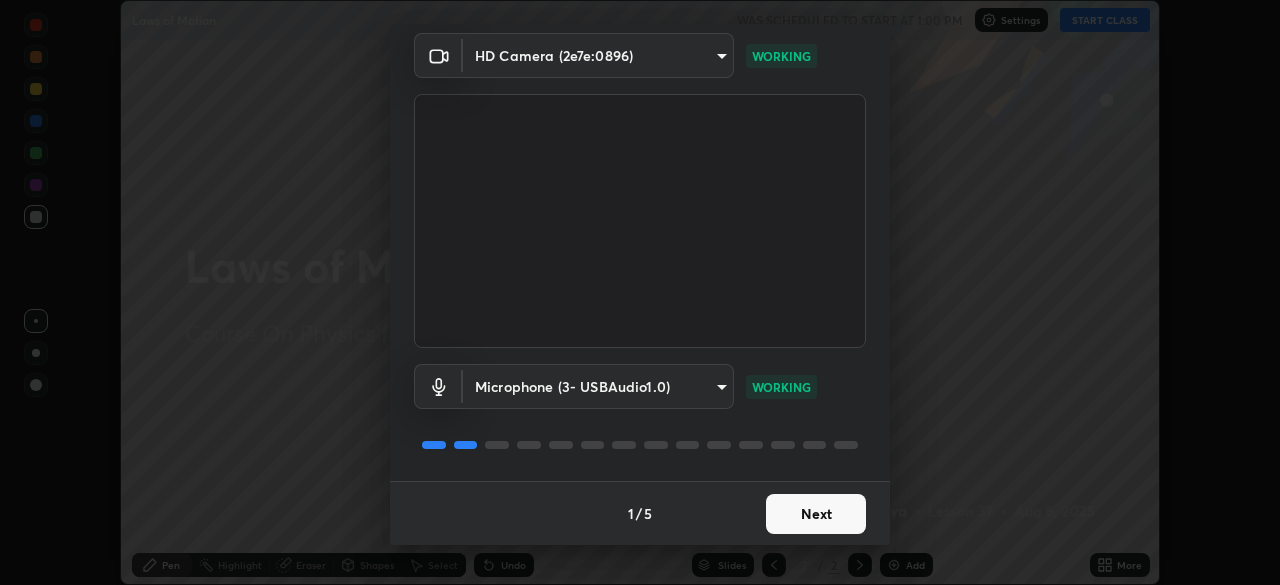 click on "Next" at bounding box center [816, 514] 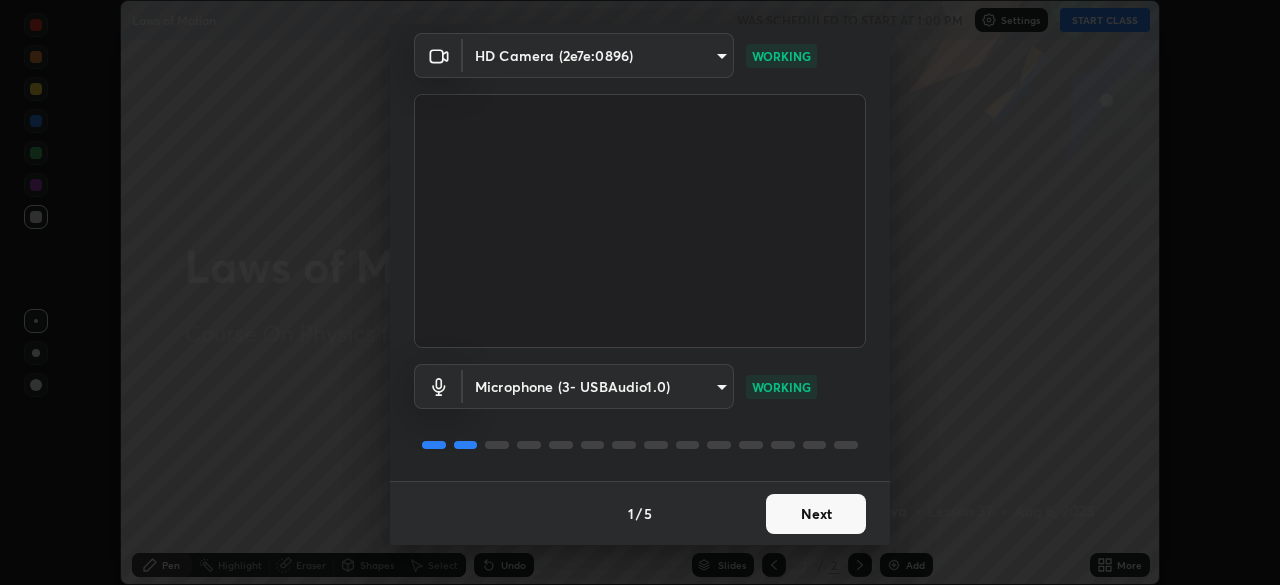 scroll, scrollTop: 0, scrollLeft: 0, axis: both 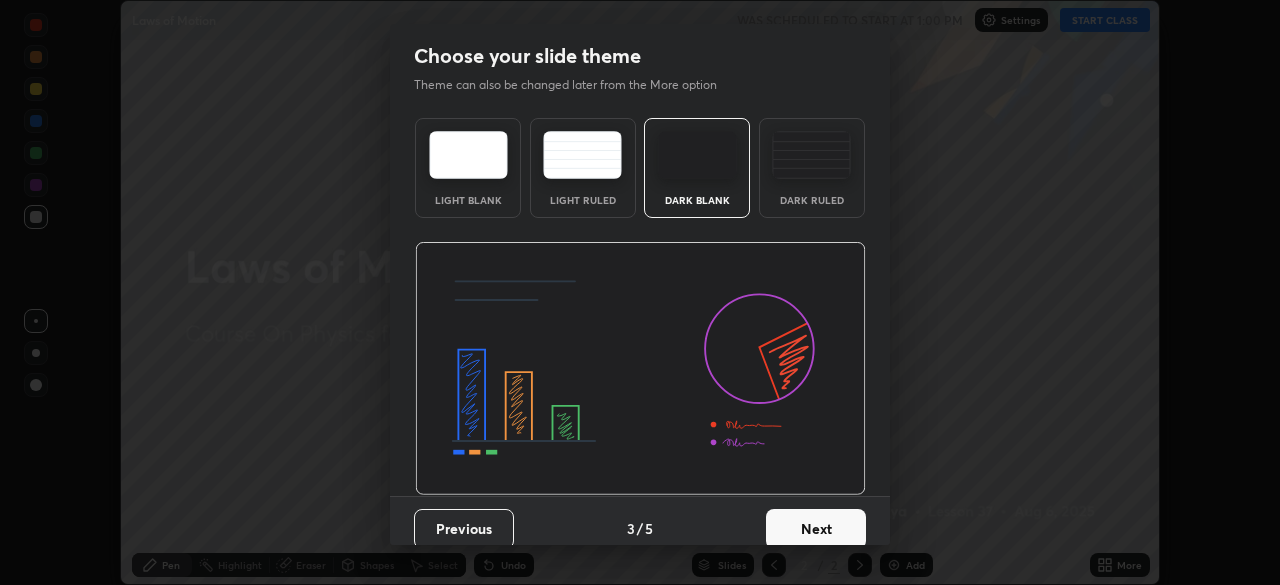 click on "Next" at bounding box center [816, 529] 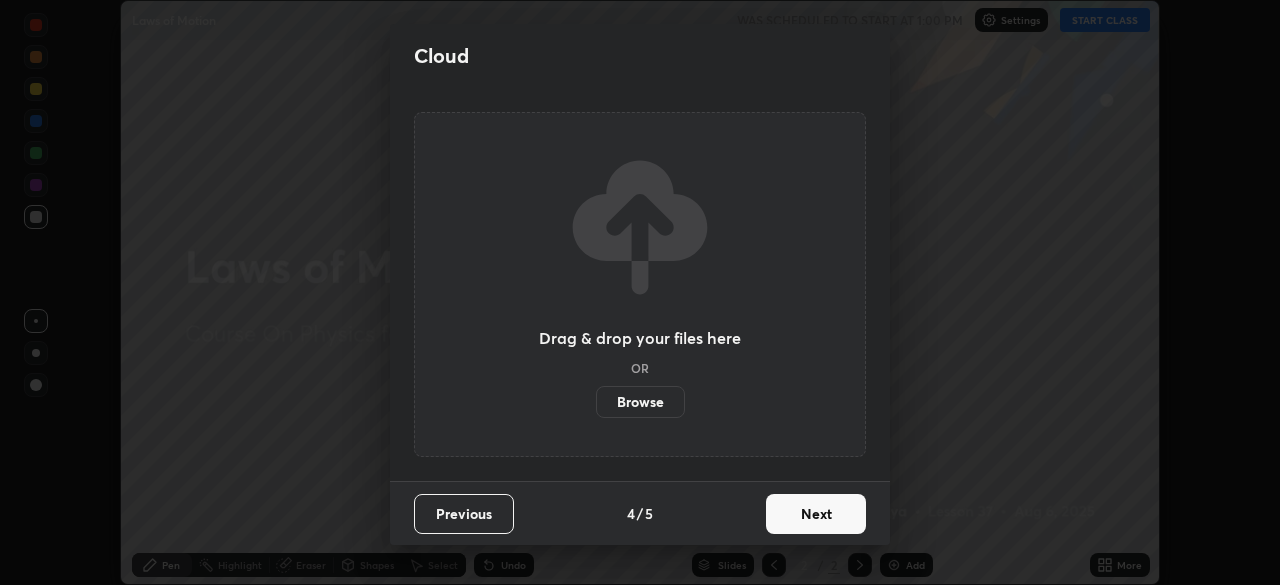 click on "Next" at bounding box center [816, 514] 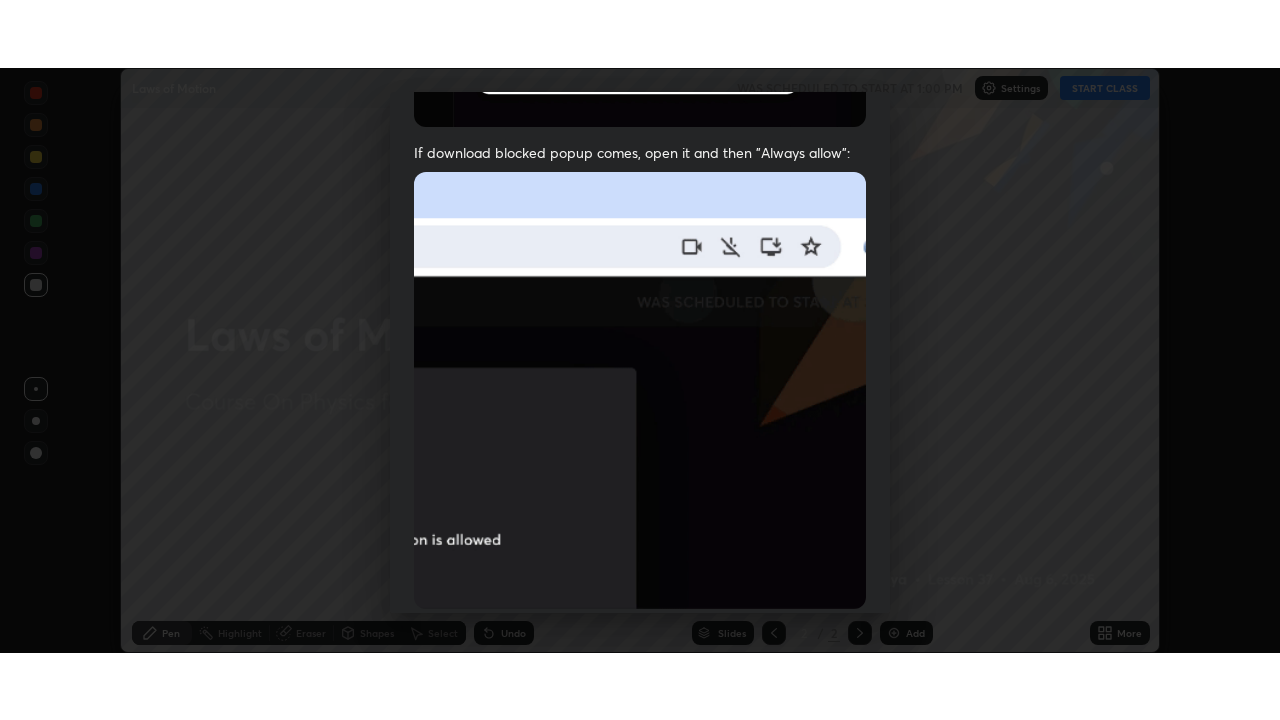 scroll, scrollTop: 479, scrollLeft: 0, axis: vertical 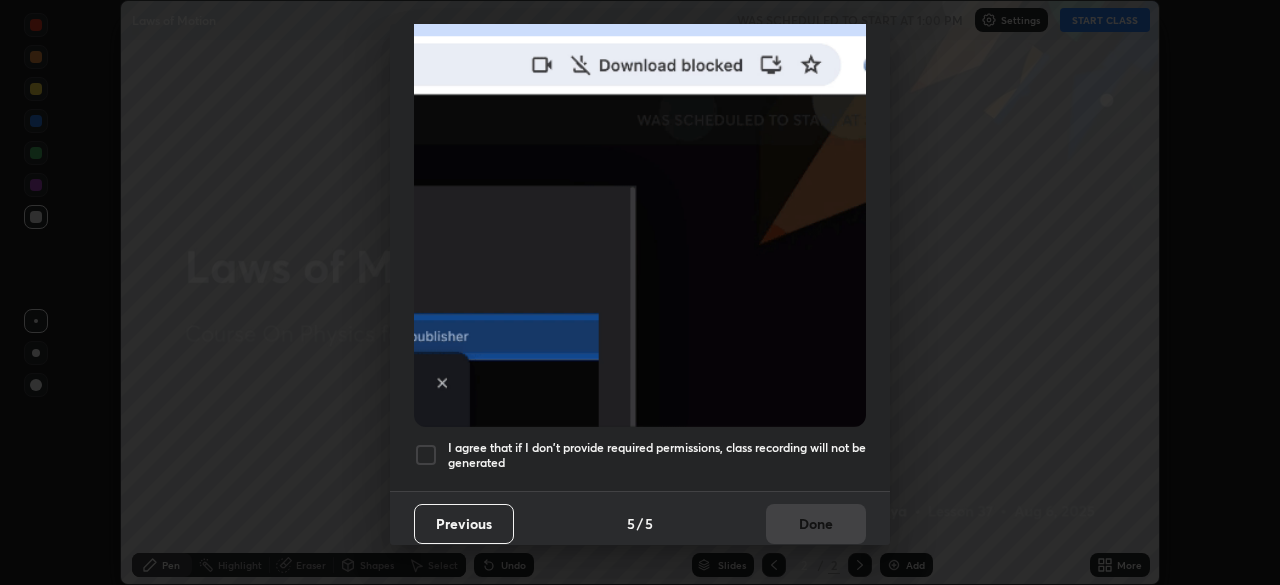 click at bounding box center [426, 455] 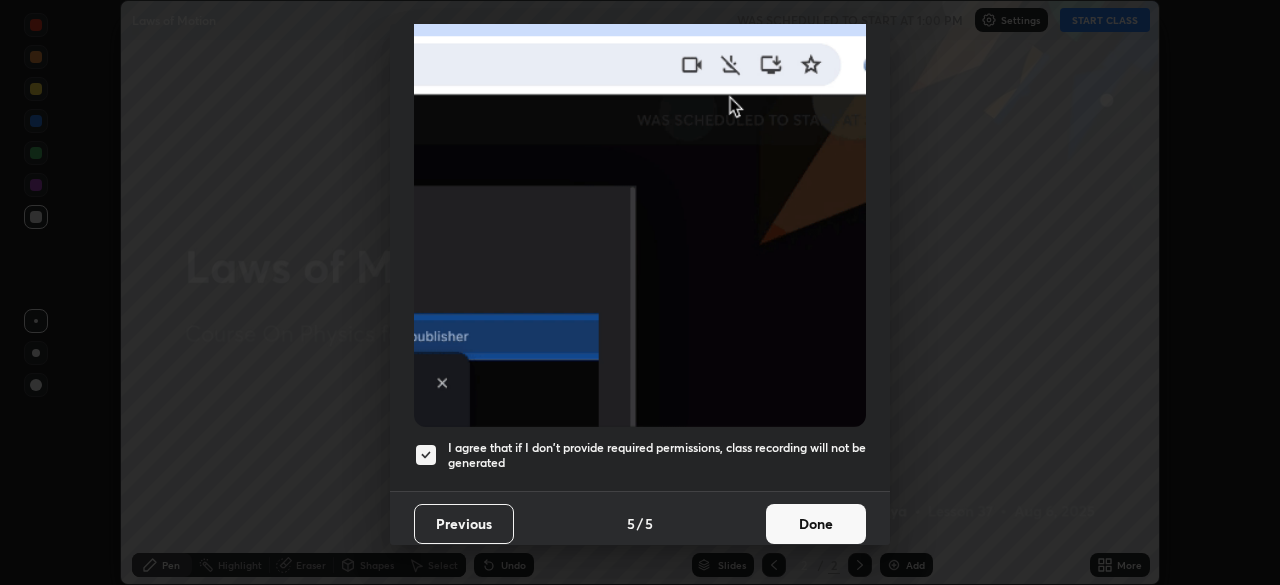 click on "Done" at bounding box center (816, 524) 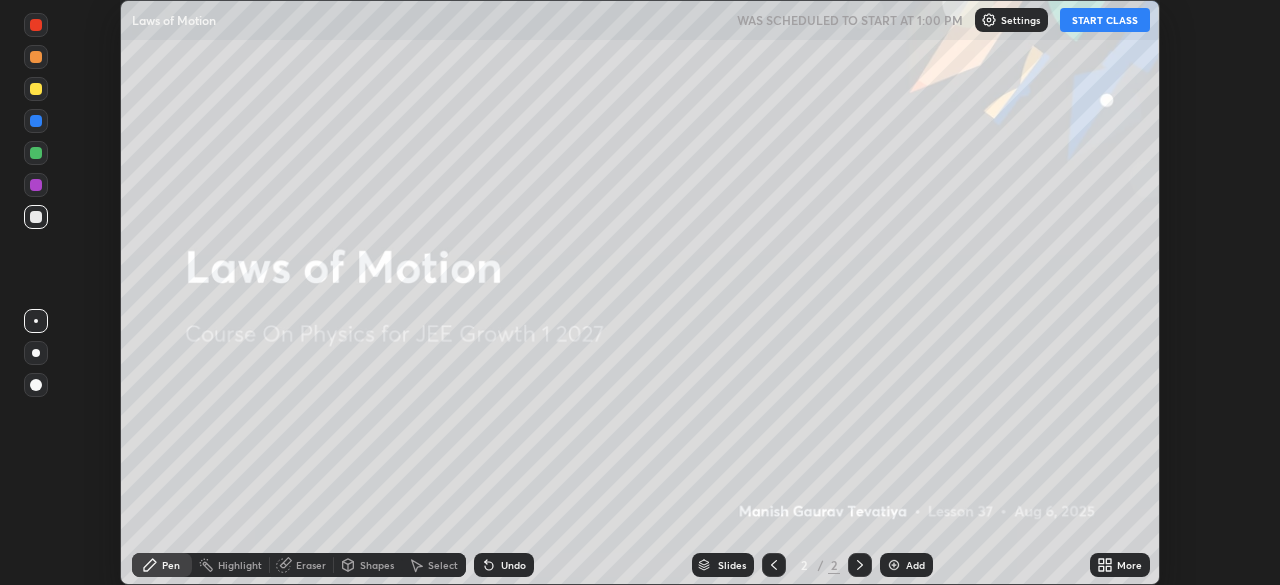 click on "More" at bounding box center [1120, 565] 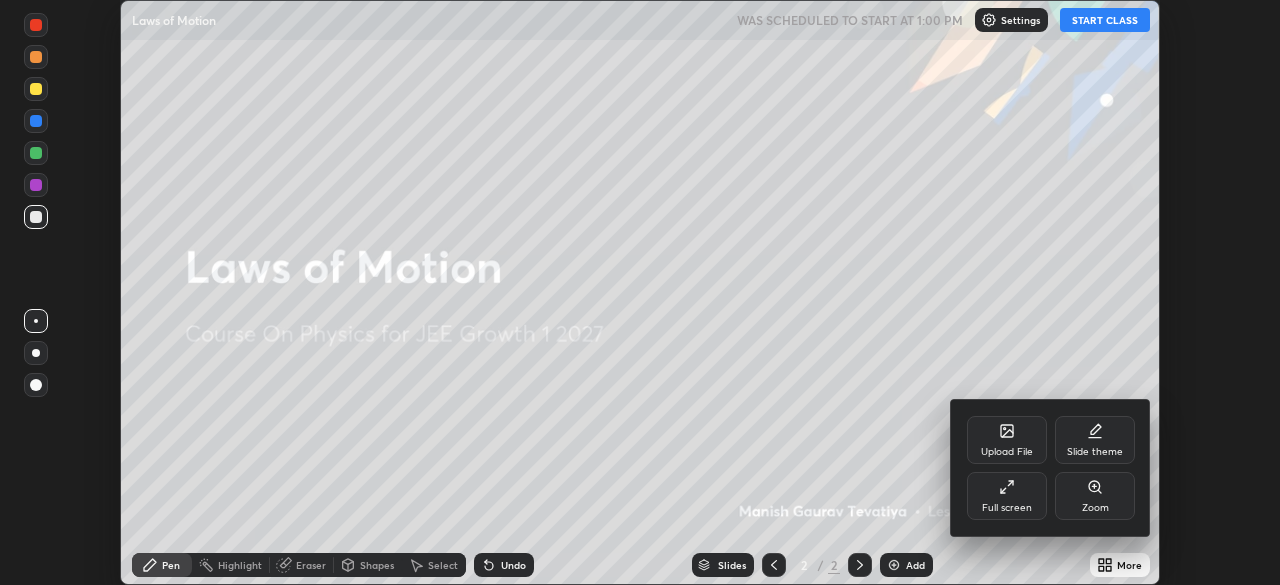 click 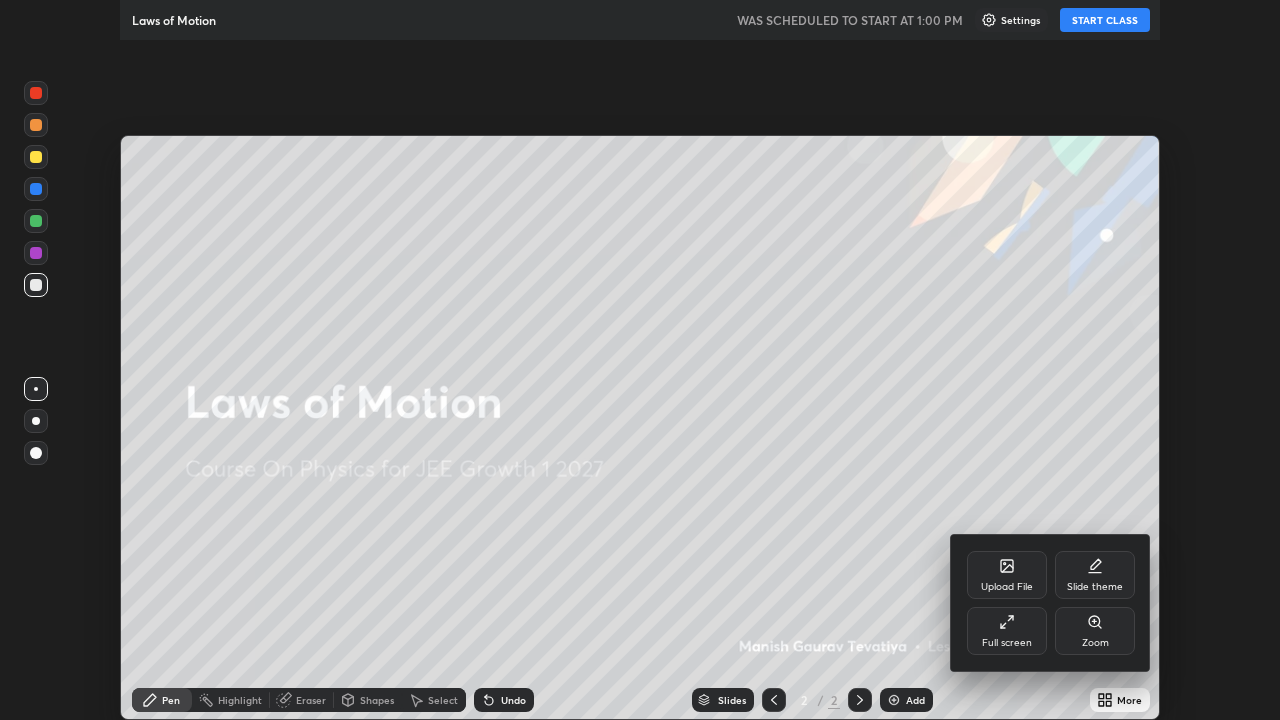 scroll, scrollTop: 99280, scrollLeft: 98720, axis: both 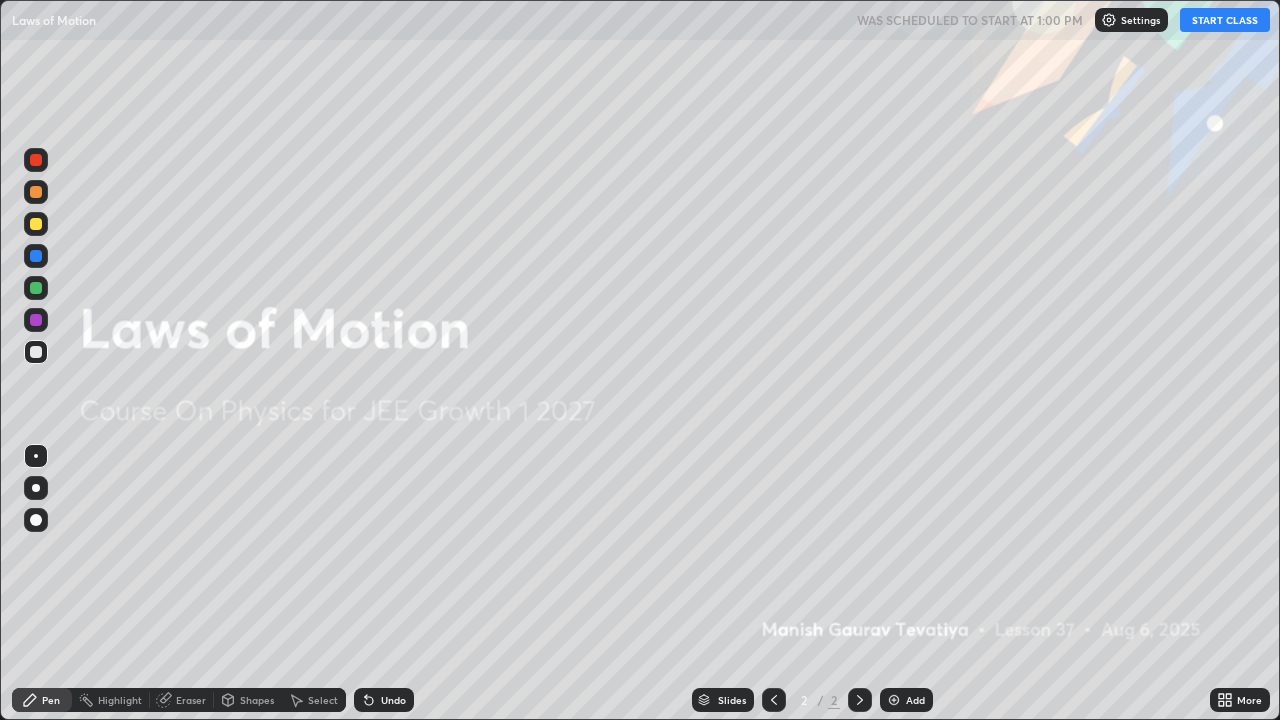 click on "START CLASS" at bounding box center [1225, 20] 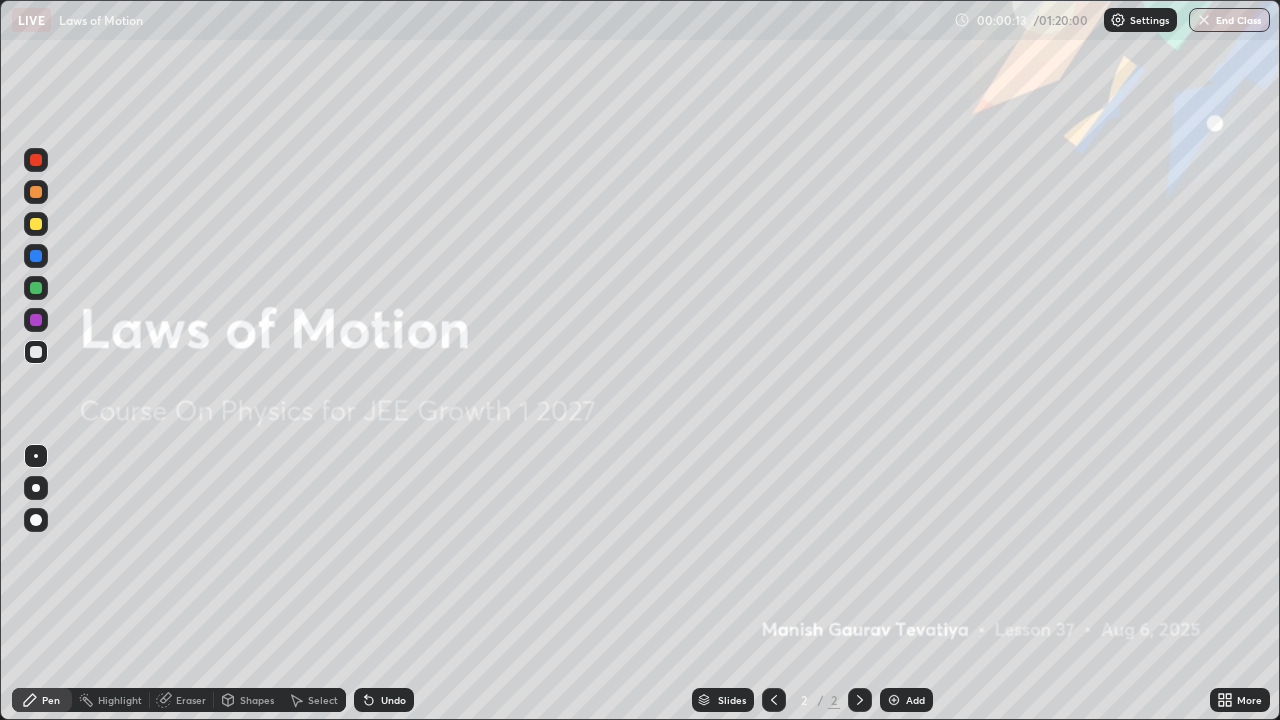click at bounding box center (894, 700) 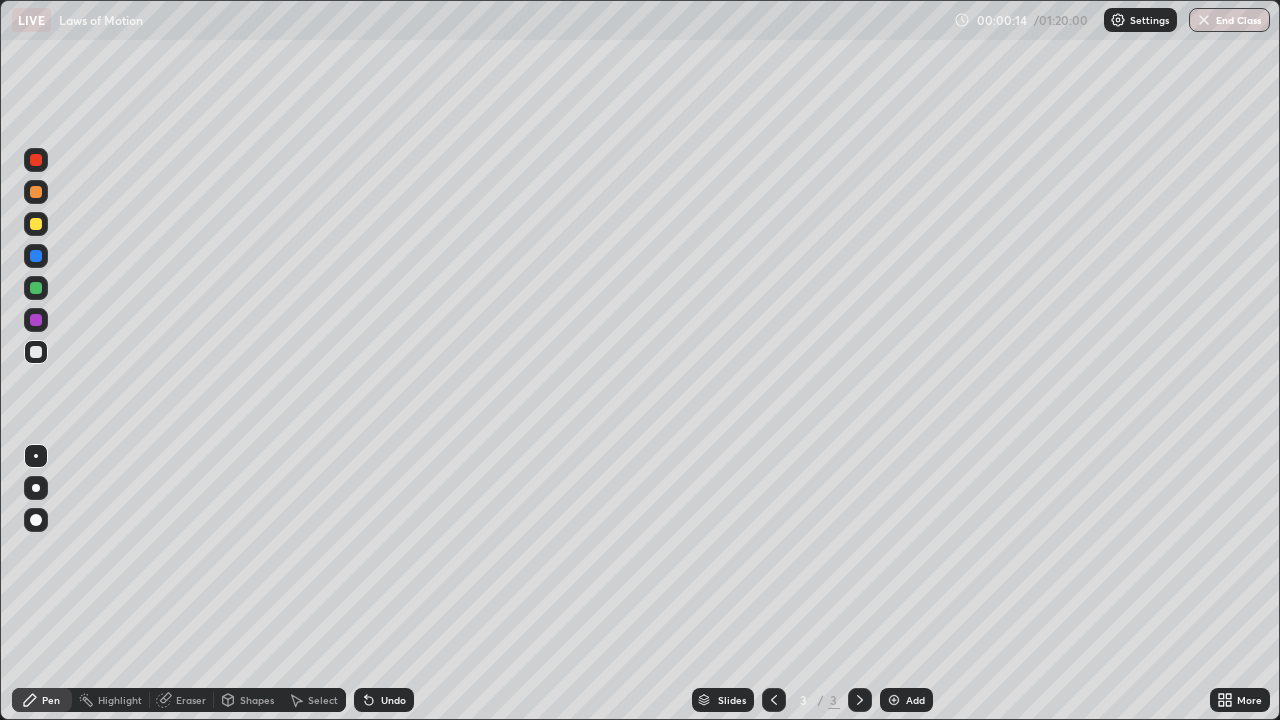 click at bounding box center (36, 520) 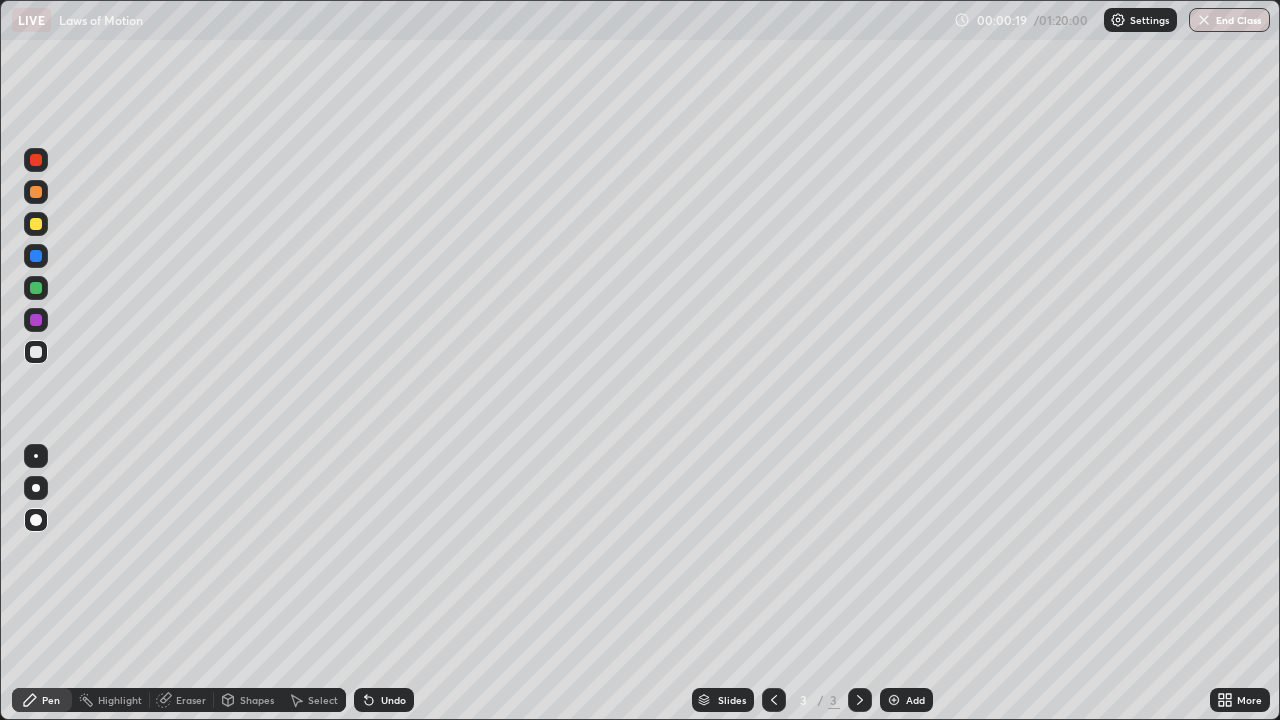 click at bounding box center (36, 160) 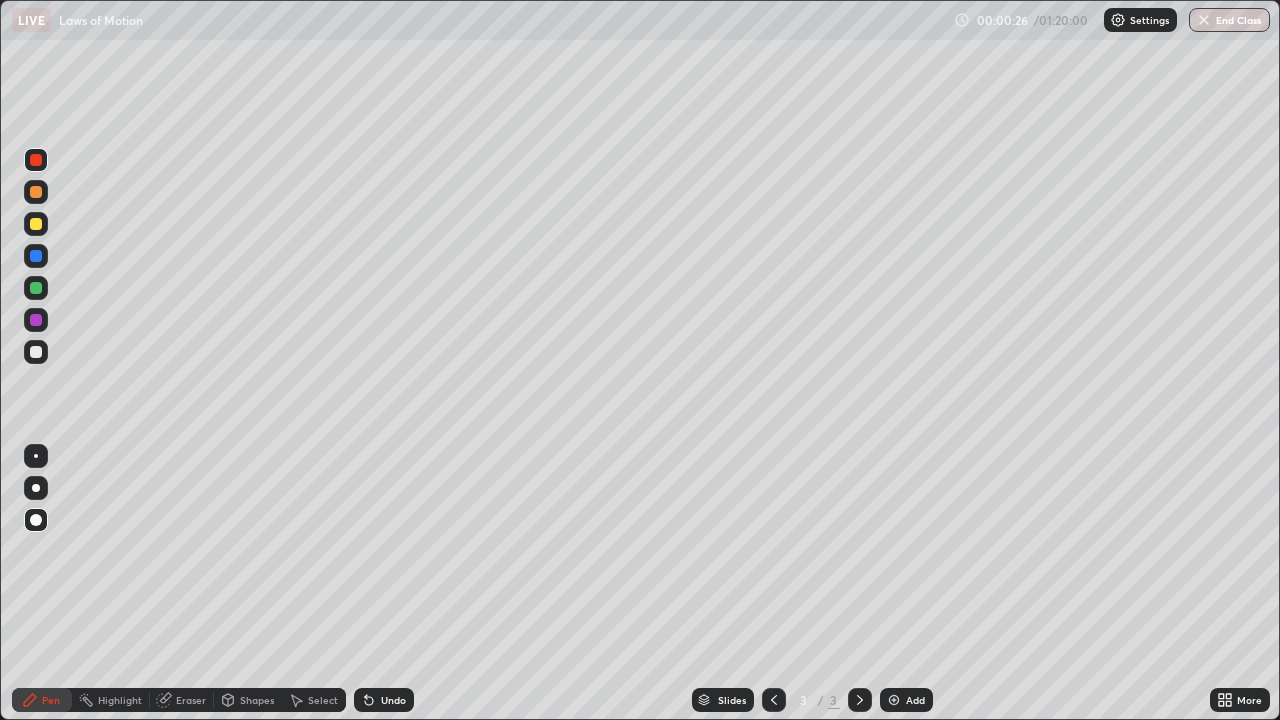 click at bounding box center (36, 192) 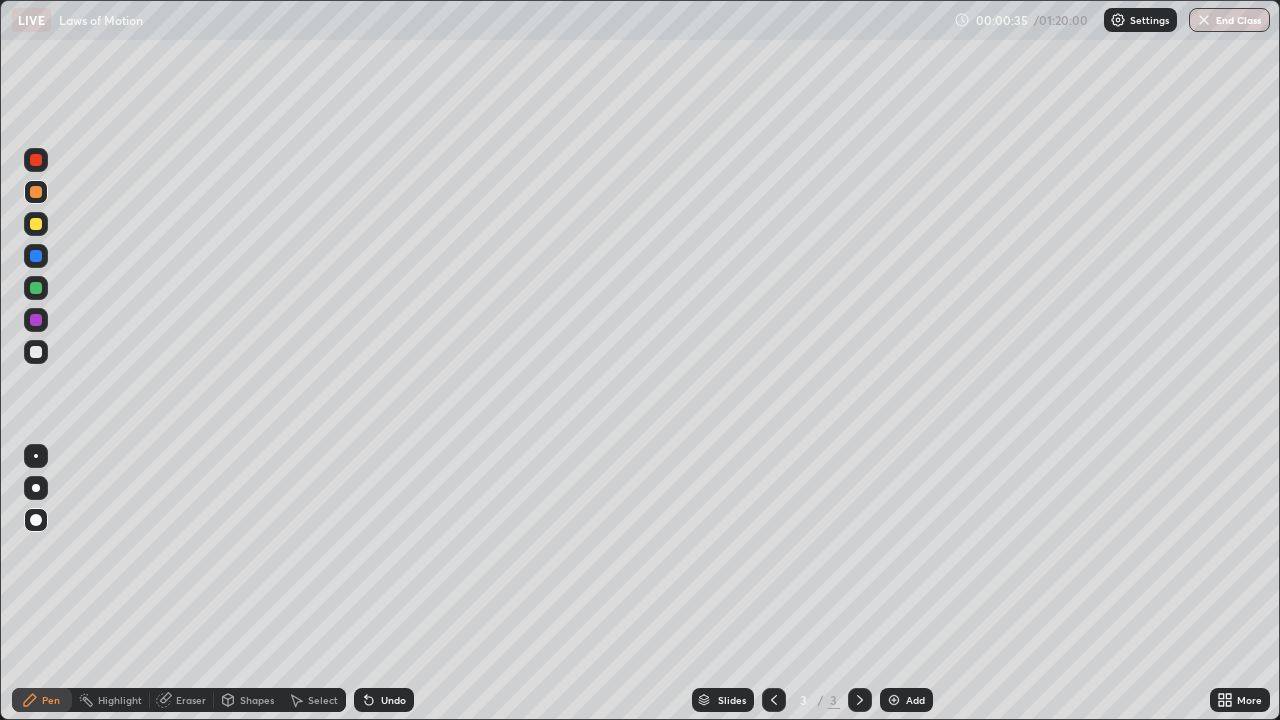 click on "Undo" at bounding box center (384, 700) 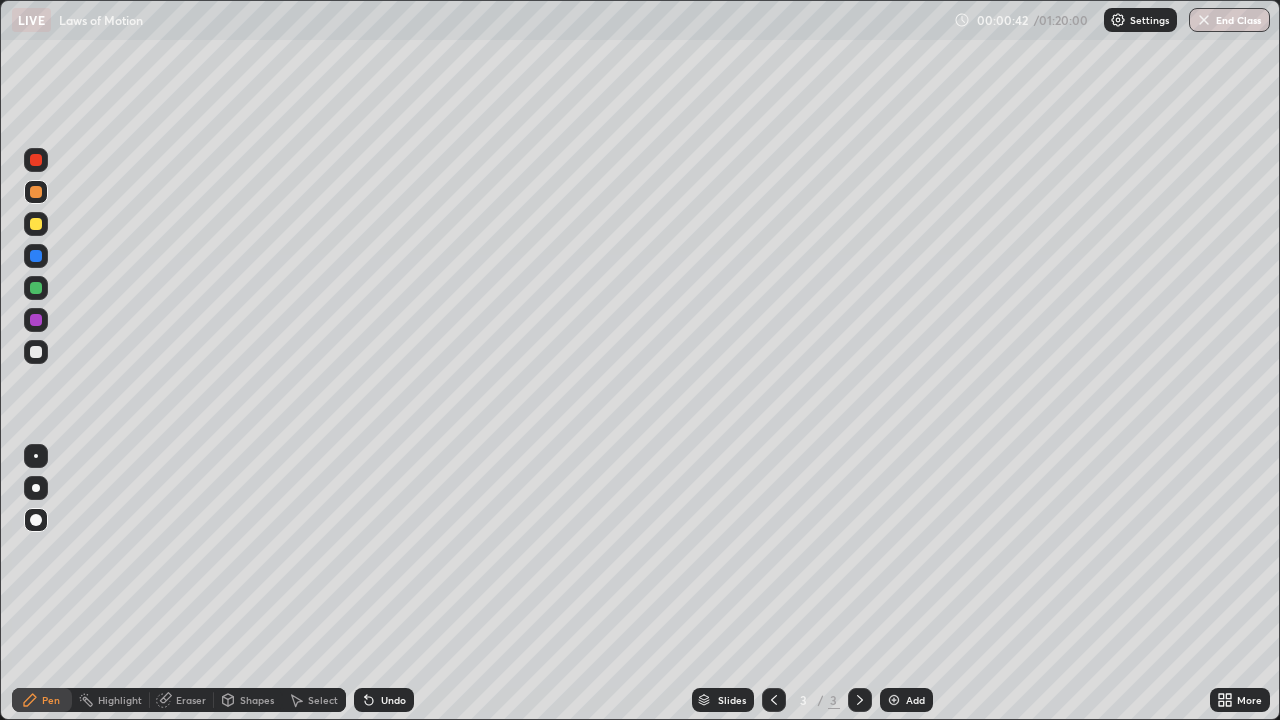 click at bounding box center (36, 352) 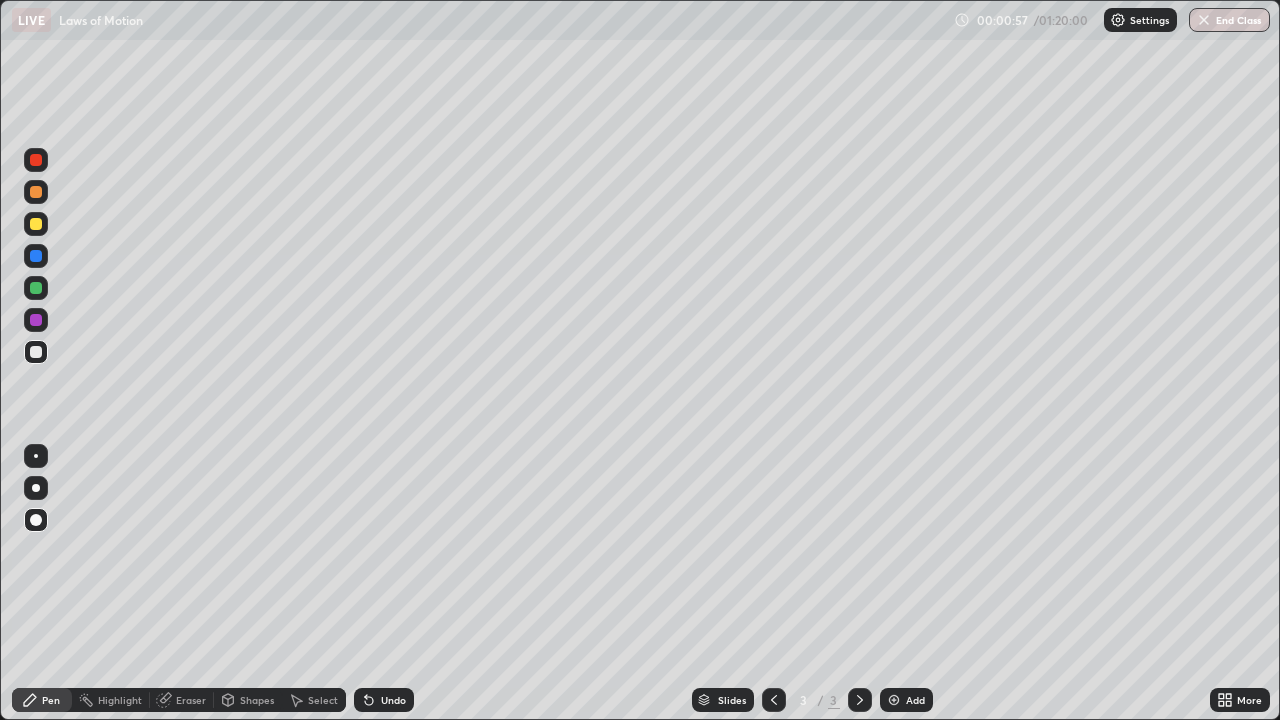 click at bounding box center [36, 224] 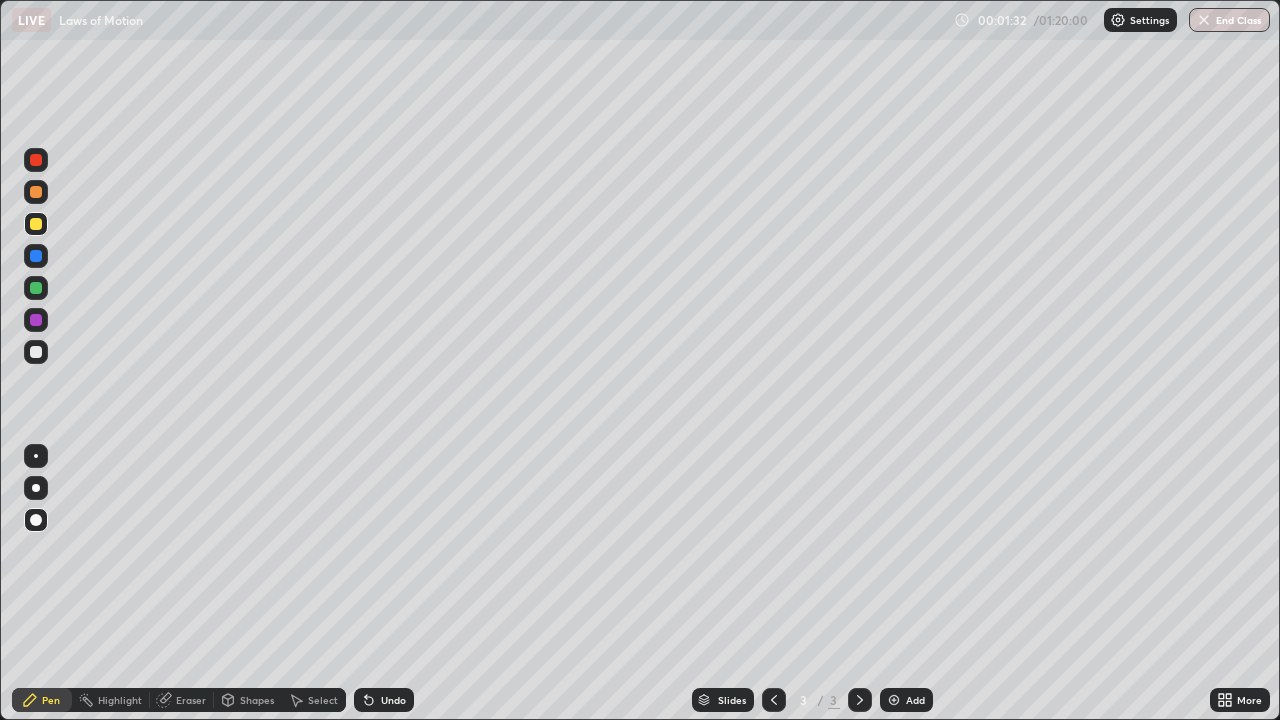 click at bounding box center (36, 352) 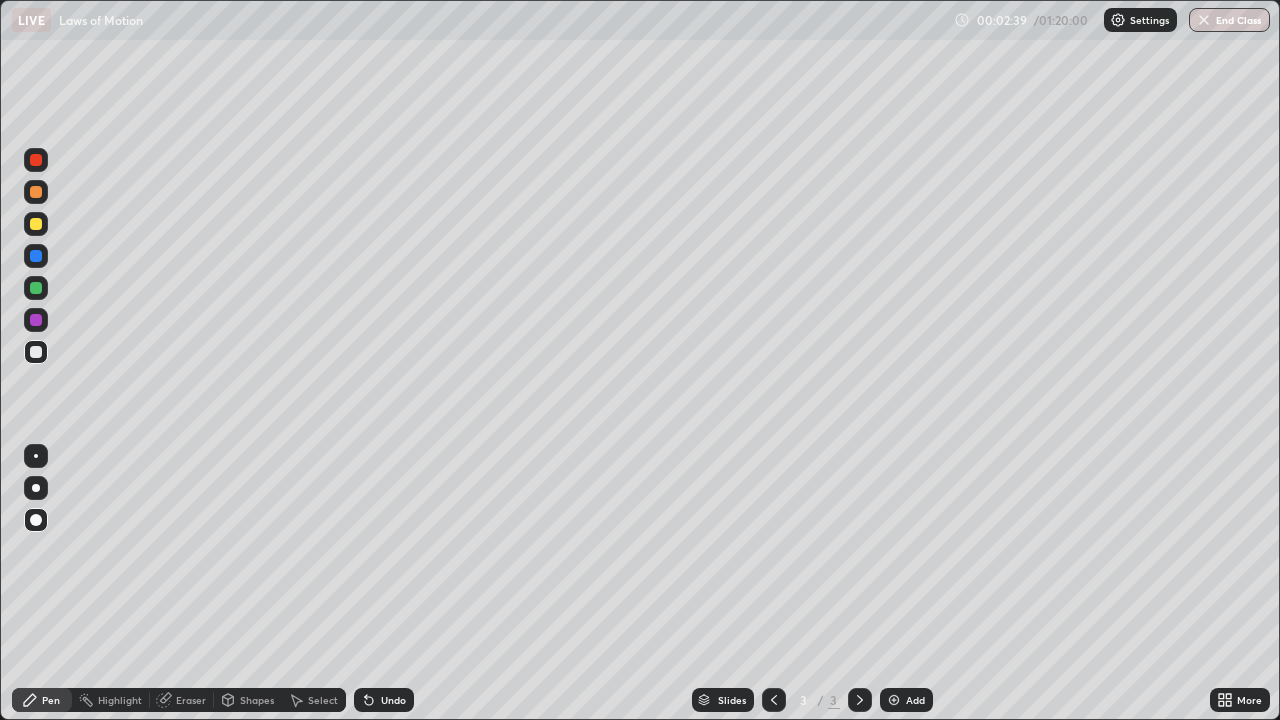 click at bounding box center [36, 288] 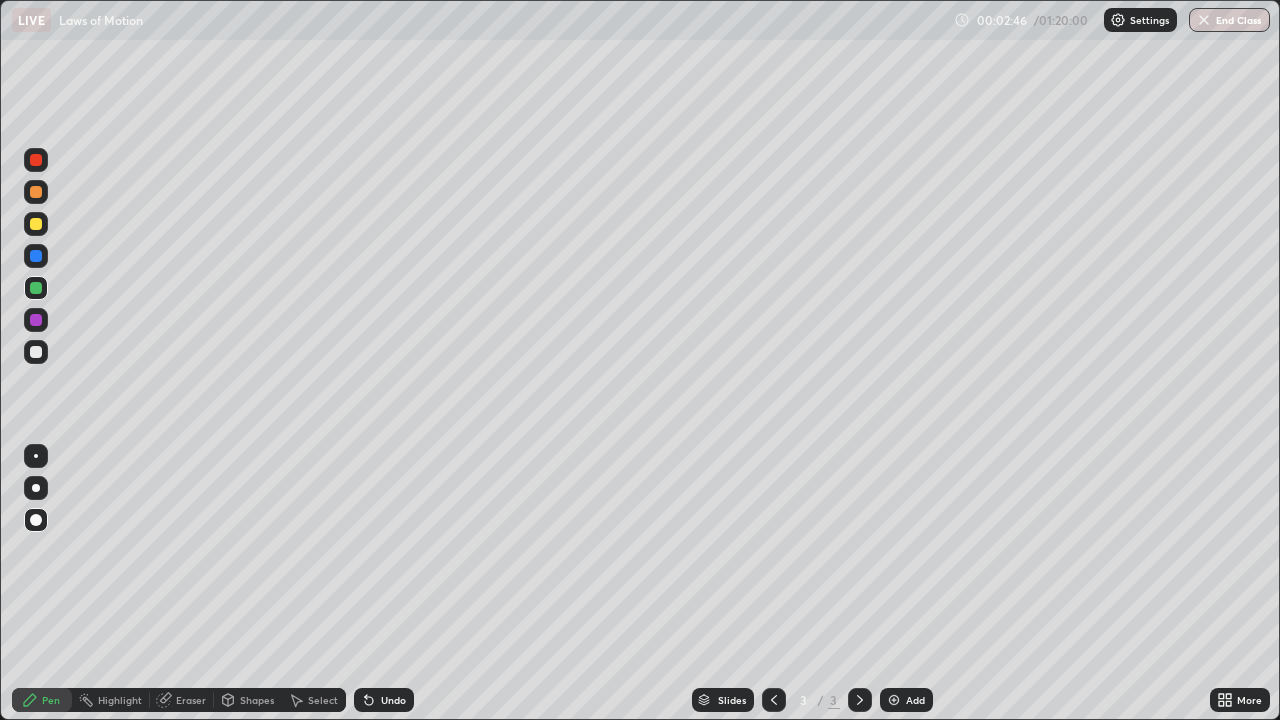 click at bounding box center [36, 160] 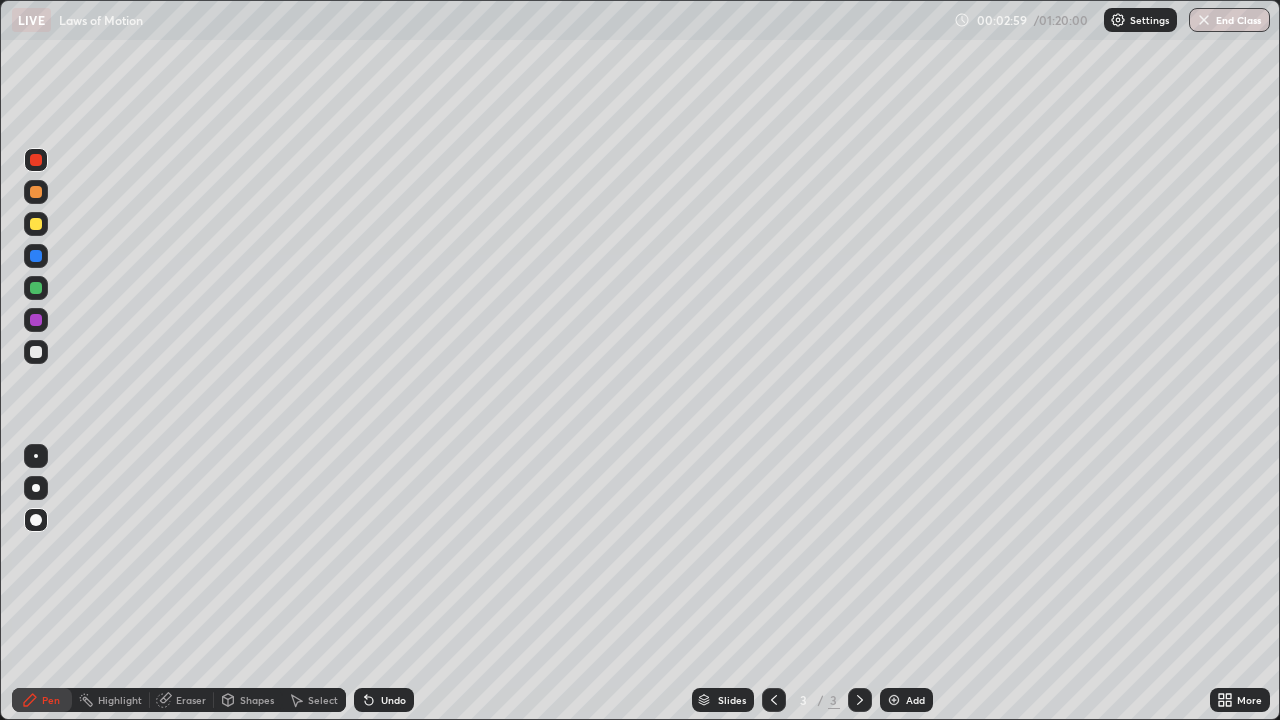 click on "Eraser" at bounding box center (191, 700) 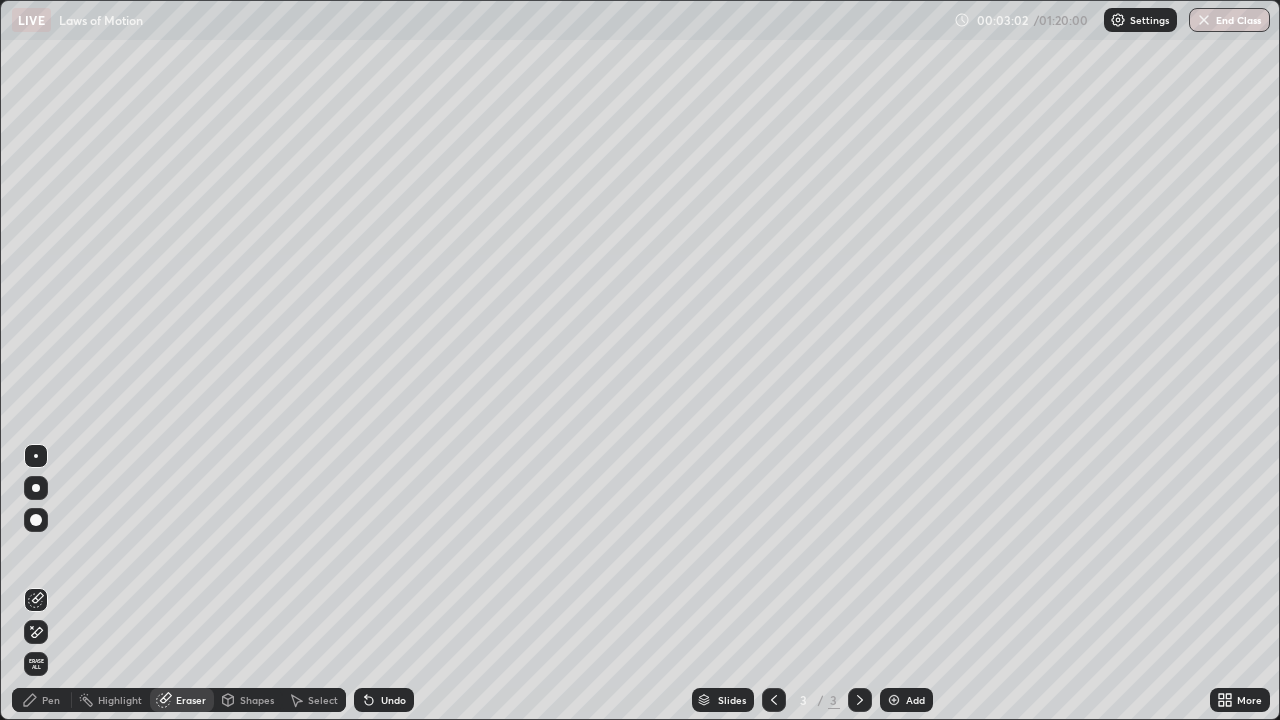 click on "Pen" at bounding box center (42, 700) 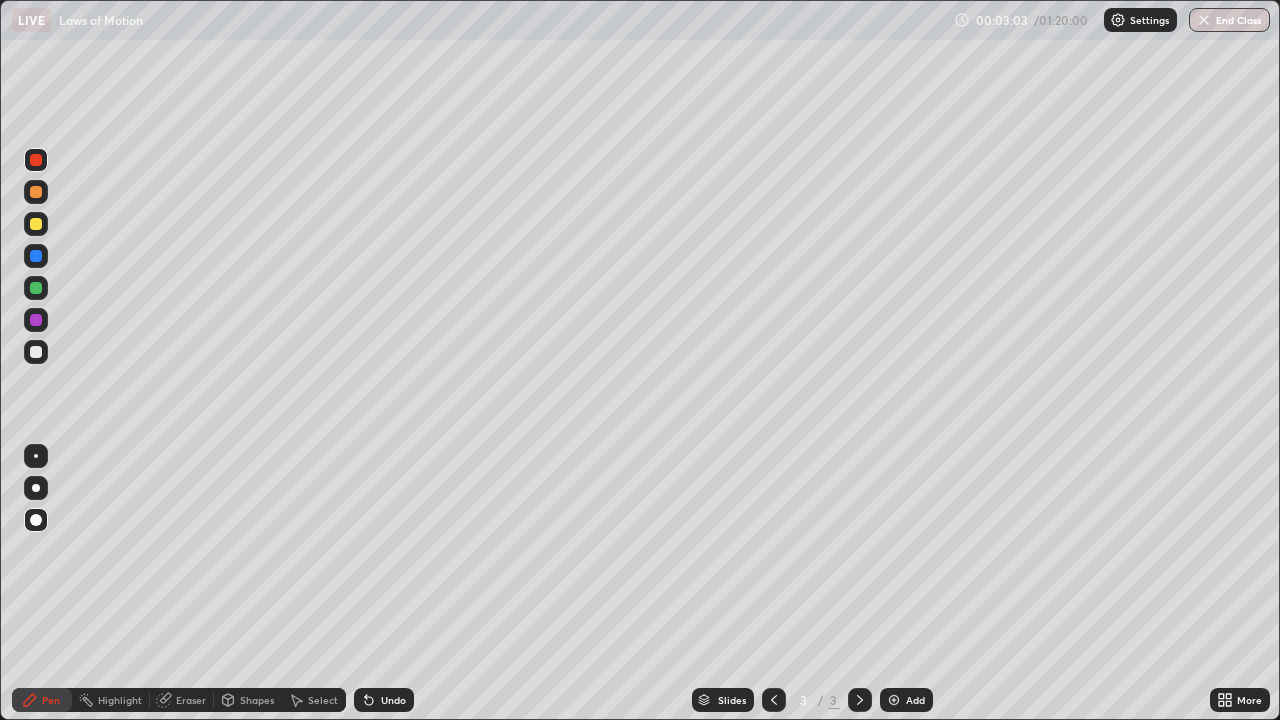 click at bounding box center [36, 352] 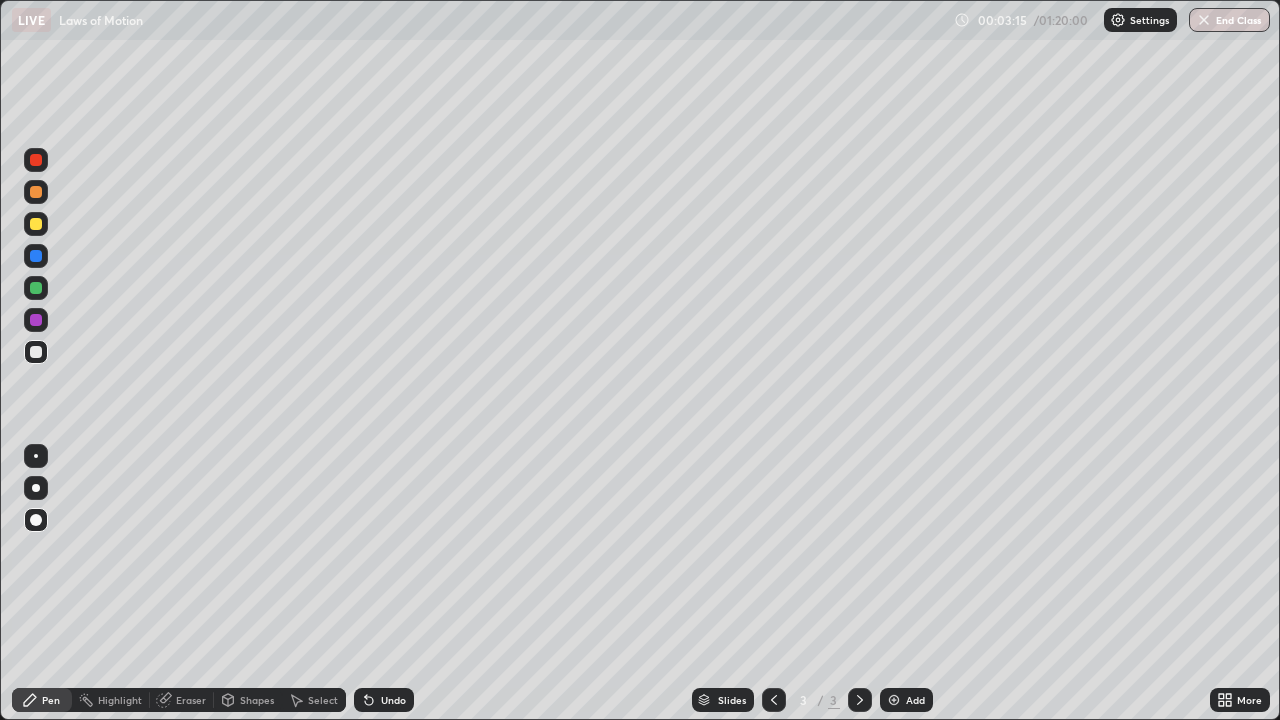 click at bounding box center (36, 224) 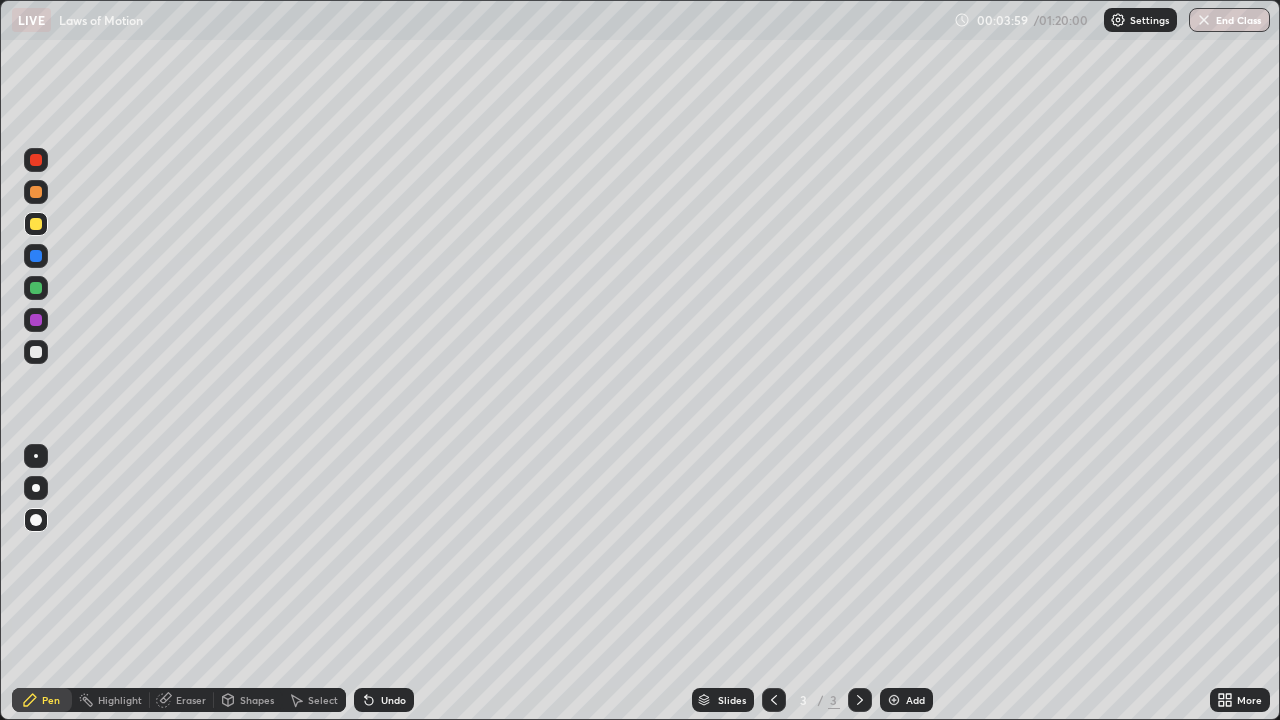 click at bounding box center (36, 288) 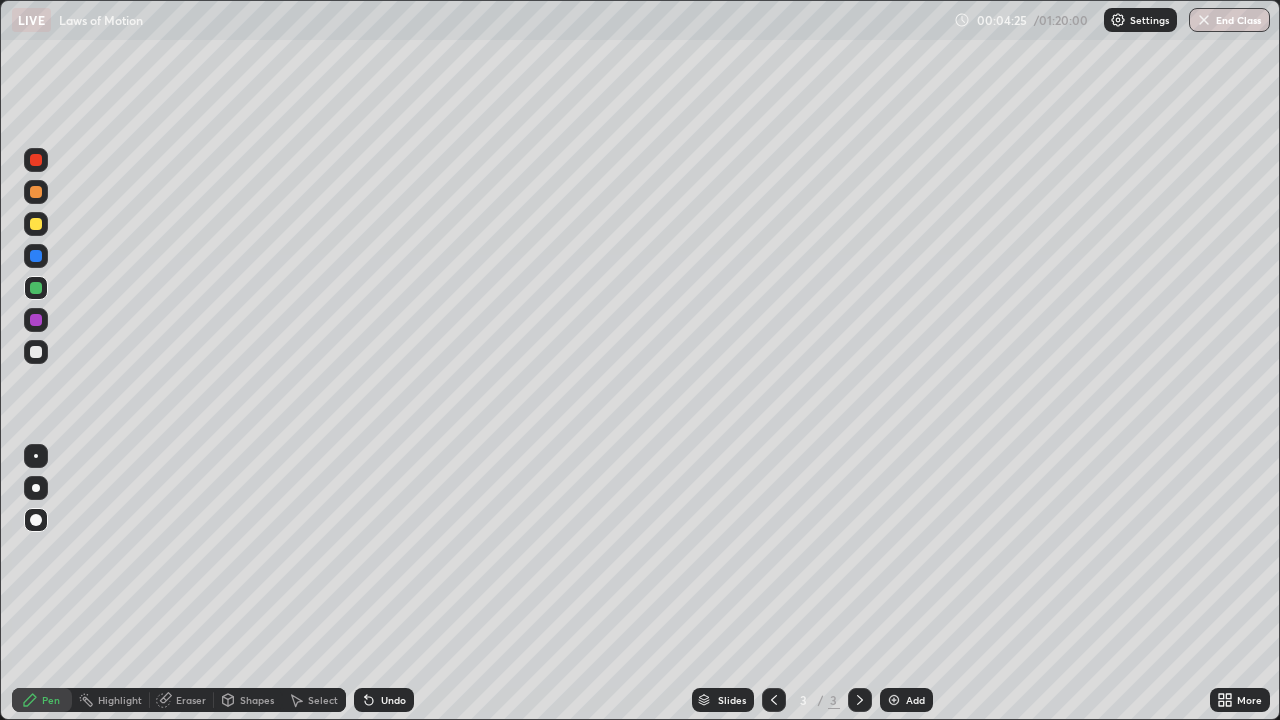 click at bounding box center [36, 320] 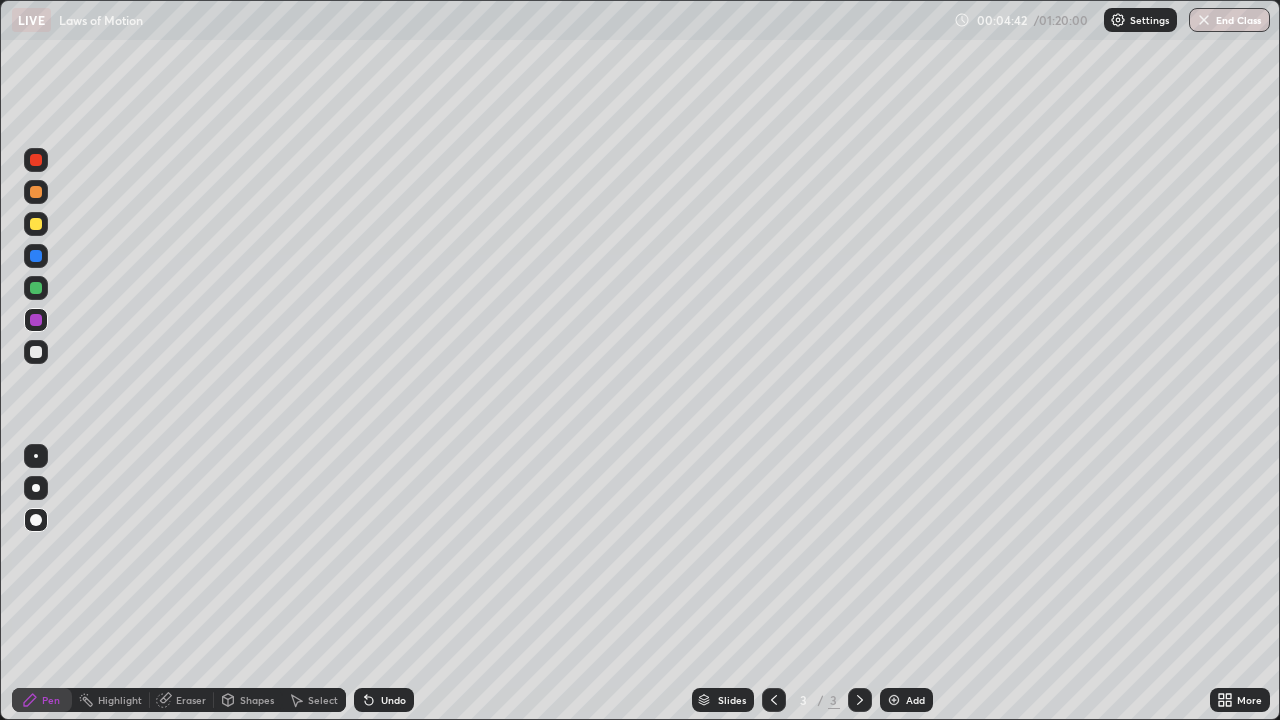 click on "Undo" at bounding box center (393, 700) 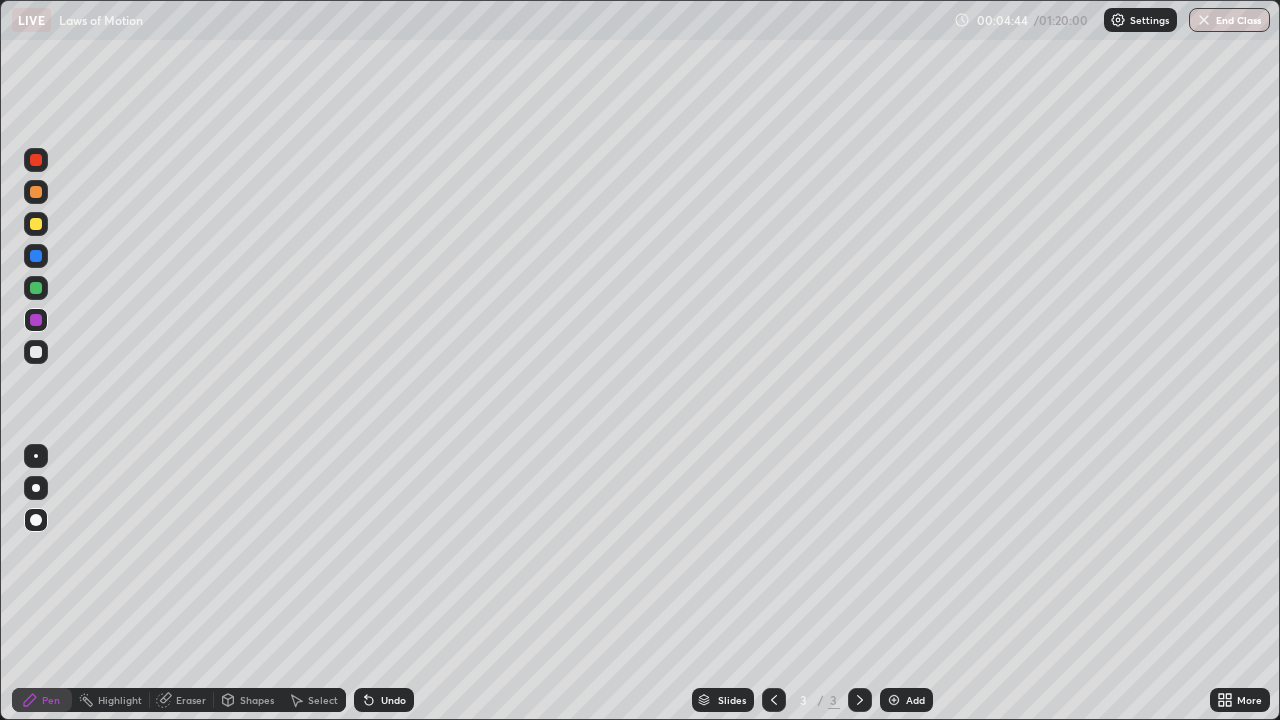click on "Undo" at bounding box center (393, 700) 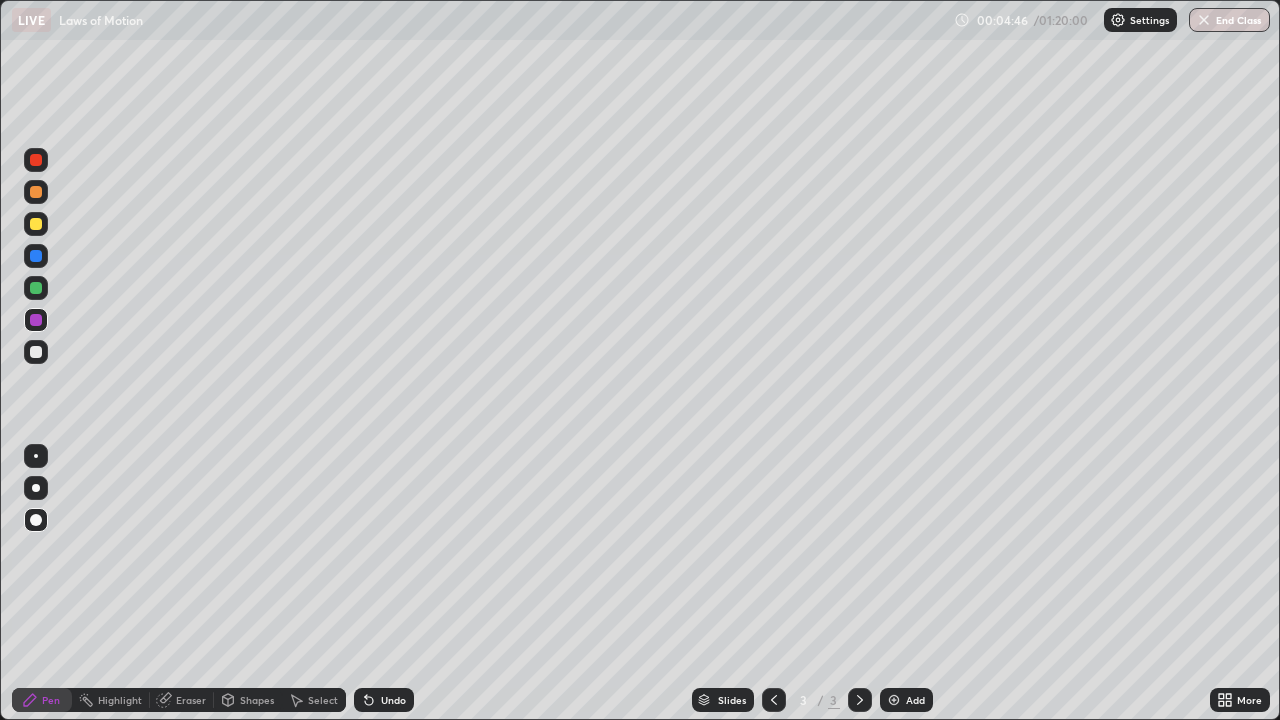 click at bounding box center (36, 352) 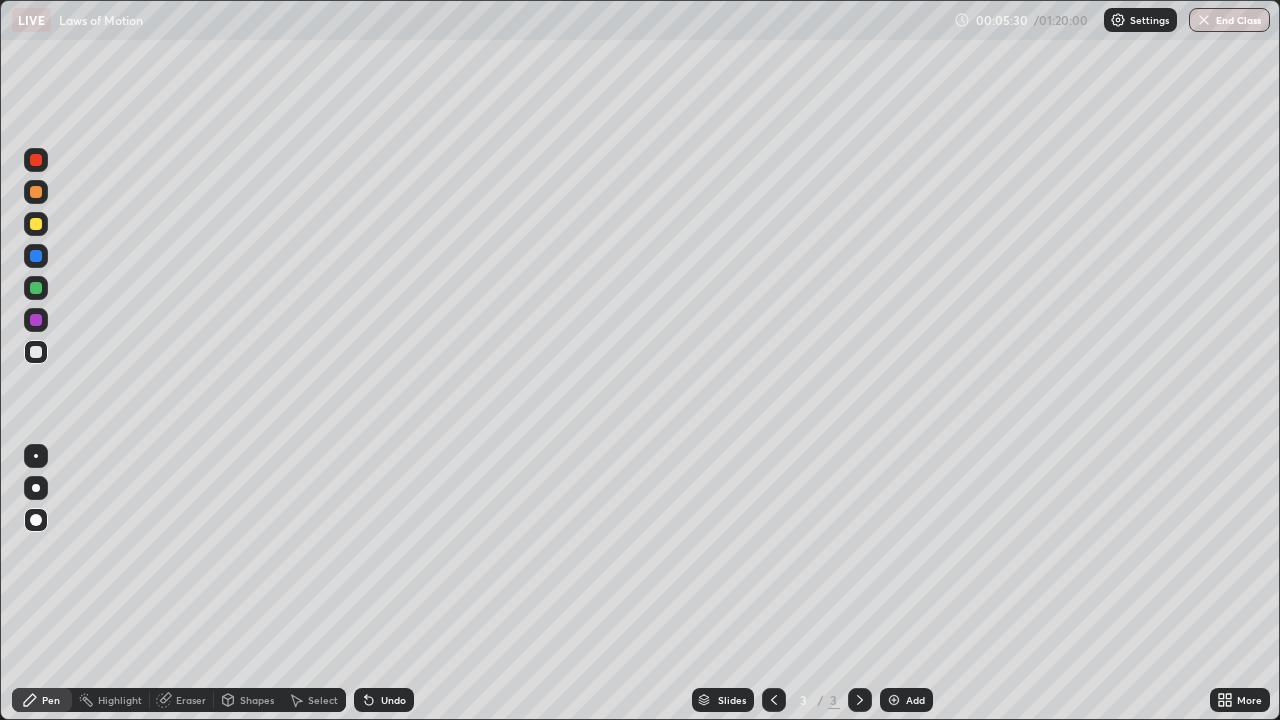 click at bounding box center (36, 288) 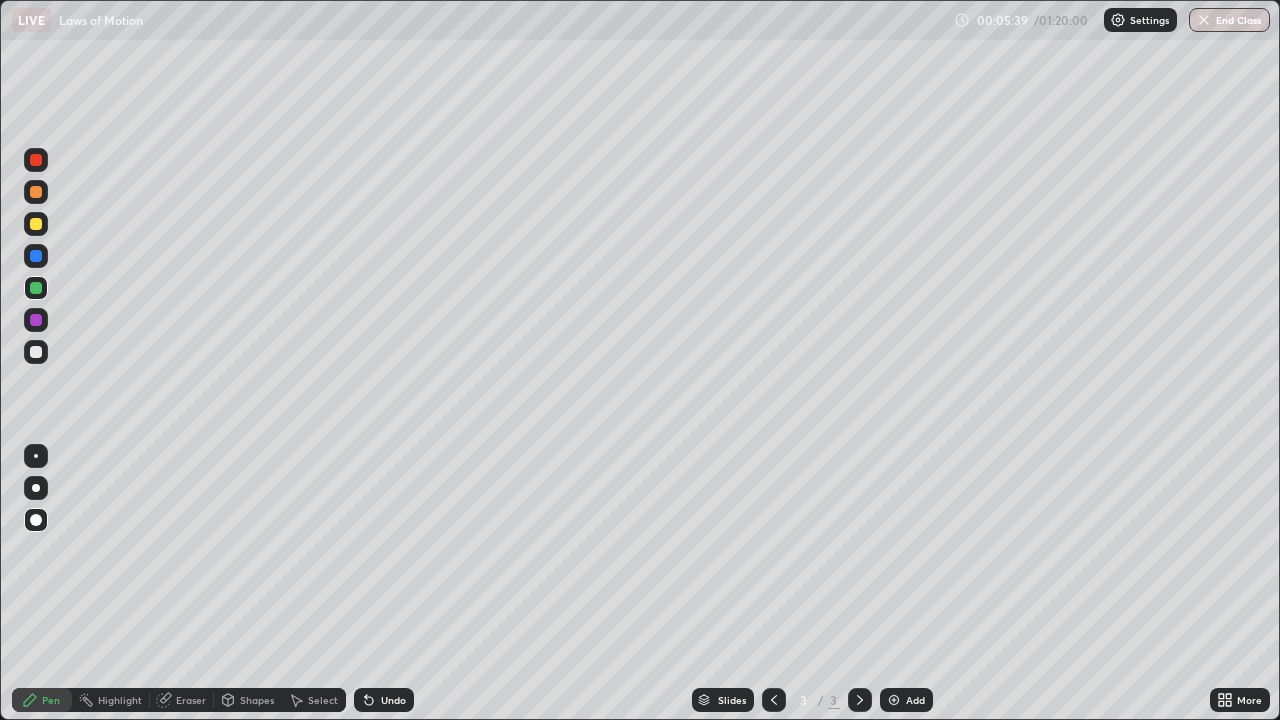 click at bounding box center (36, 160) 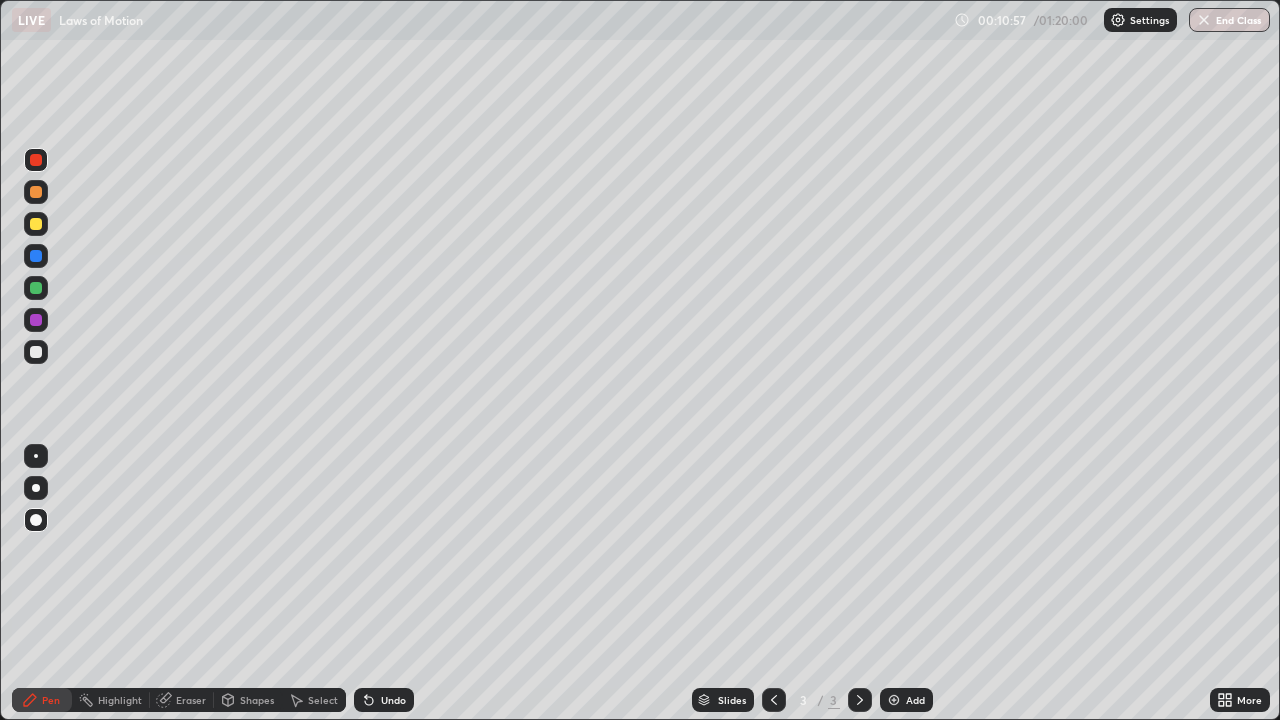 click on "Undo" at bounding box center [384, 700] 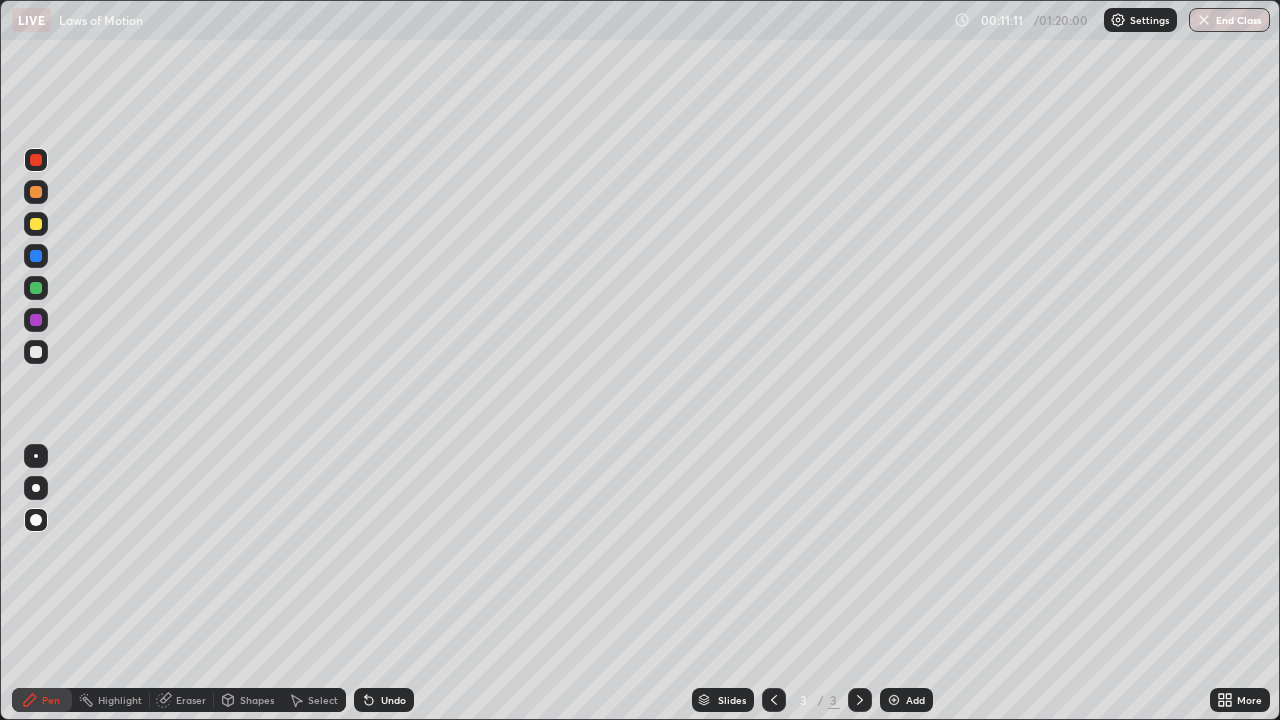 click at bounding box center (894, 700) 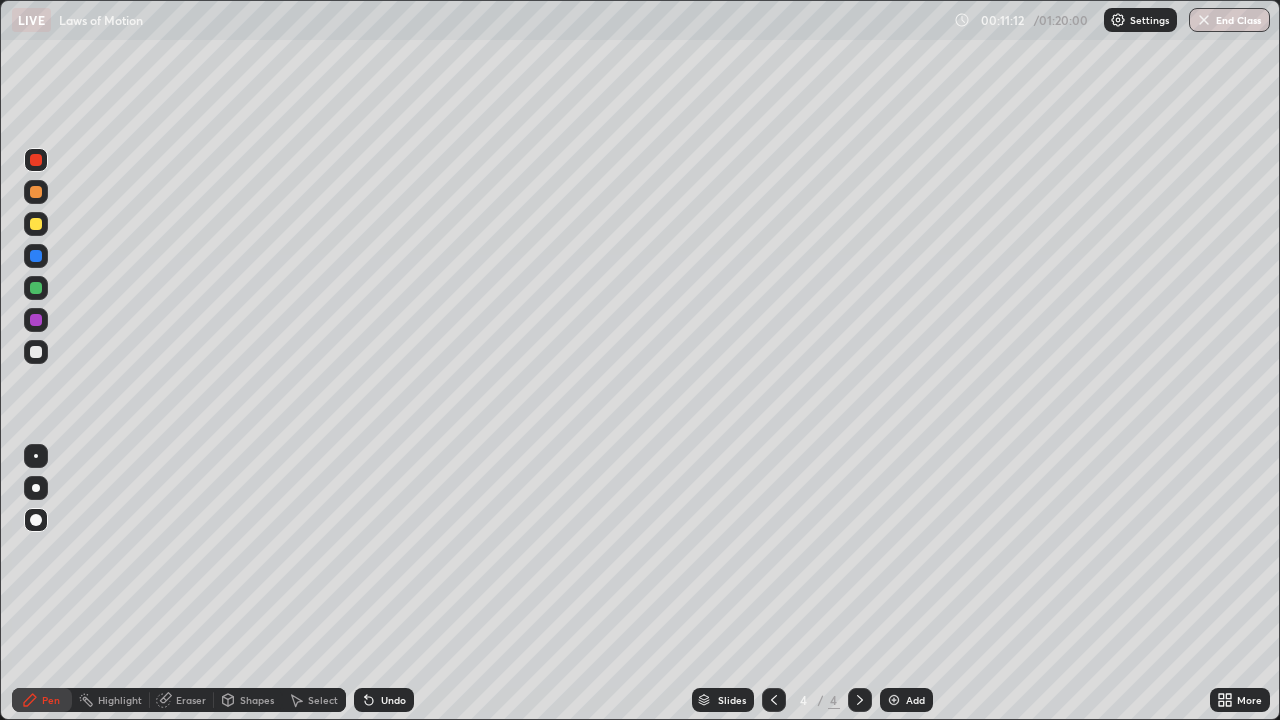 click at bounding box center (36, 352) 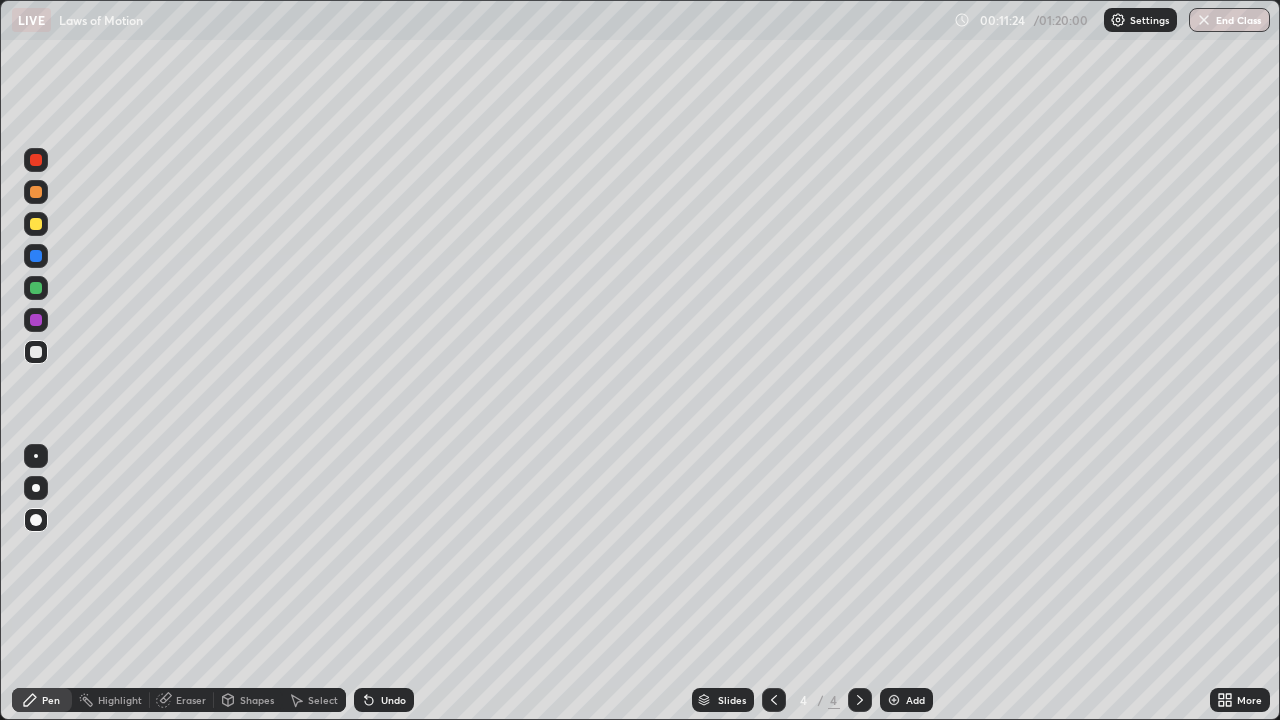 click on "Undo" at bounding box center [384, 700] 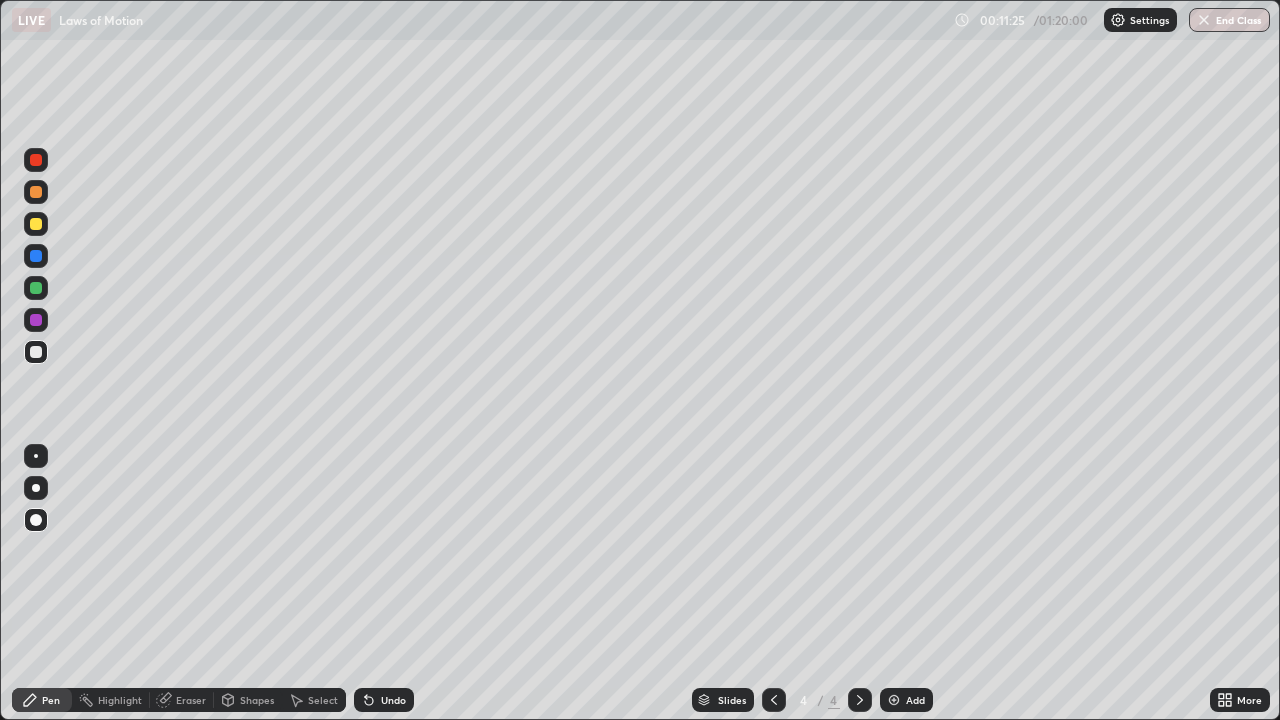 click on "Undo" at bounding box center [384, 700] 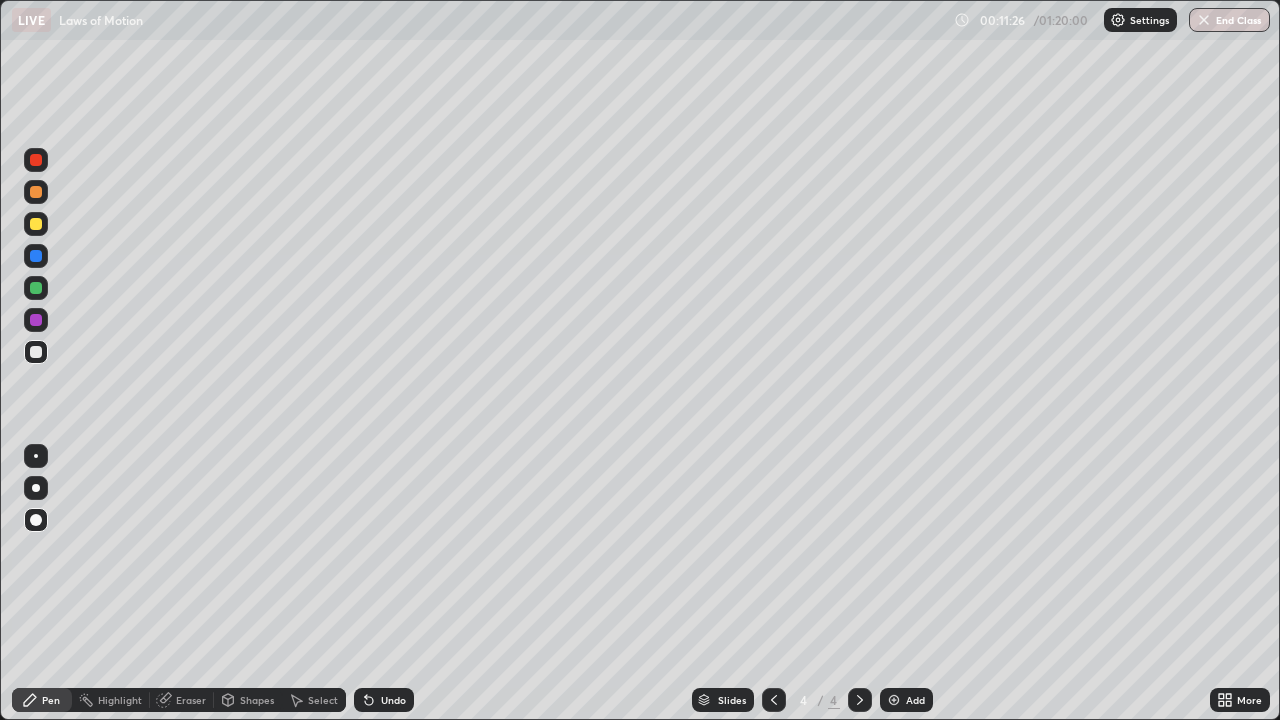 click on "Undo" at bounding box center [384, 700] 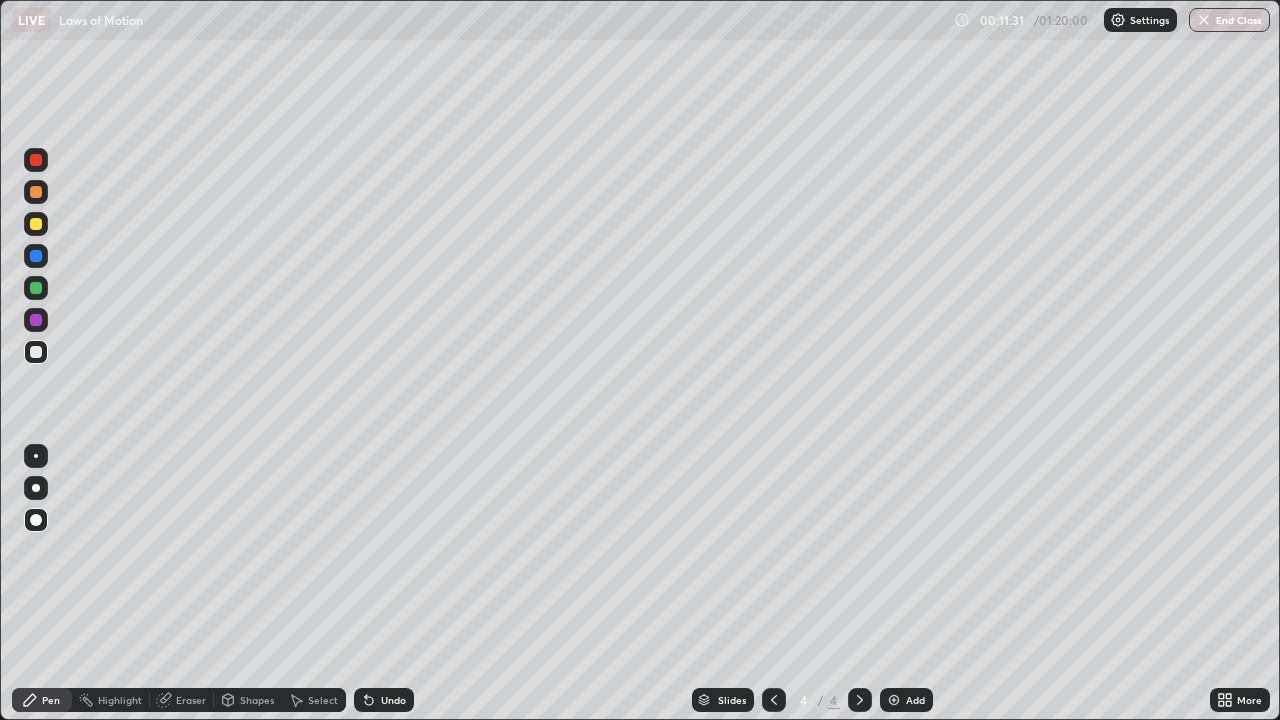 click at bounding box center (36, 224) 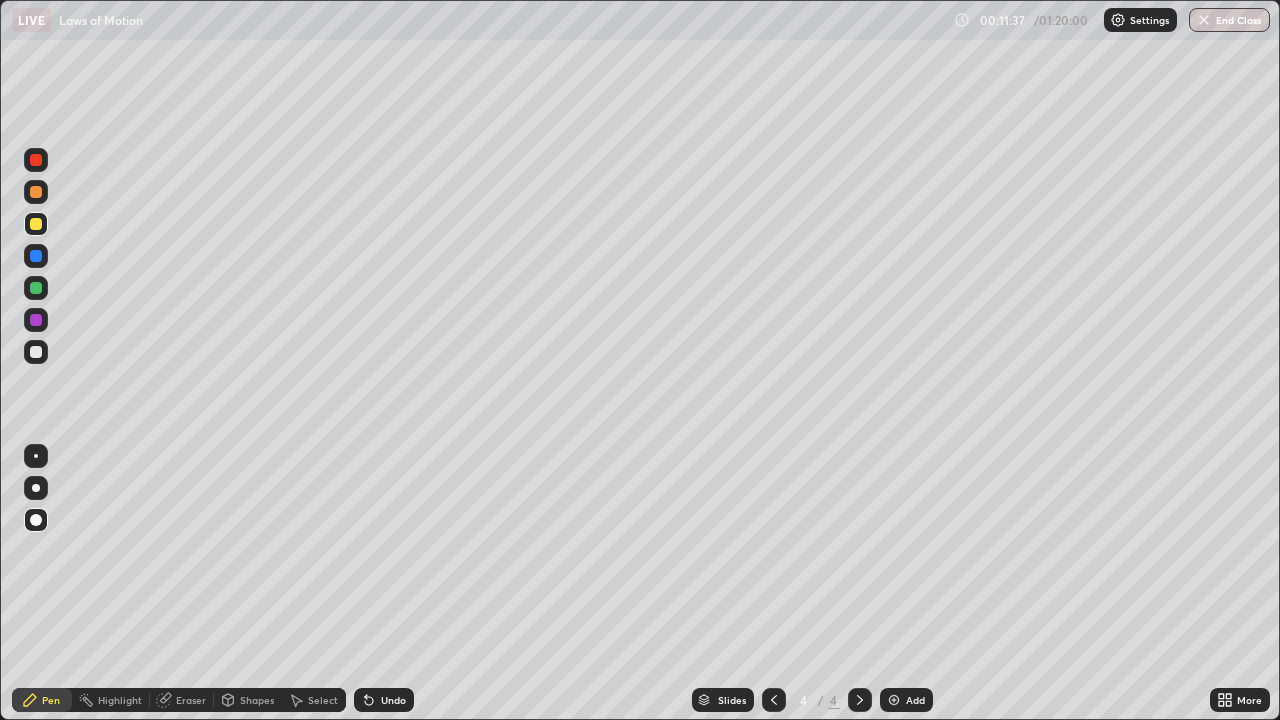 click on "Undo" at bounding box center [384, 700] 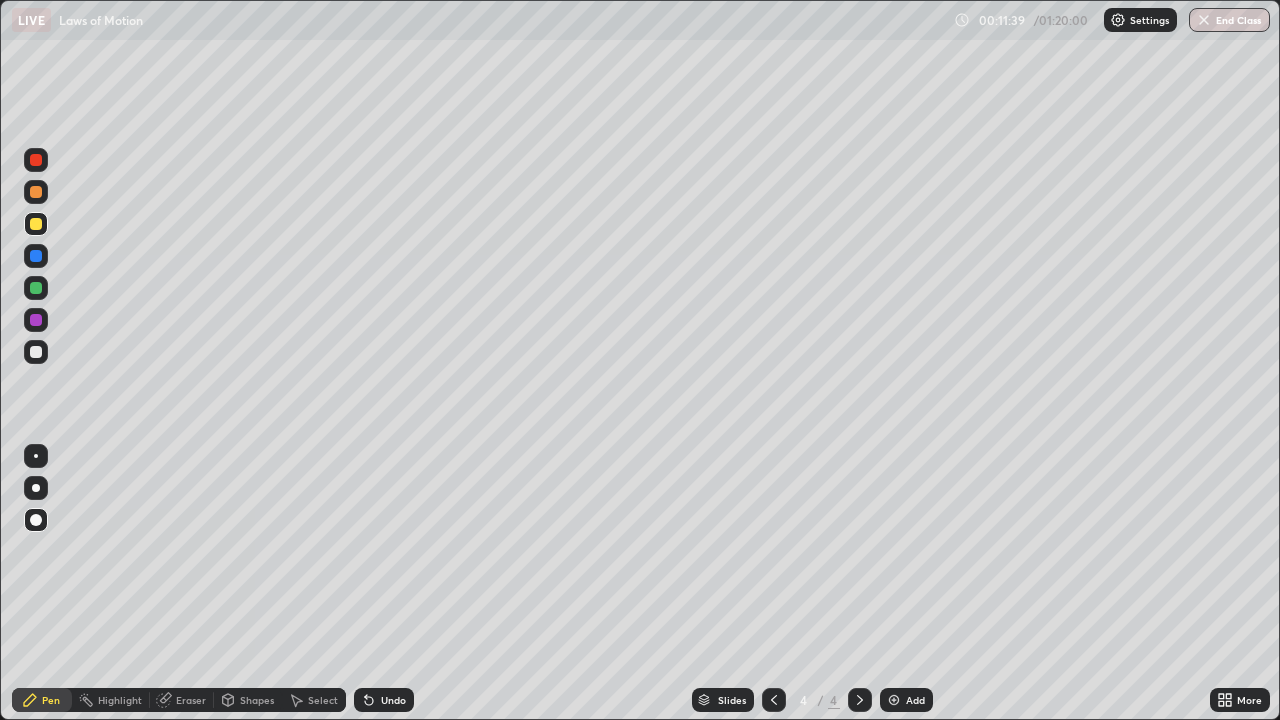 click at bounding box center (36, 352) 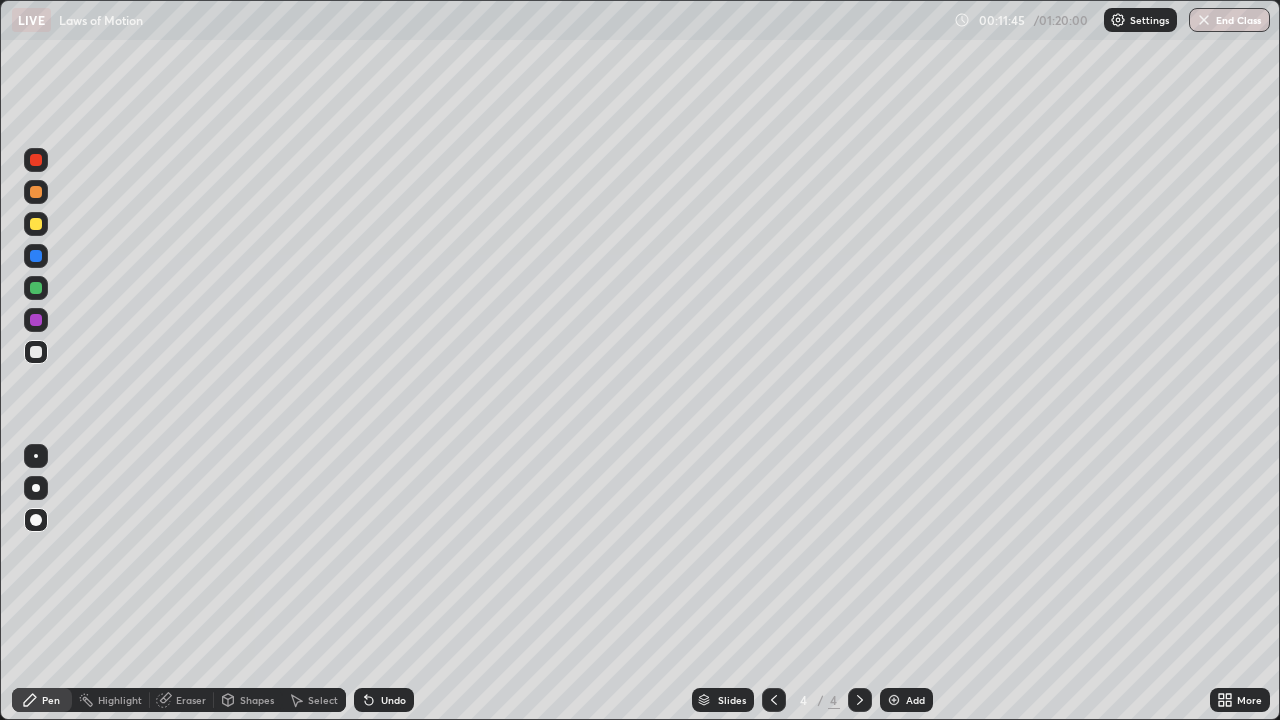 click at bounding box center (36, 224) 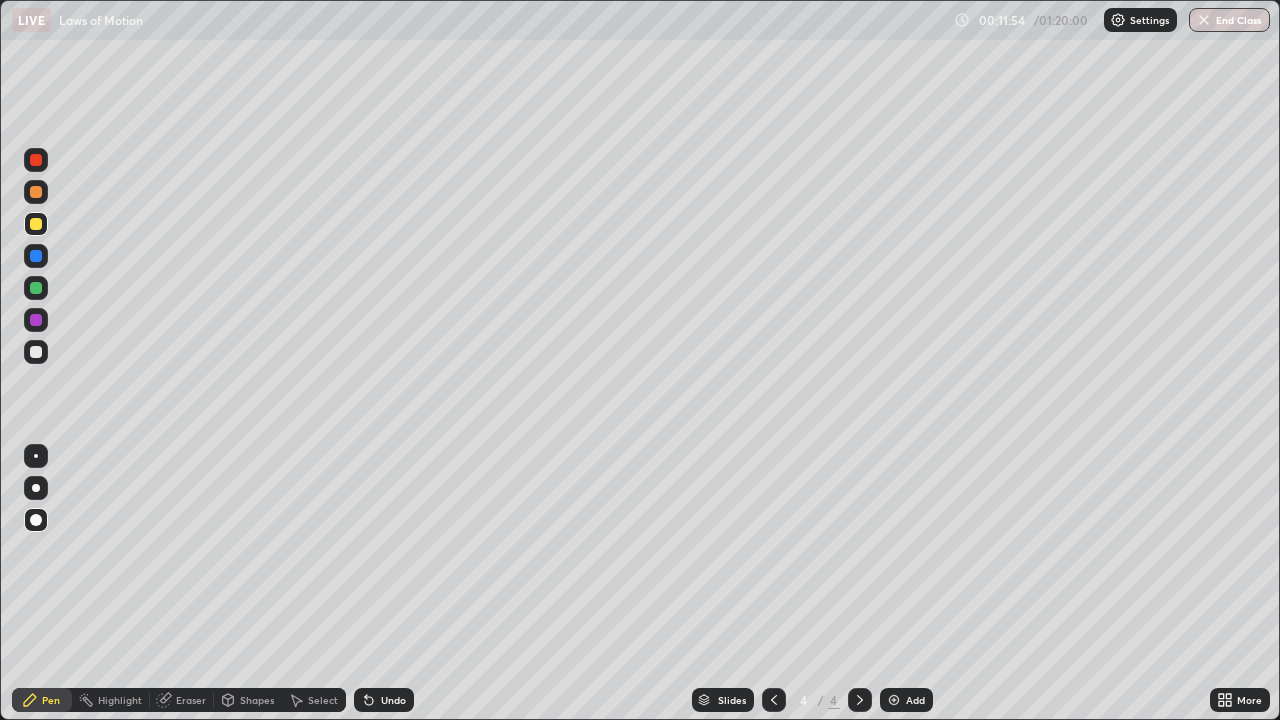 click at bounding box center (36, 288) 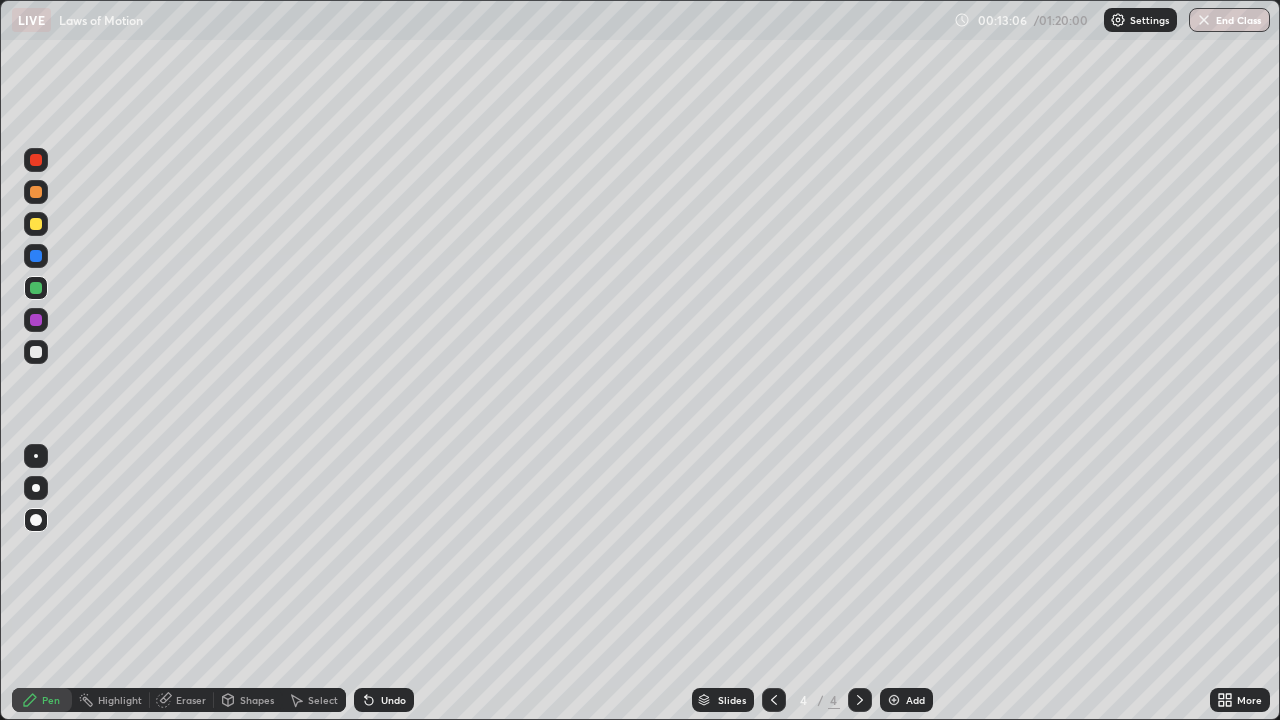 click at bounding box center (36, 192) 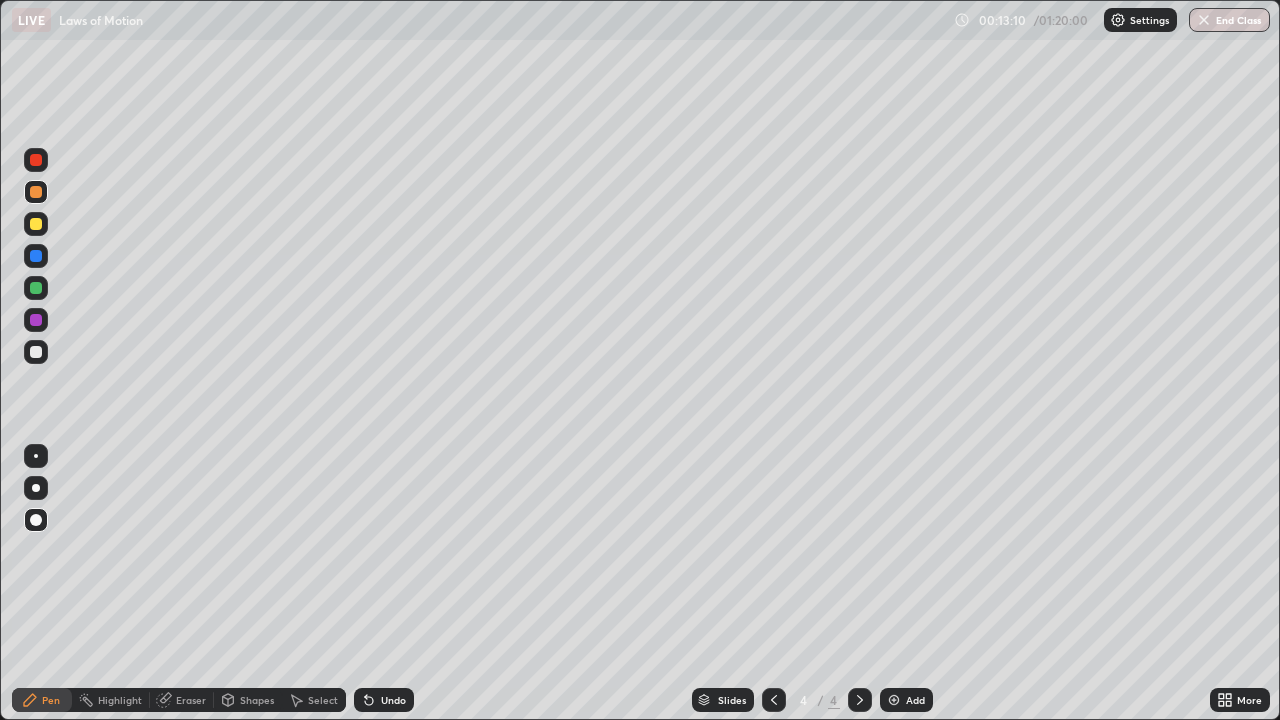 click on "Undo" at bounding box center [384, 700] 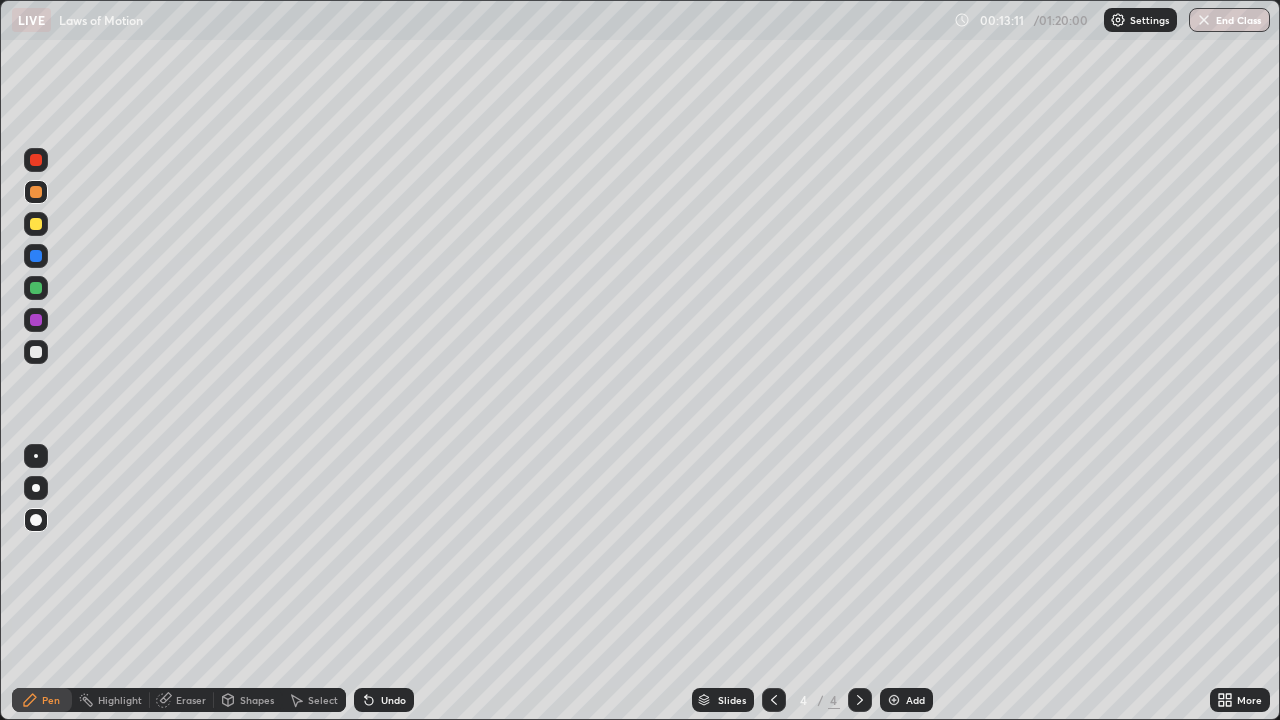 click on "Undo" at bounding box center (384, 700) 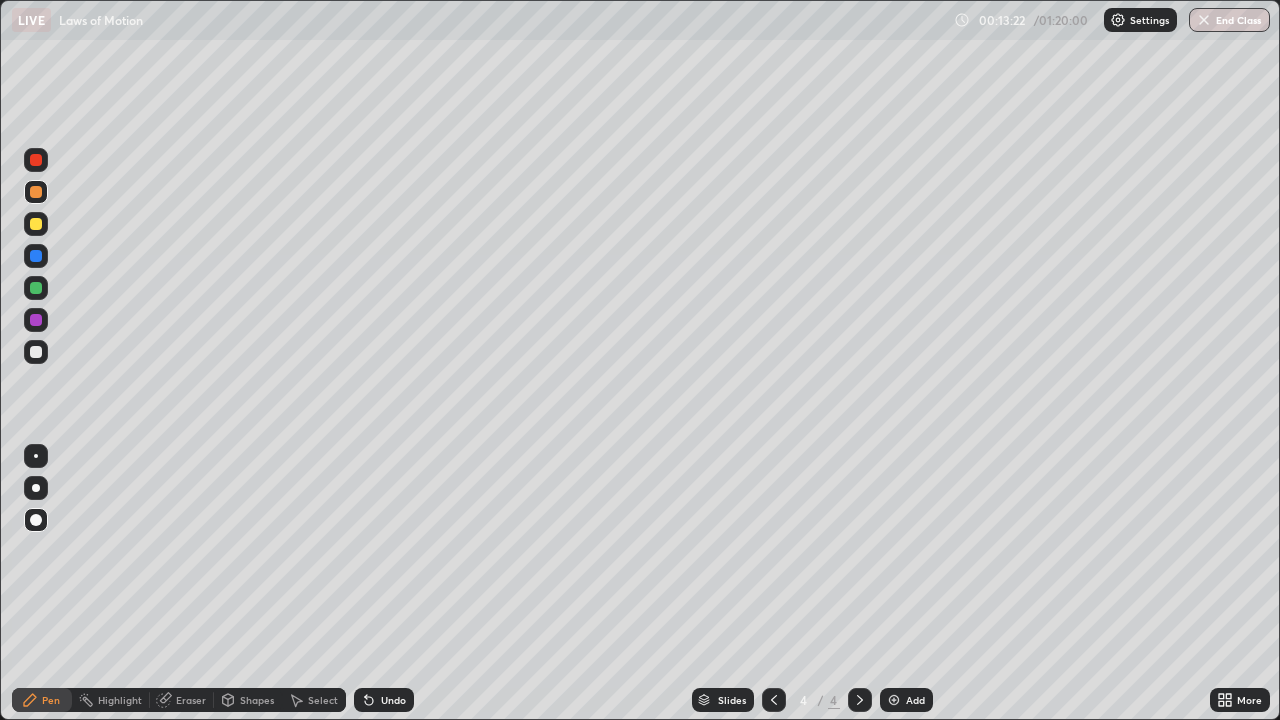 click at bounding box center [36, 352] 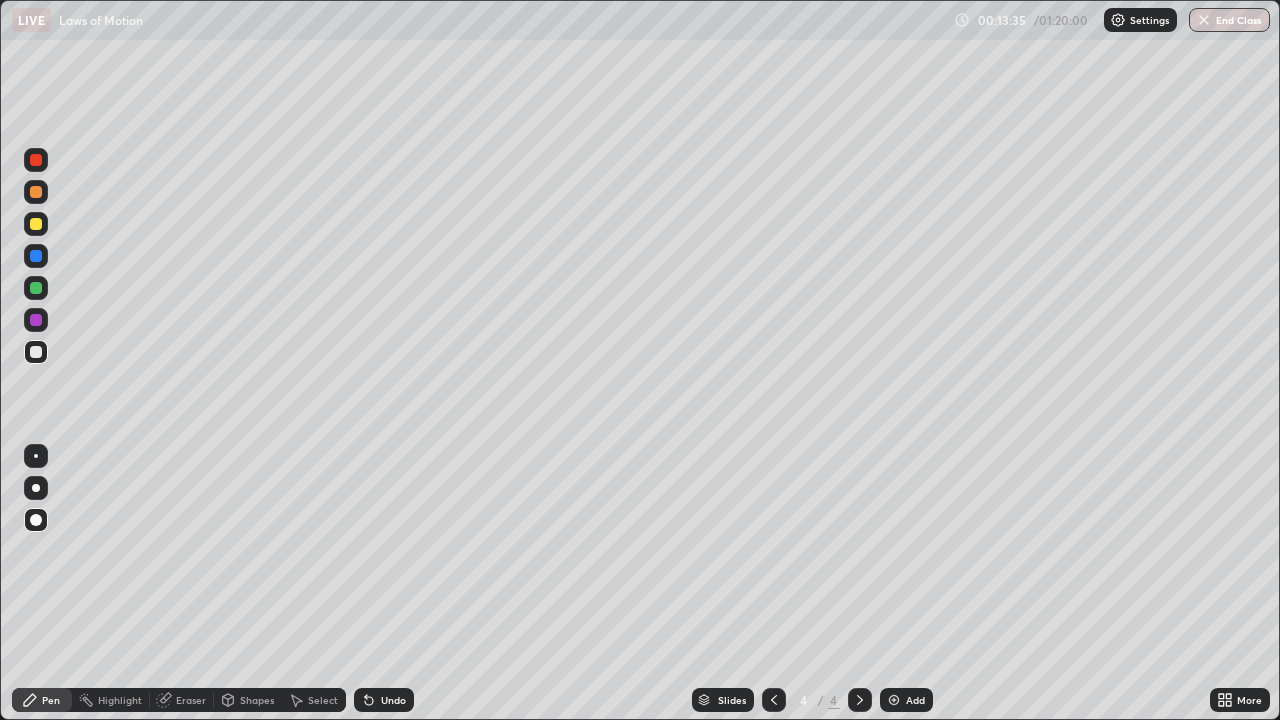 click at bounding box center [36, 320] 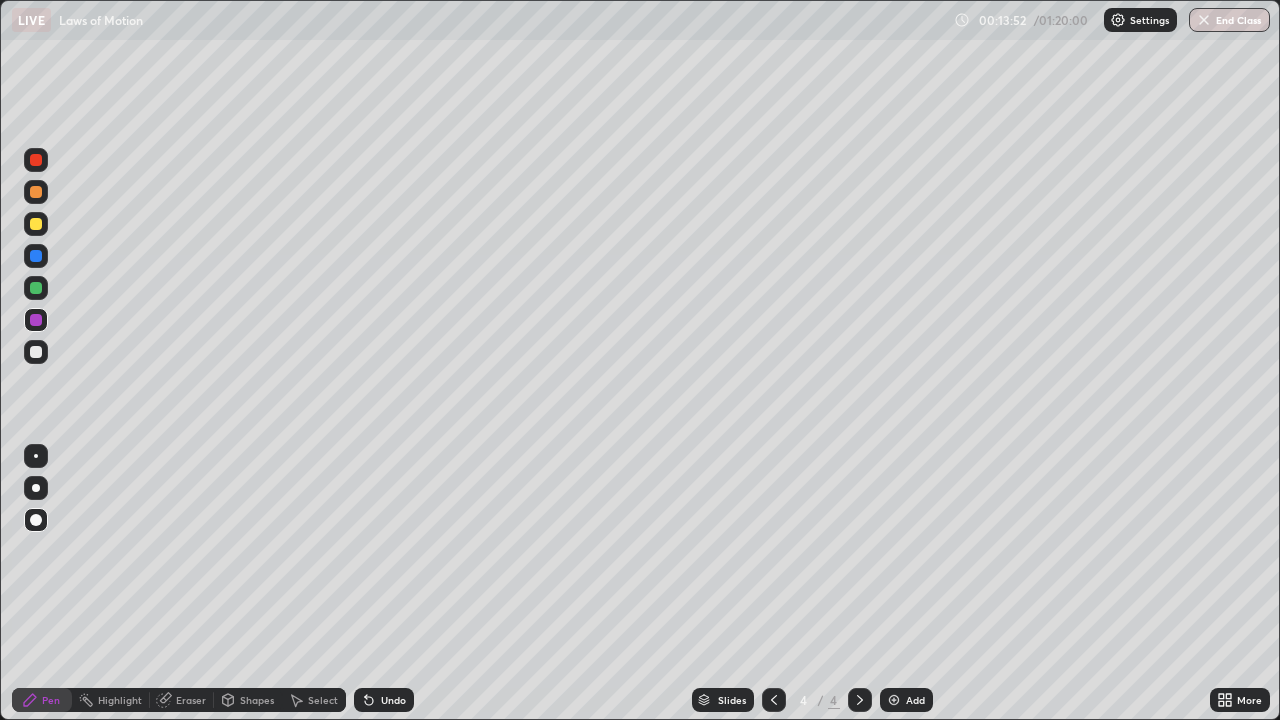 click at bounding box center [36, 224] 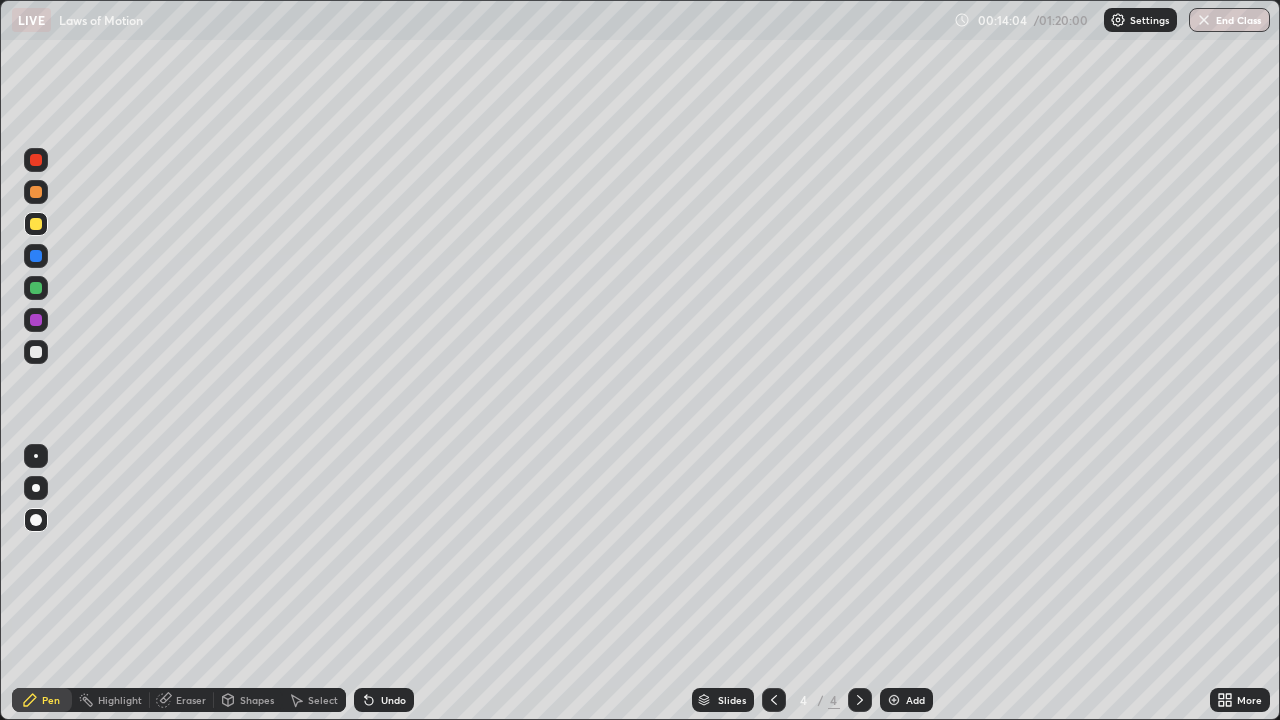 click on "Undo" at bounding box center [384, 700] 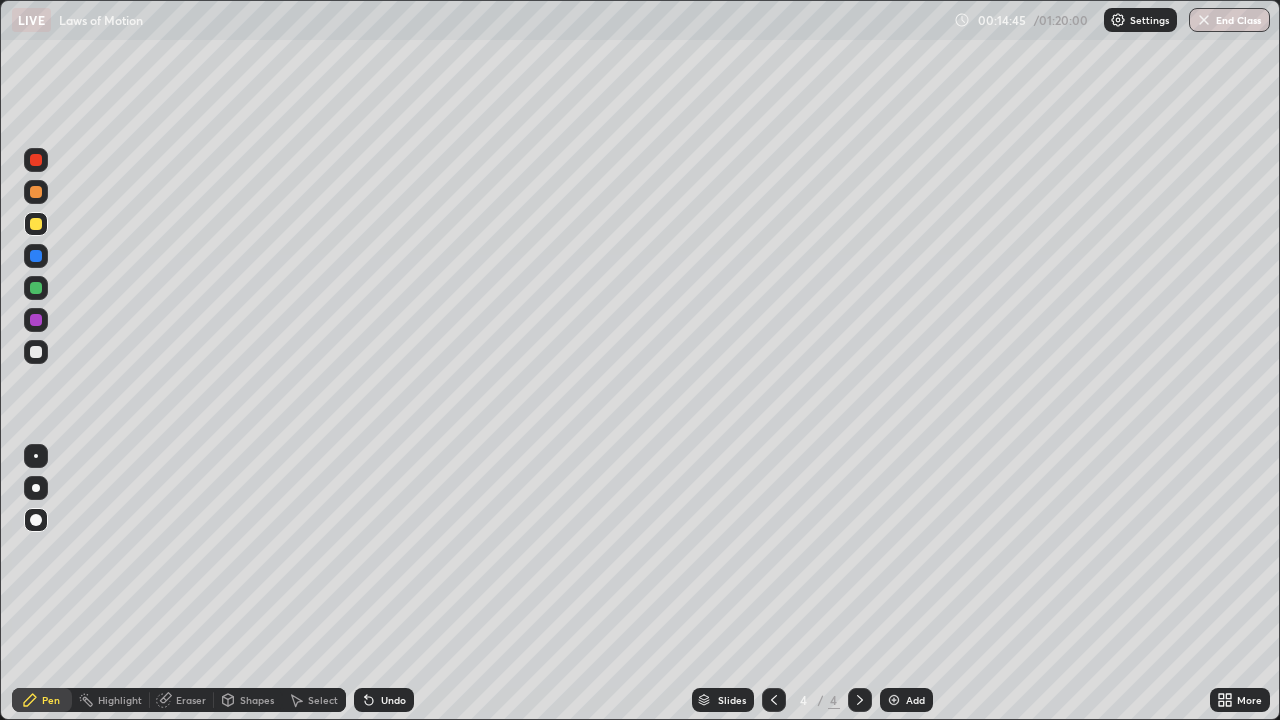 click at bounding box center (36, 288) 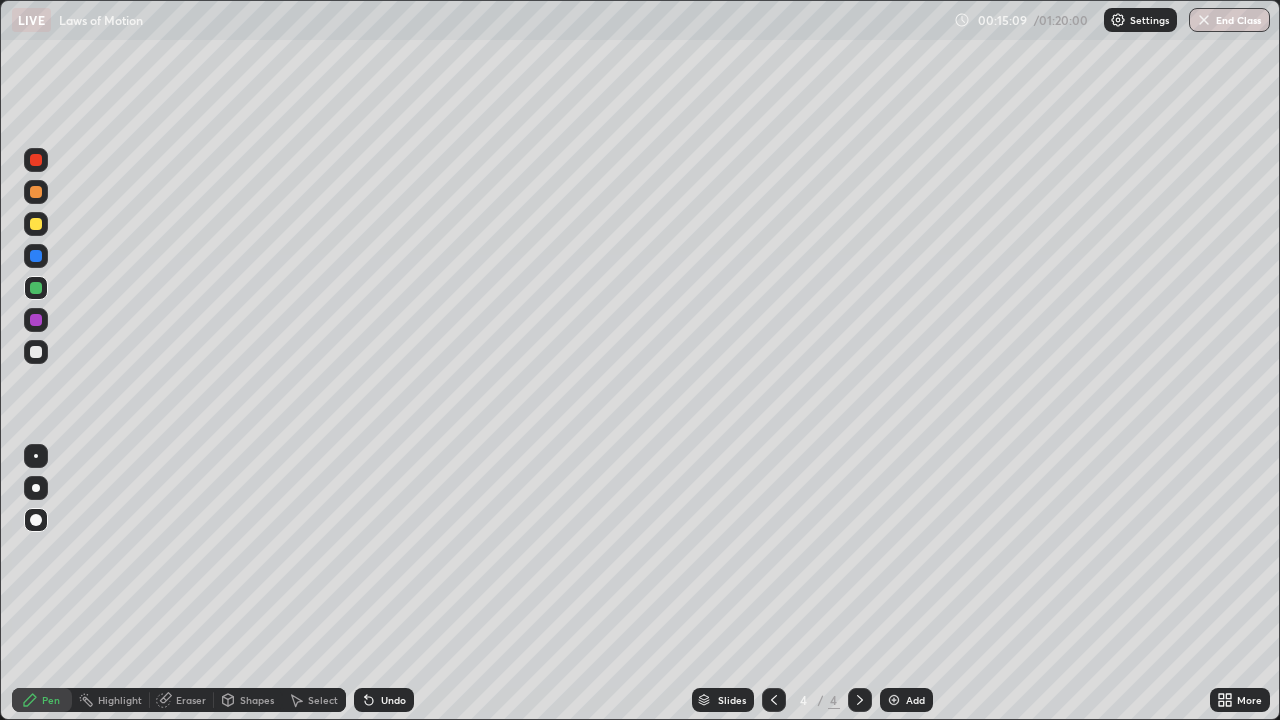 click on "Undo" at bounding box center [393, 700] 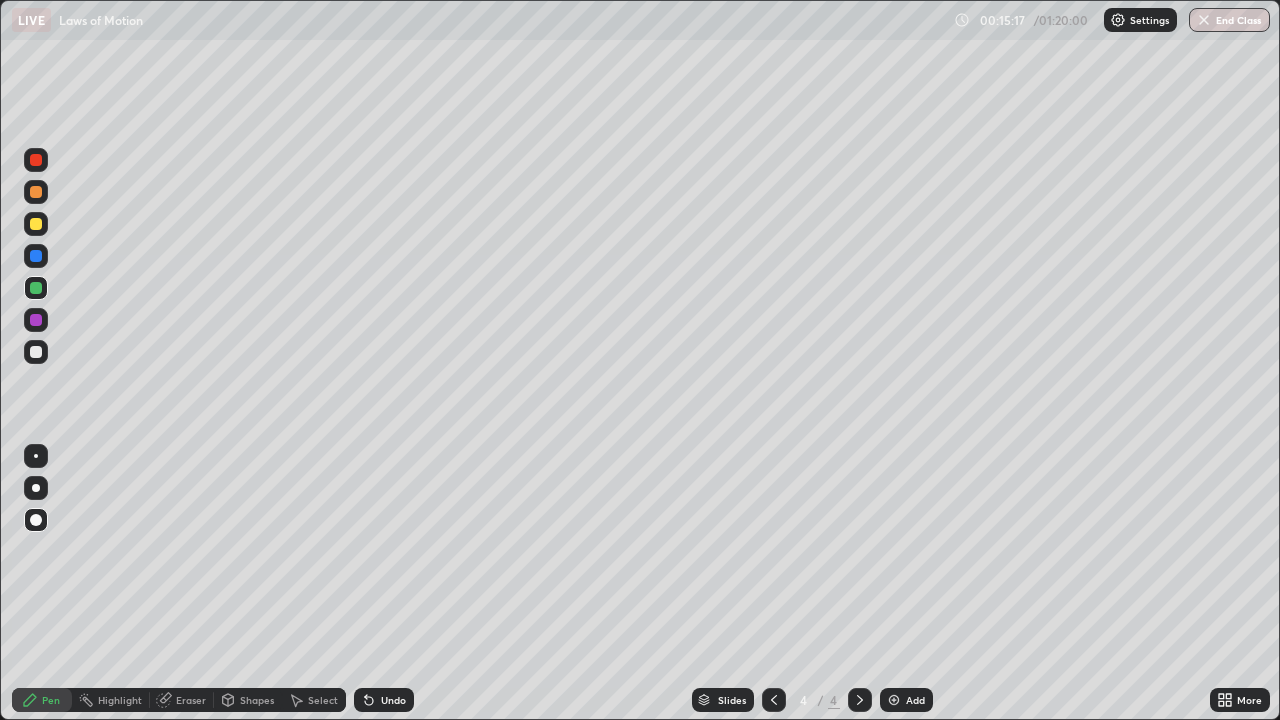 click at bounding box center (36, 224) 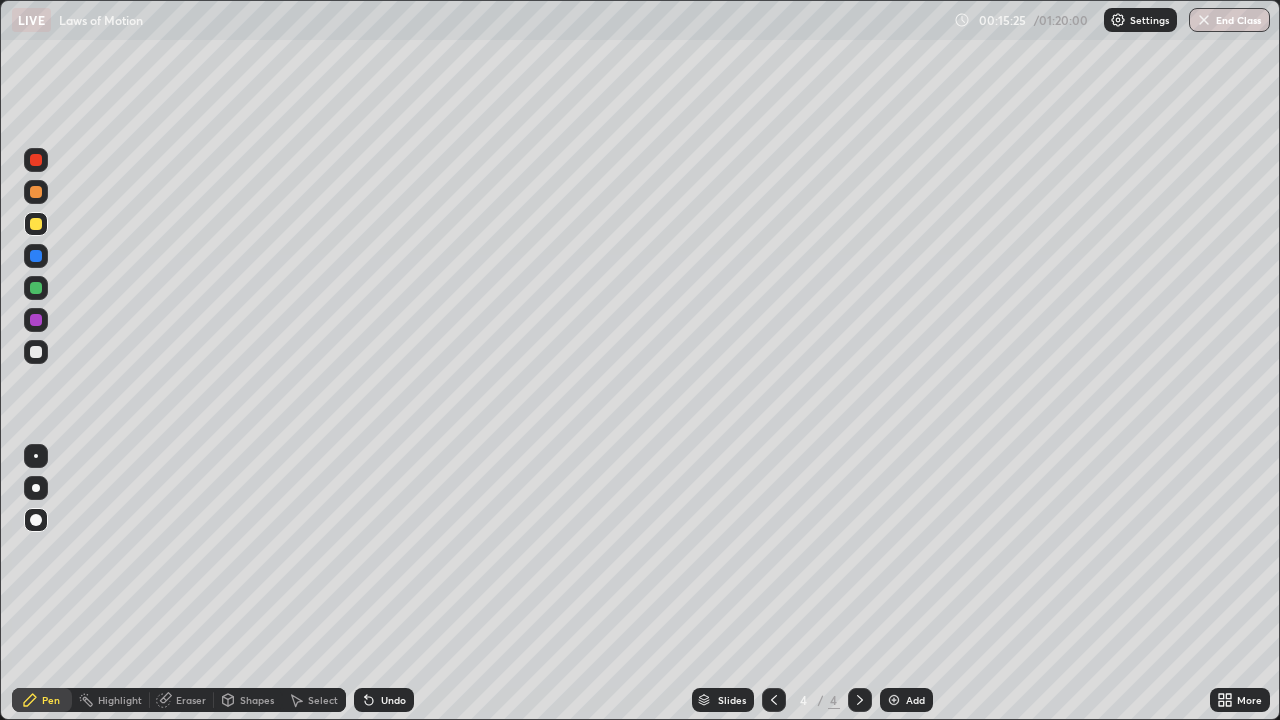 click at bounding box center (36, 288) 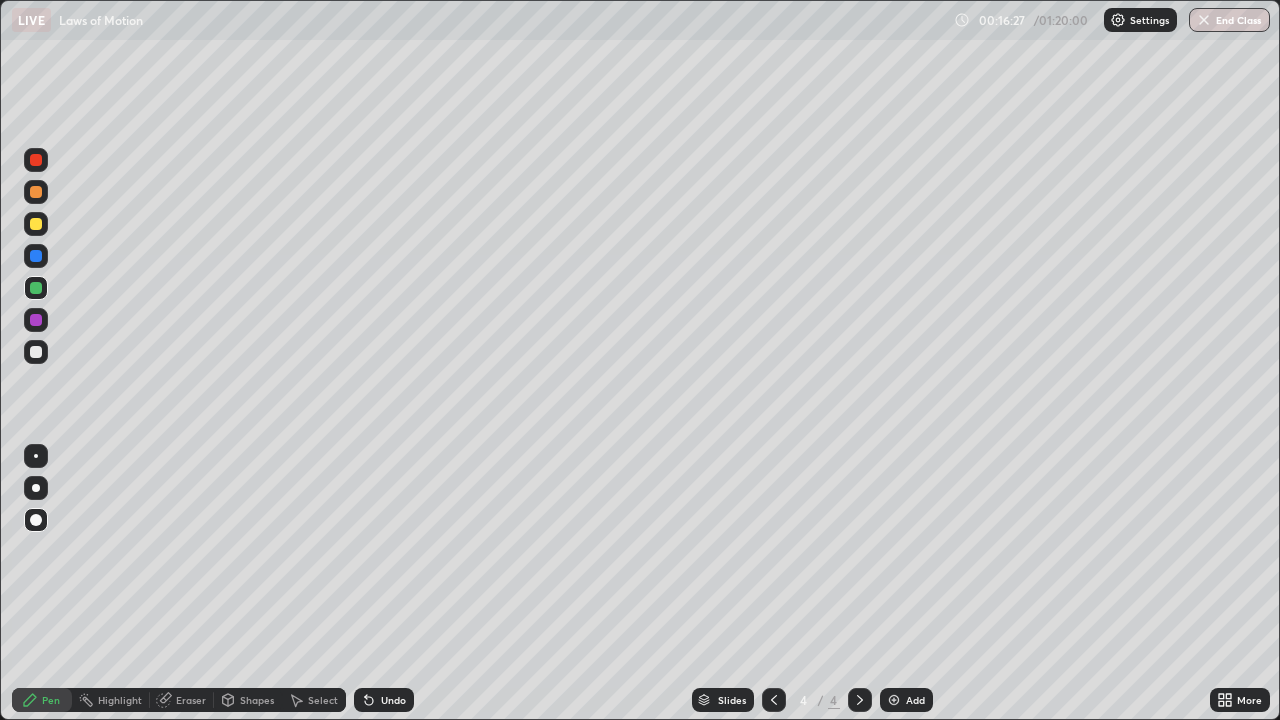 click at bounding box center [36, 160] 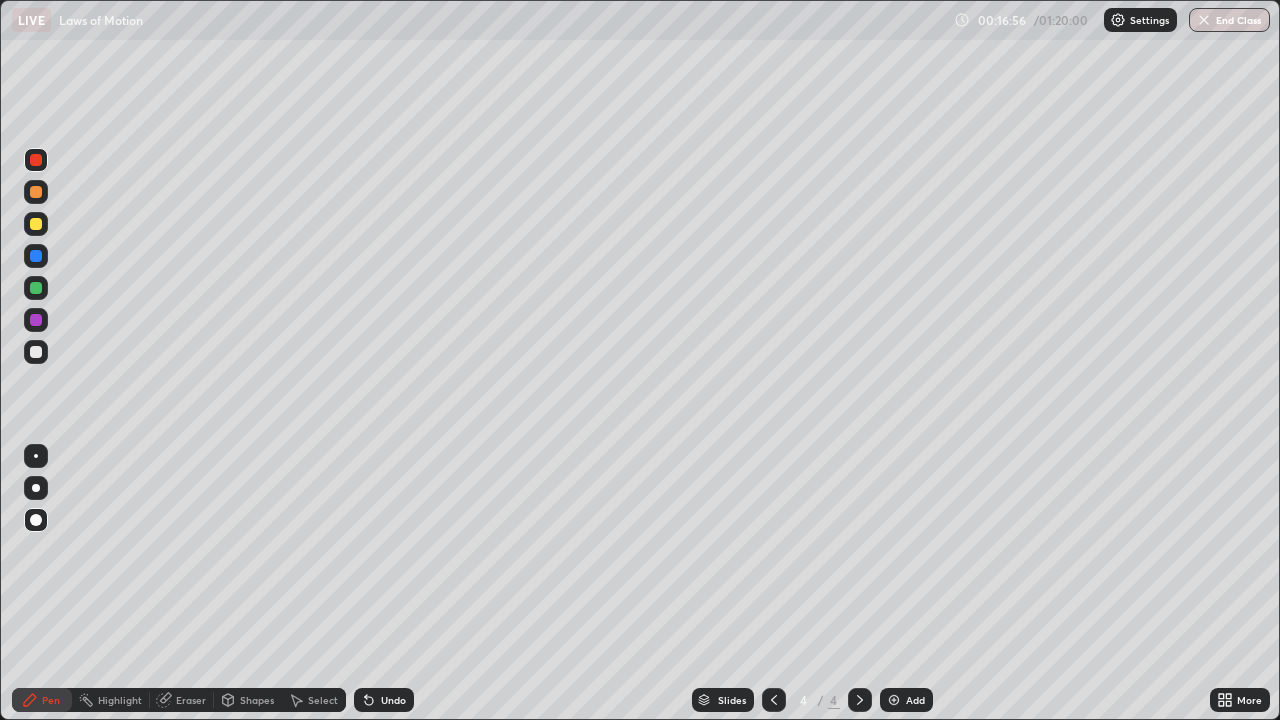 click at bounding box center [36, 352] 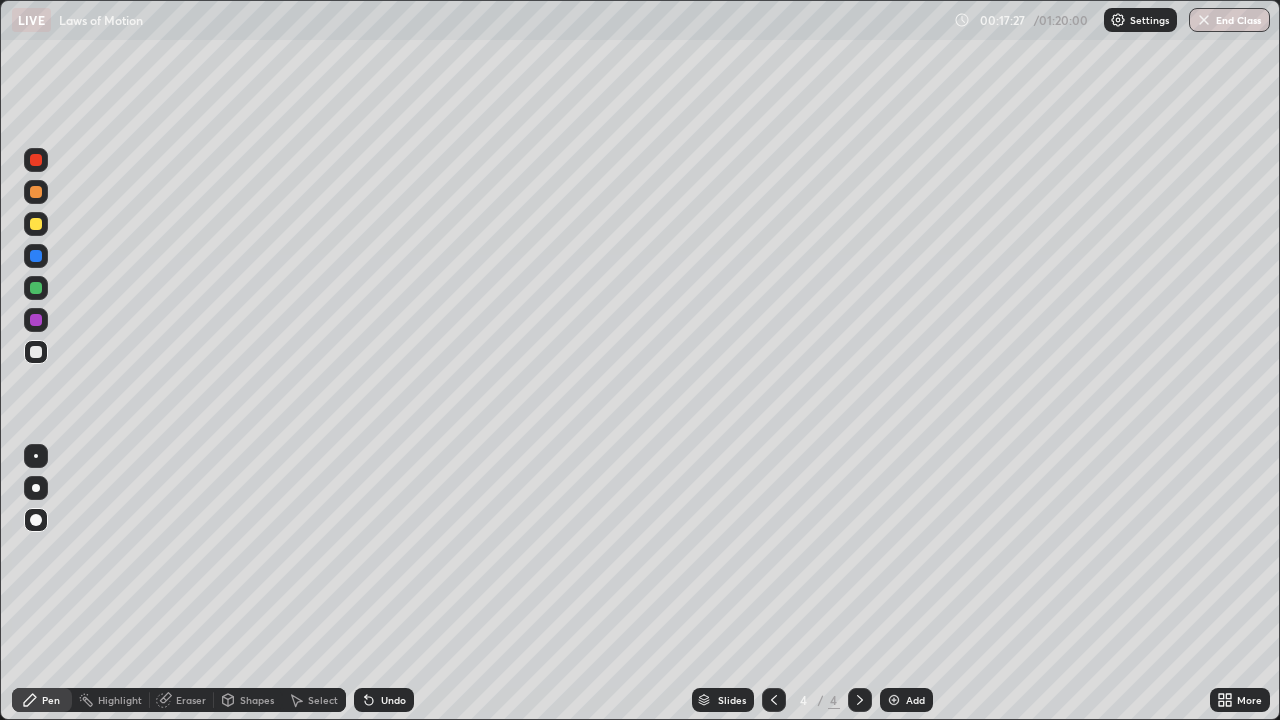 click on "Undo" at bounding box center (393, 700) 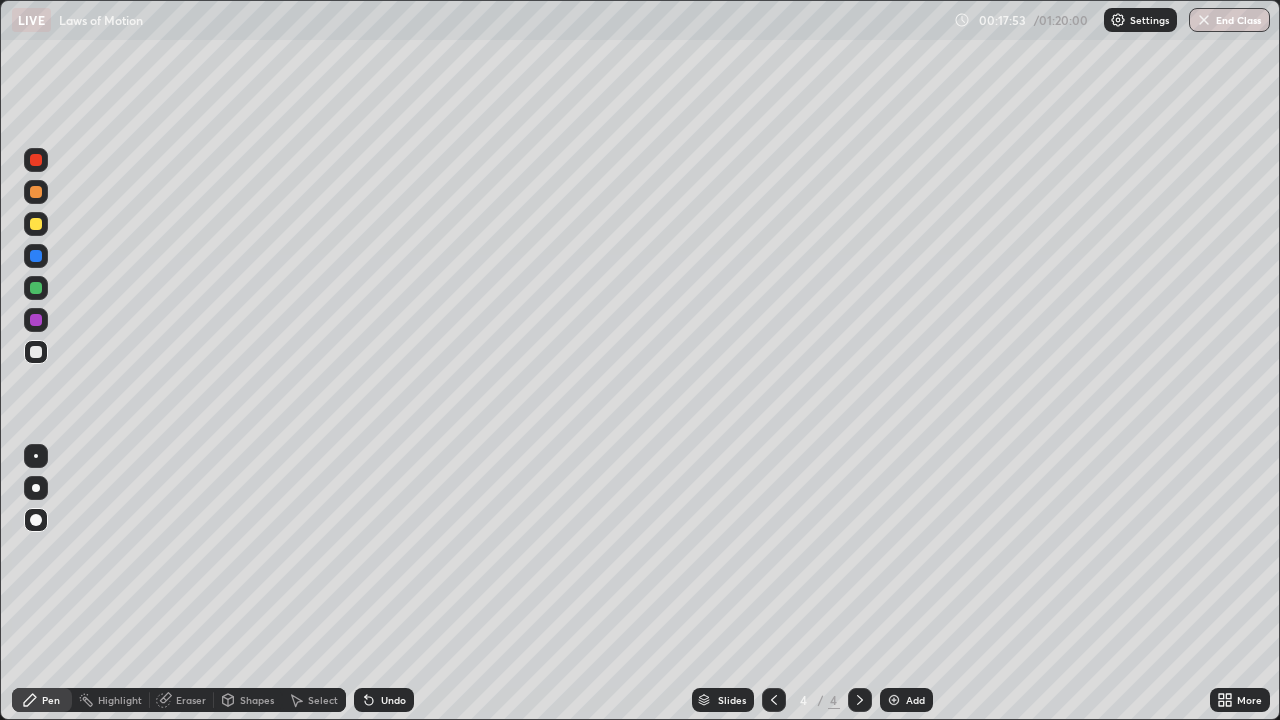 click at bounding box center (36, 192) 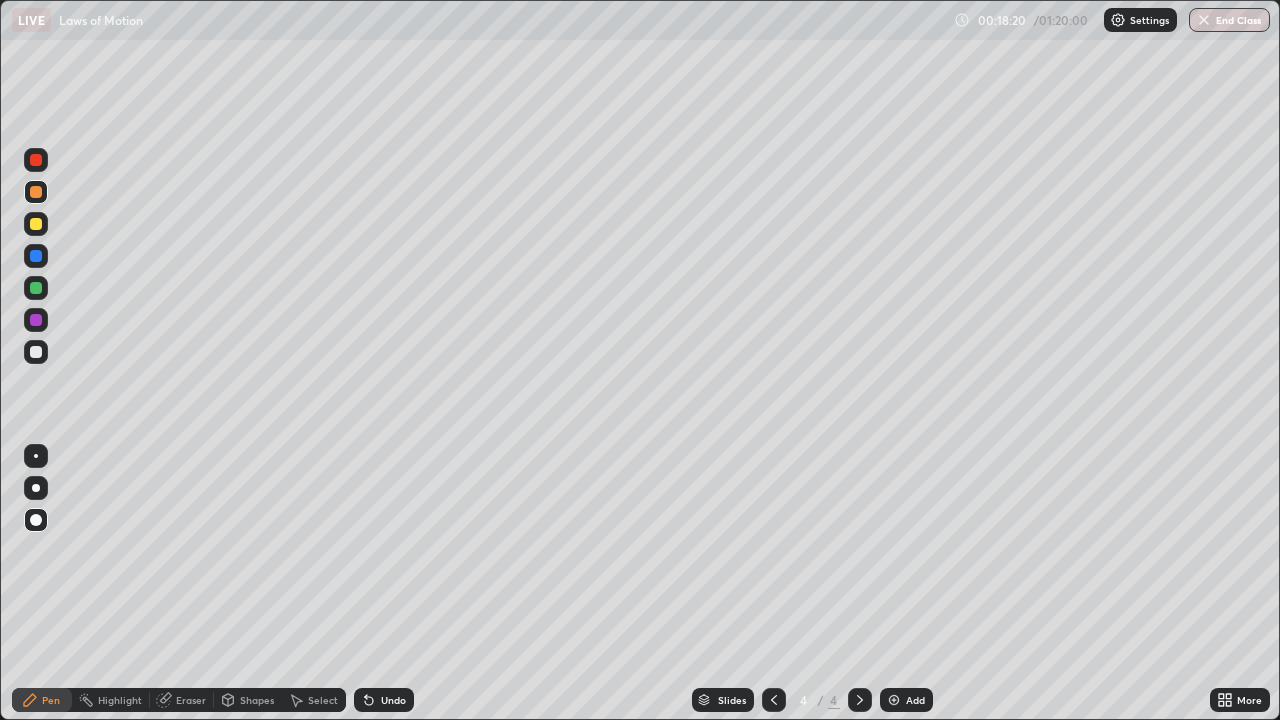 click at bounding box center [36, 256] 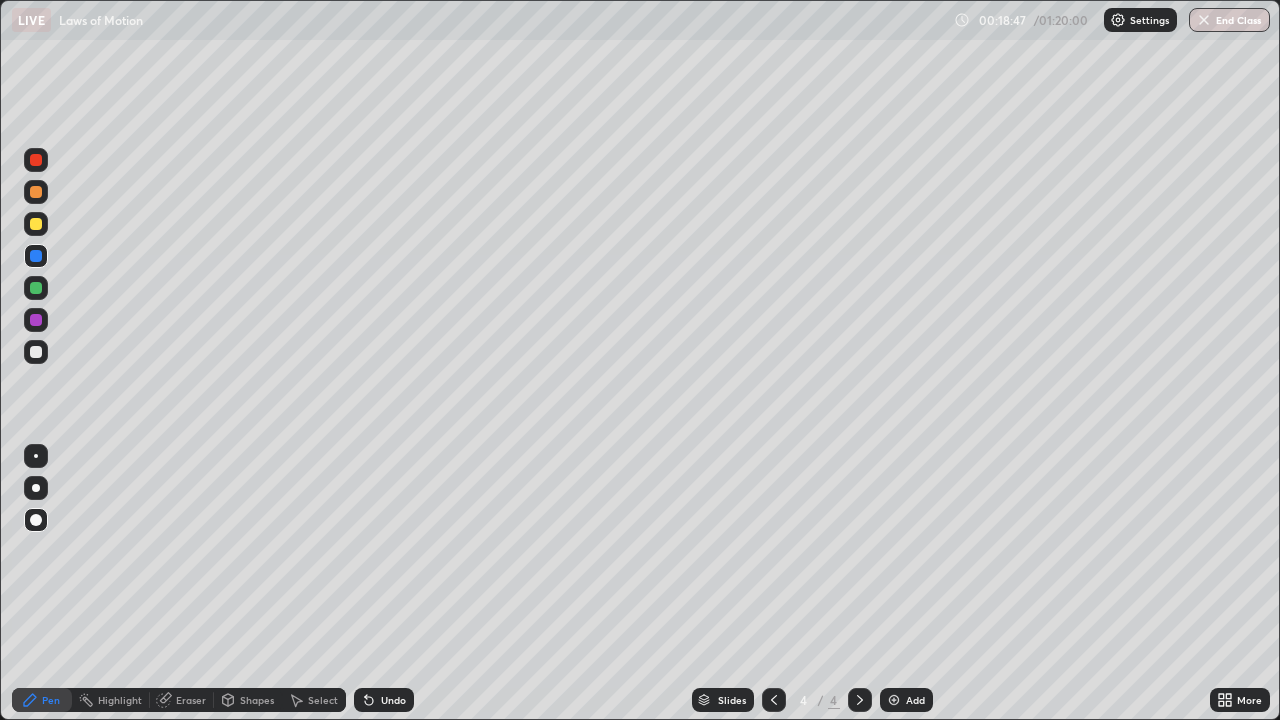 click at bounding box center [36, 352] 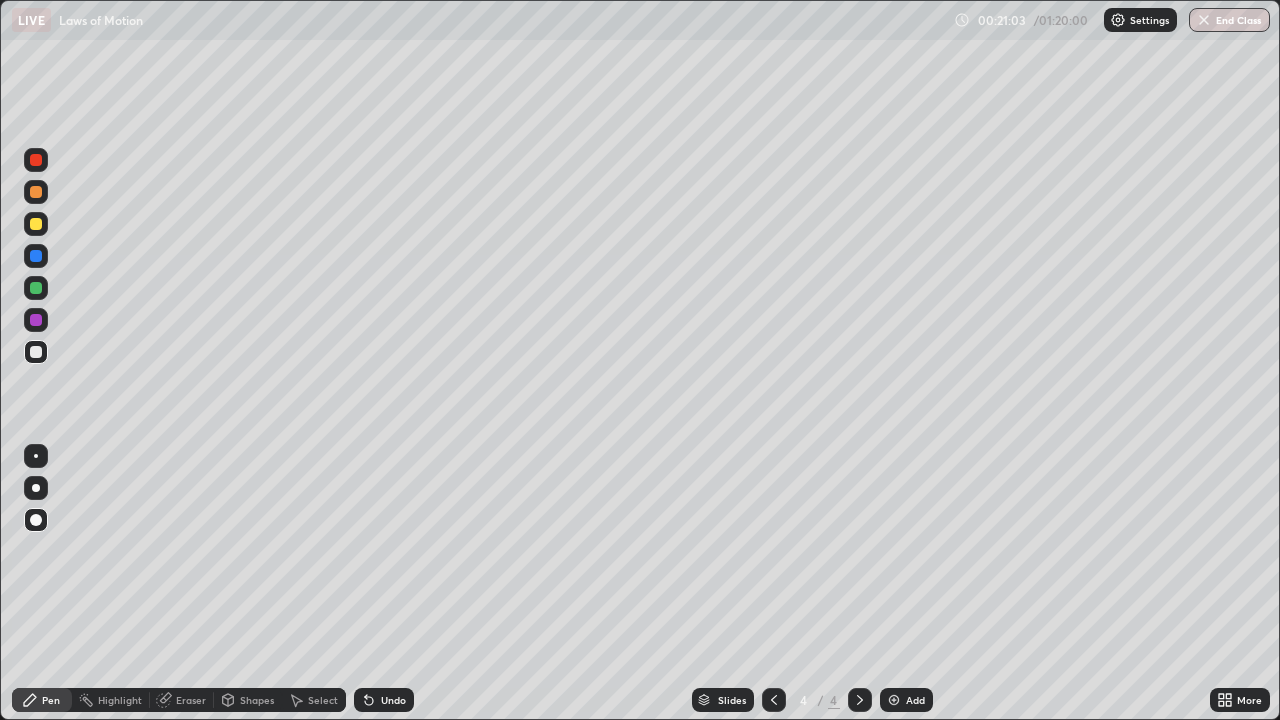 click on "Eraser" at bounding box center [182, 700] 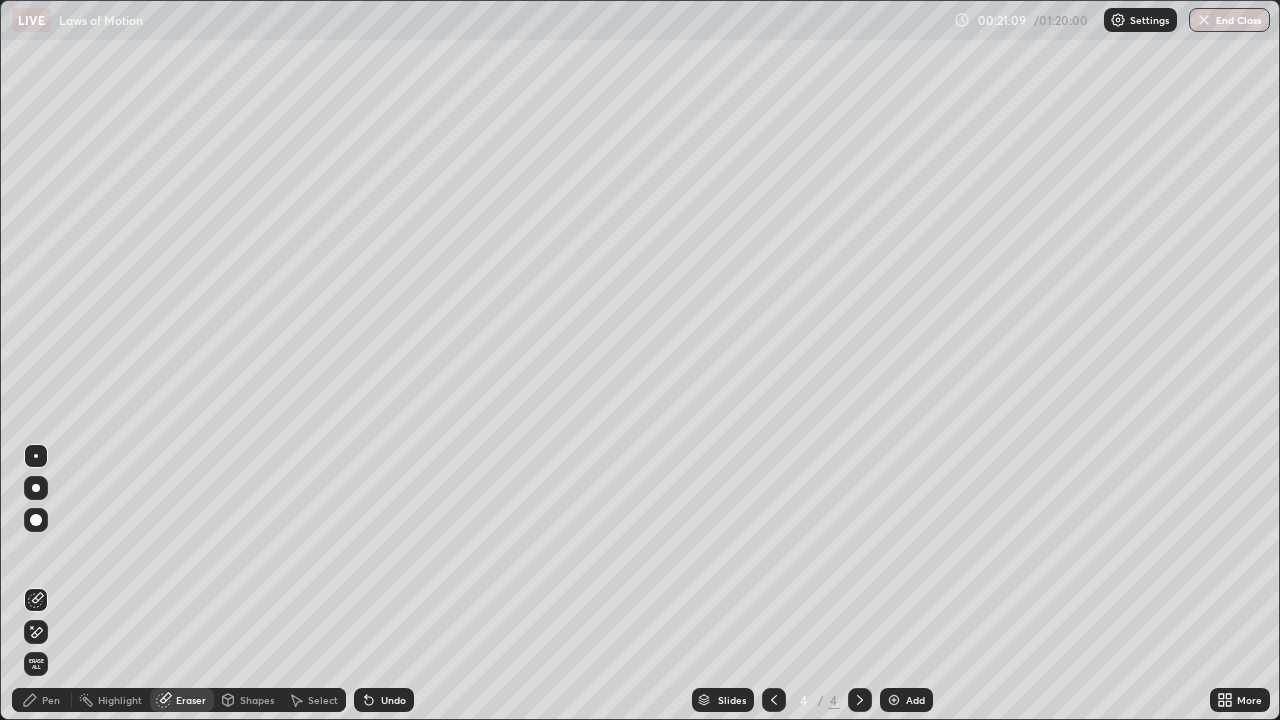 click on "Pen" at bounding box center (51, 700) 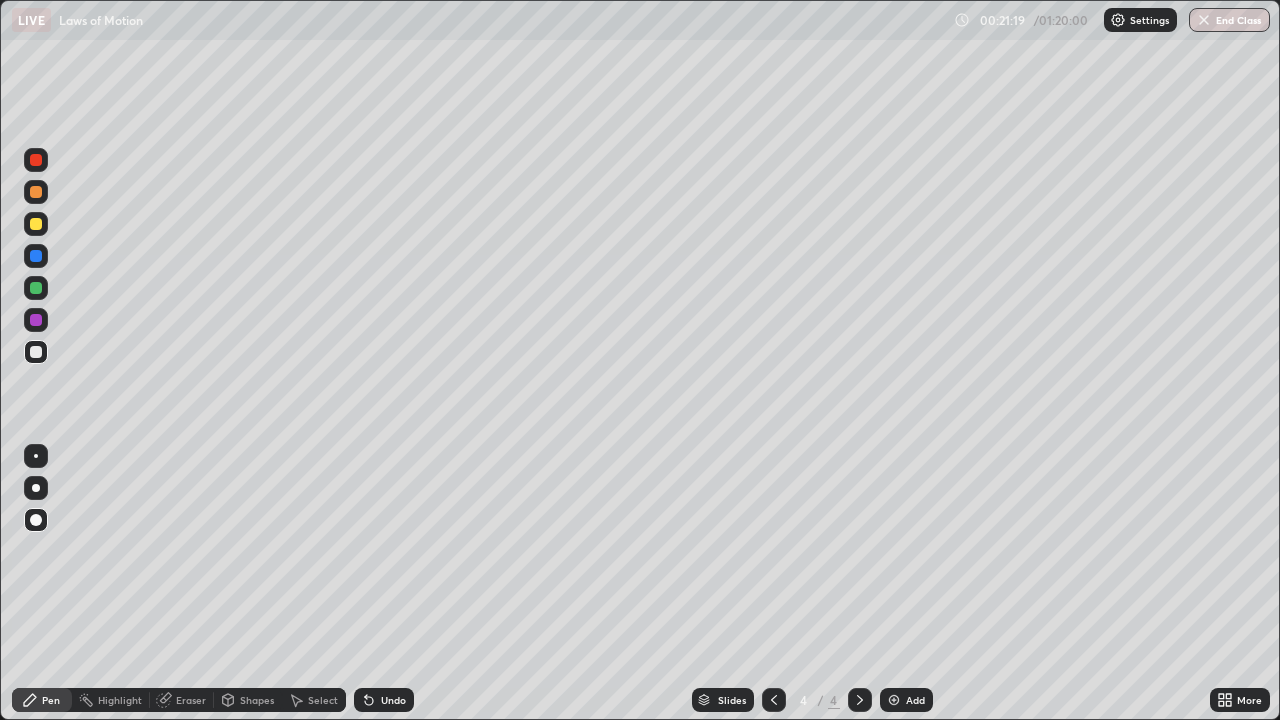 click on "Undo" at bounding box center (393, 700) 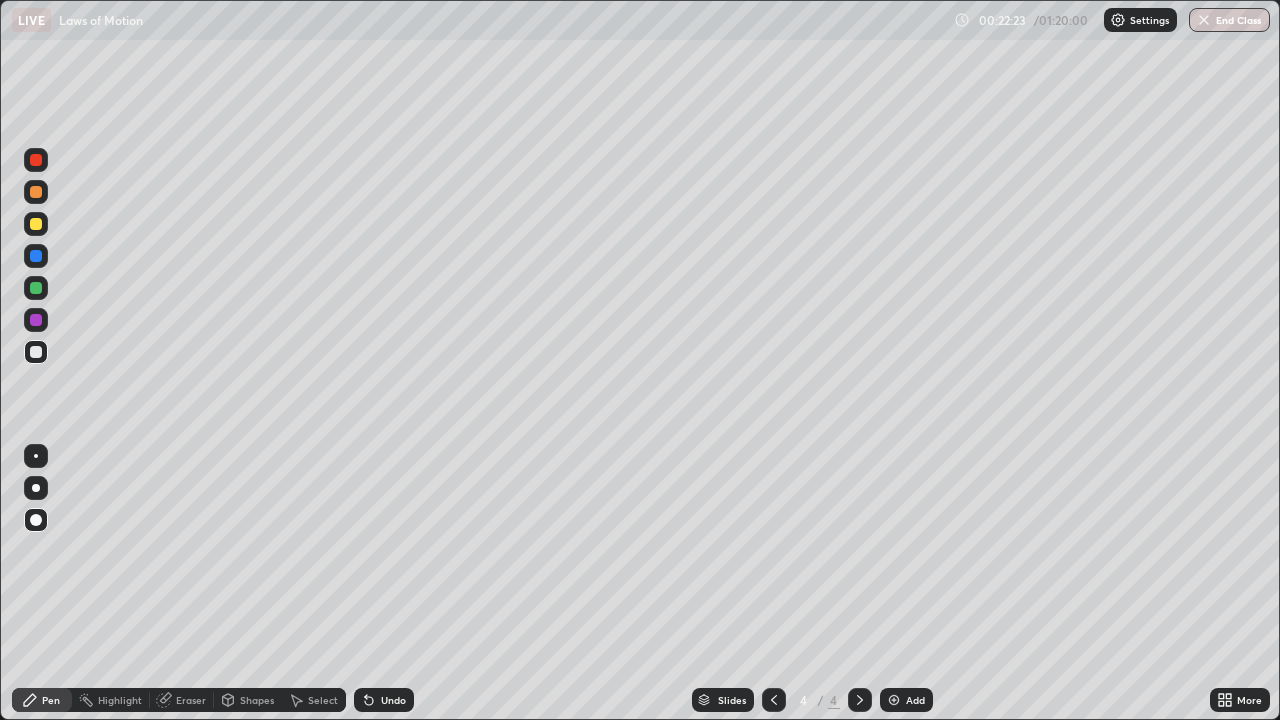 click on "Eraser" at bounding box center [191, 700] 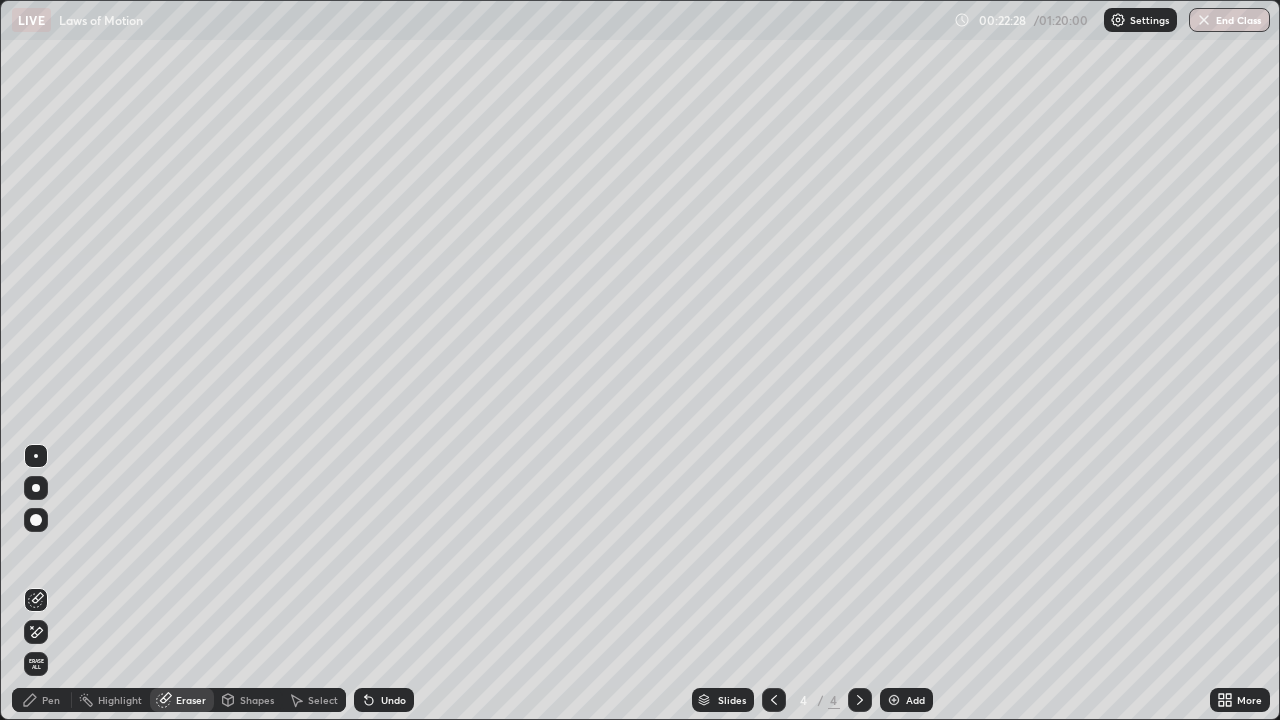 click on "Pen" at bounding box center [51, 700] 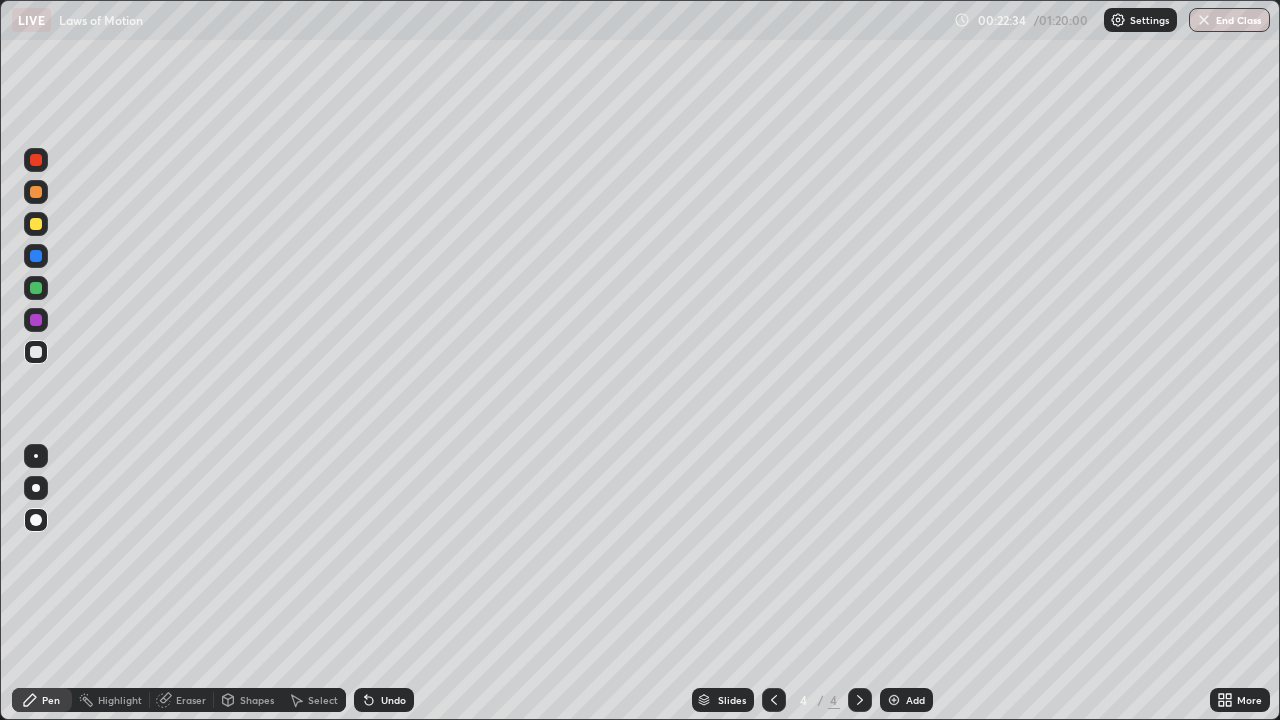 click on "Eraser" at bounding box center [182, 700] 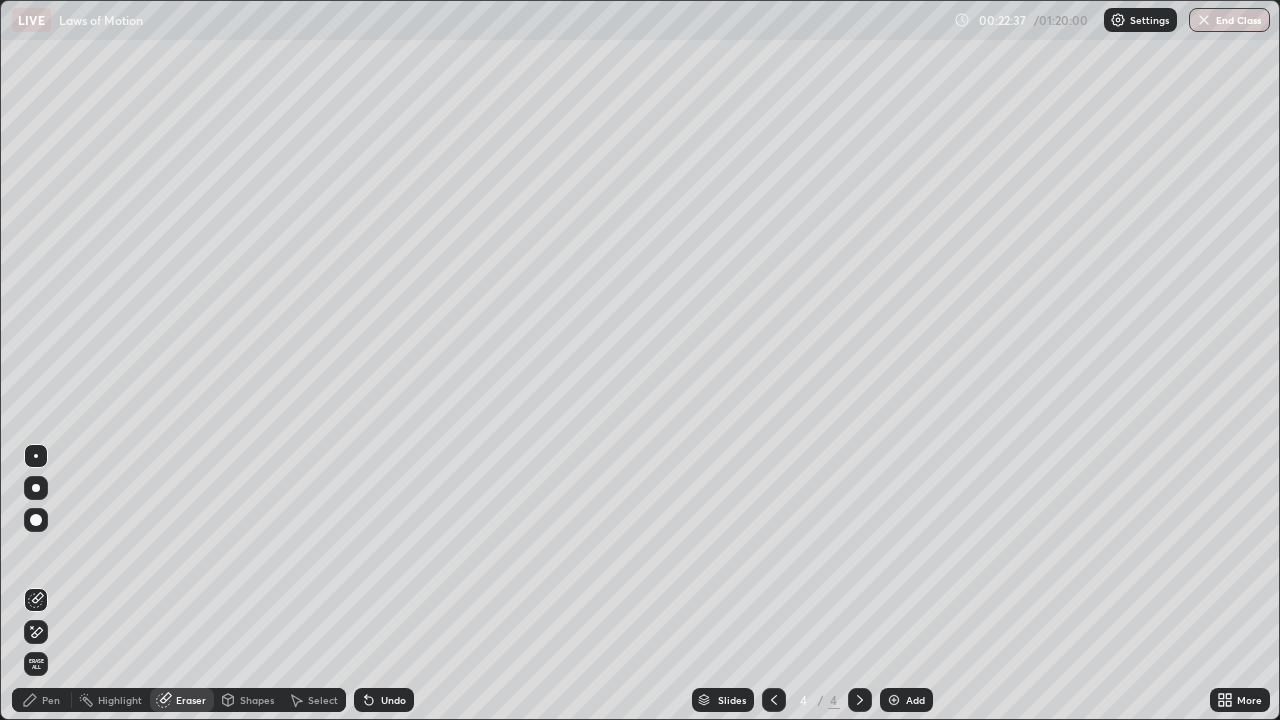 click on "Pen" at bounding box center (42, 700) 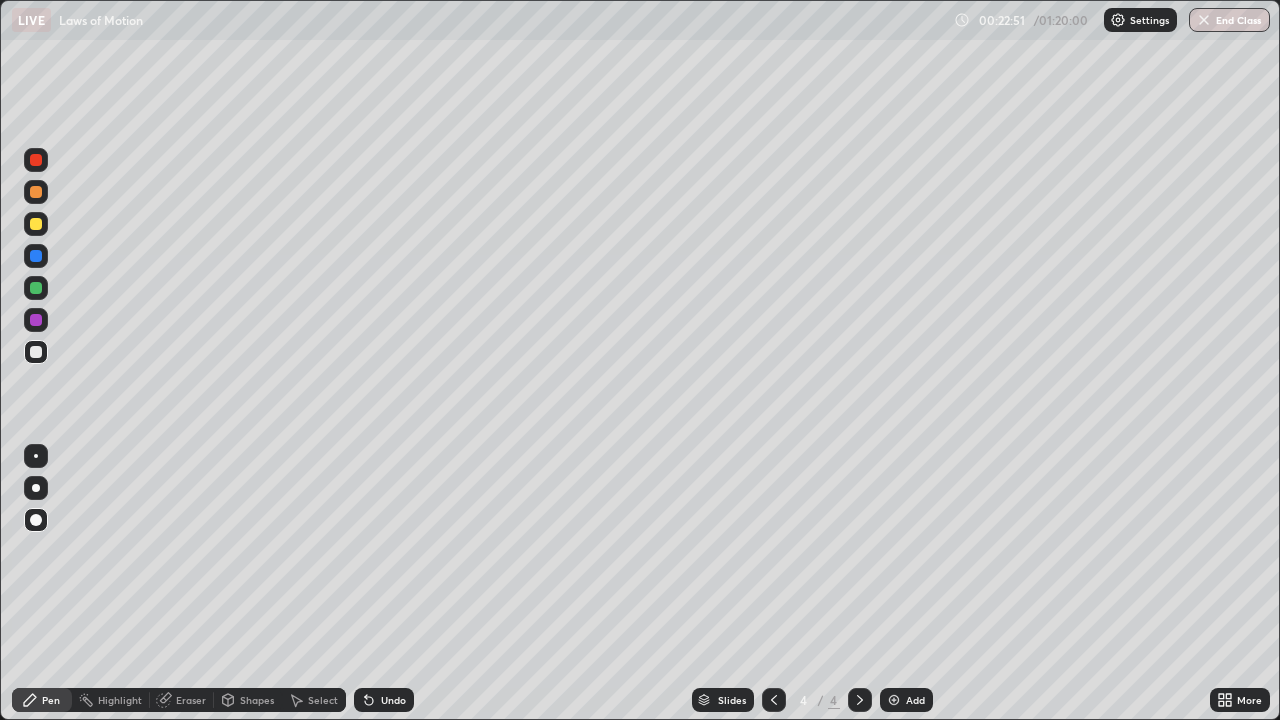 click 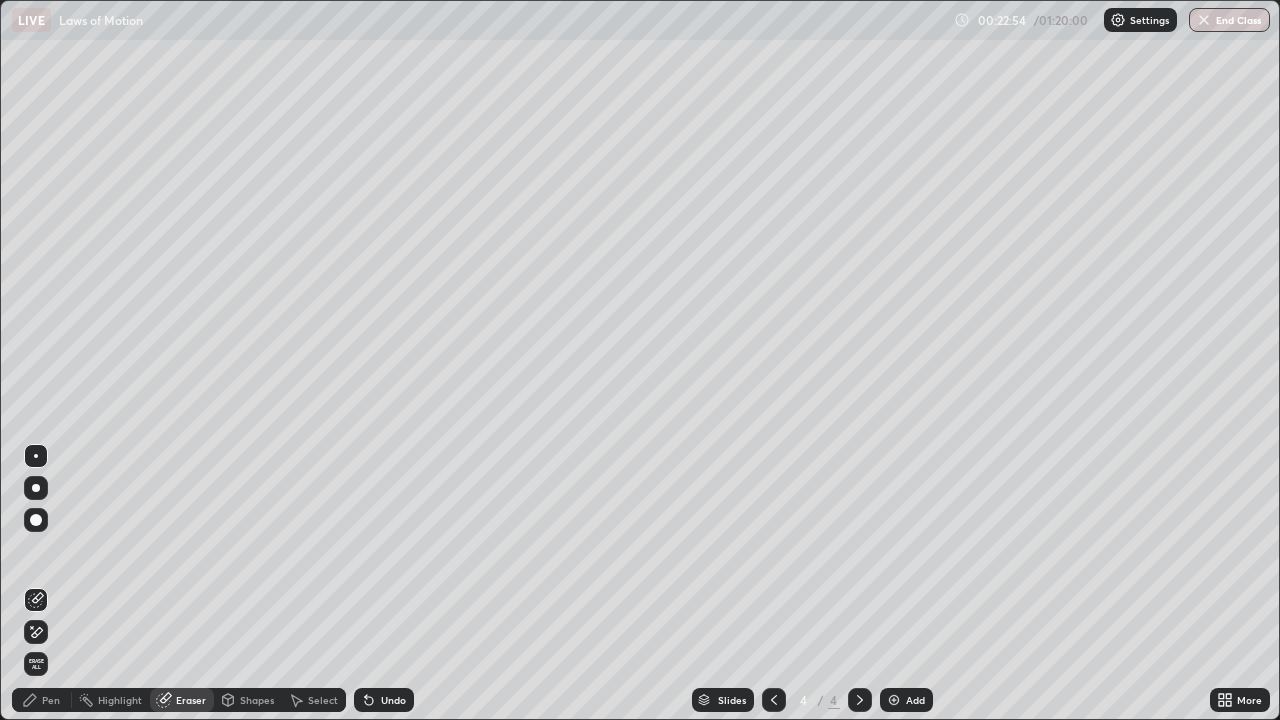 click on "Pen" at bounding box center (51, 700) 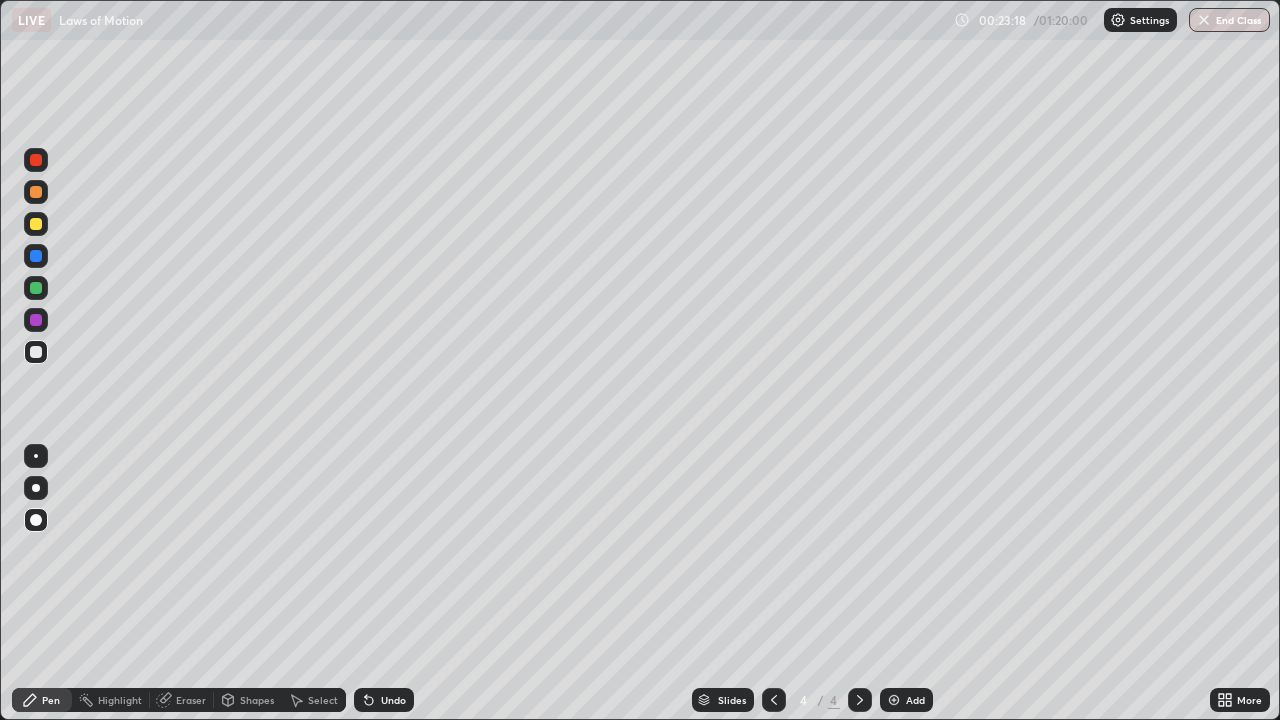 click on "Undo" at bounding box center [393, 700] 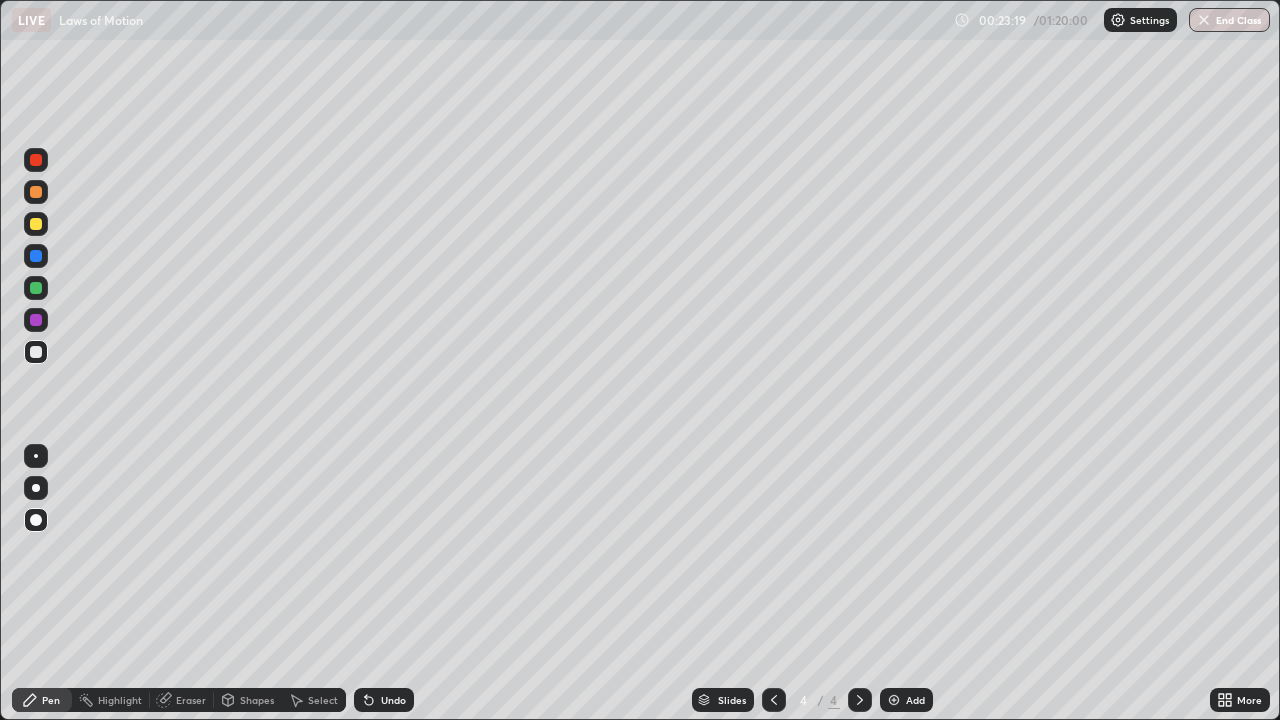 click on "Undo" at bounding box center (393, 700) 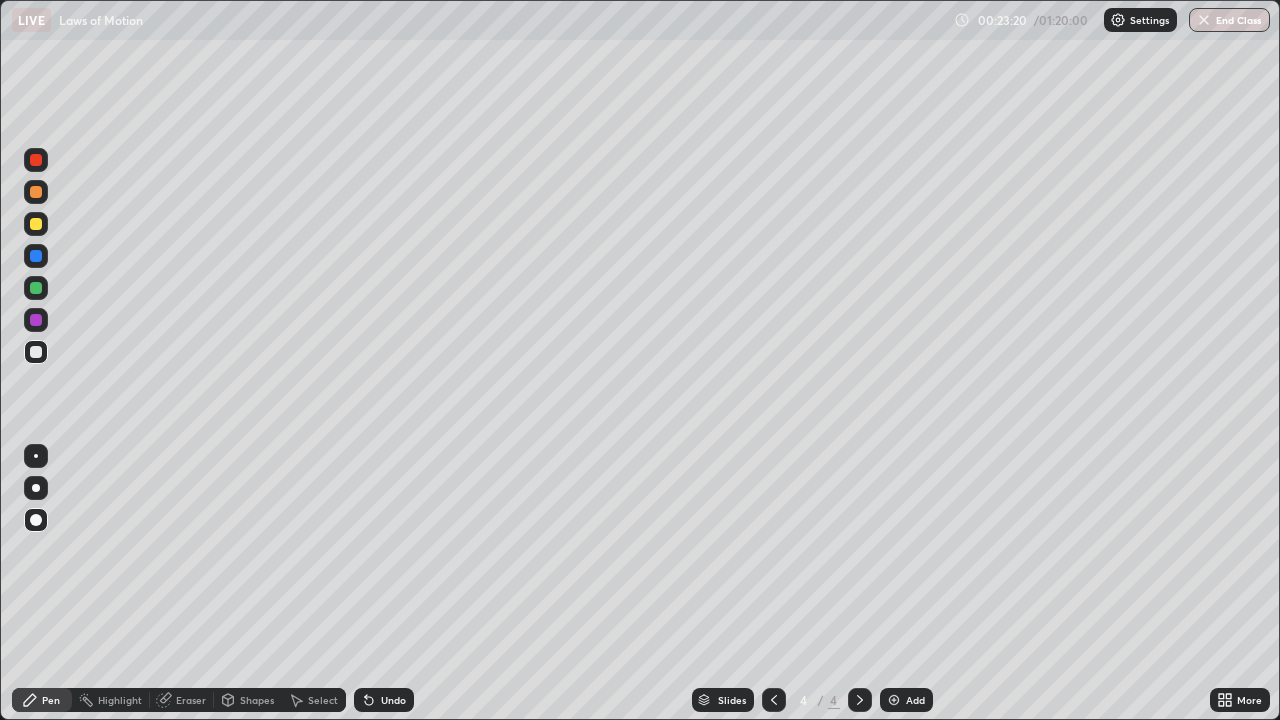 click on "Undo" at bounding box center [393, 700] 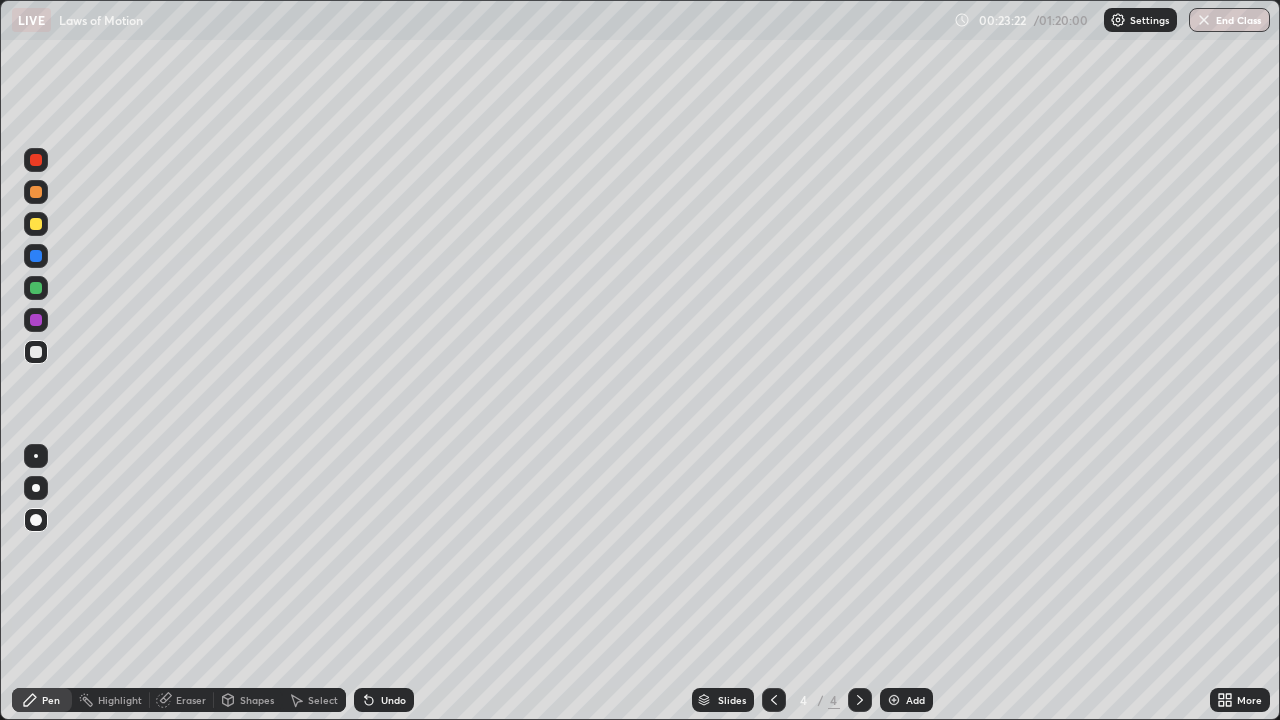 click on "Eraser" at bounding box center [182, 700] 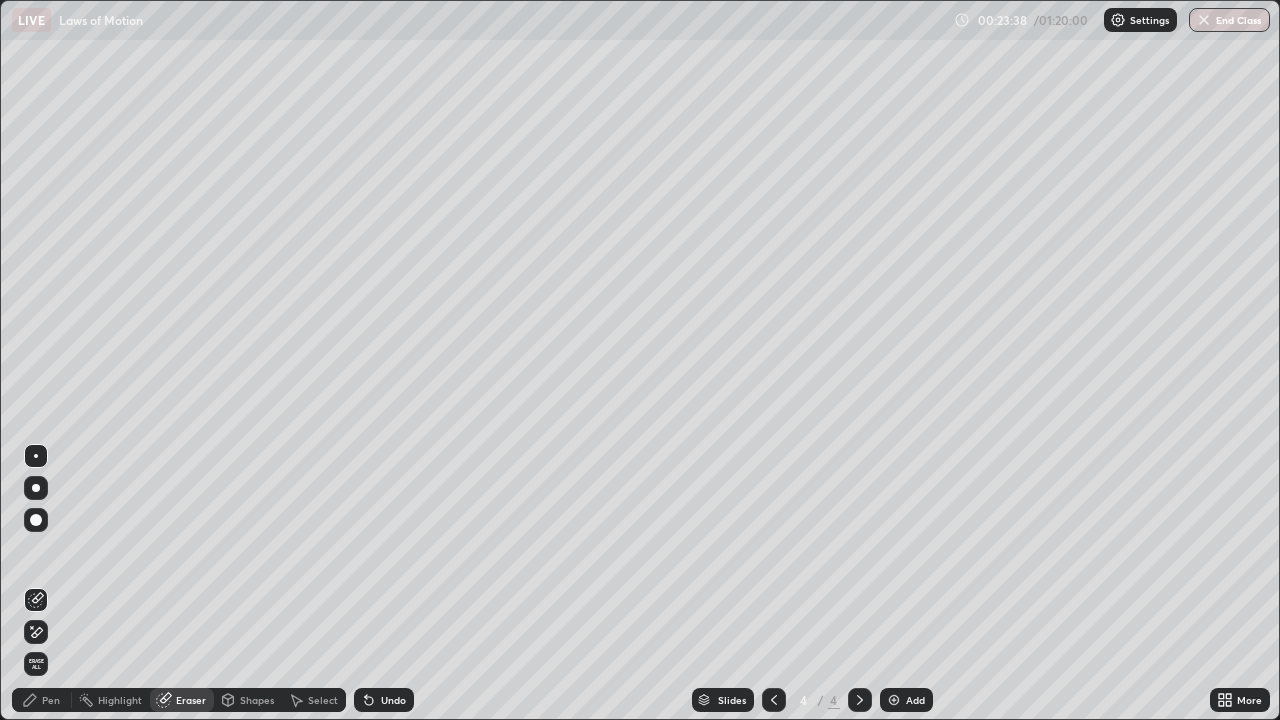 click on "Pen" at bounding box center [51, 700] 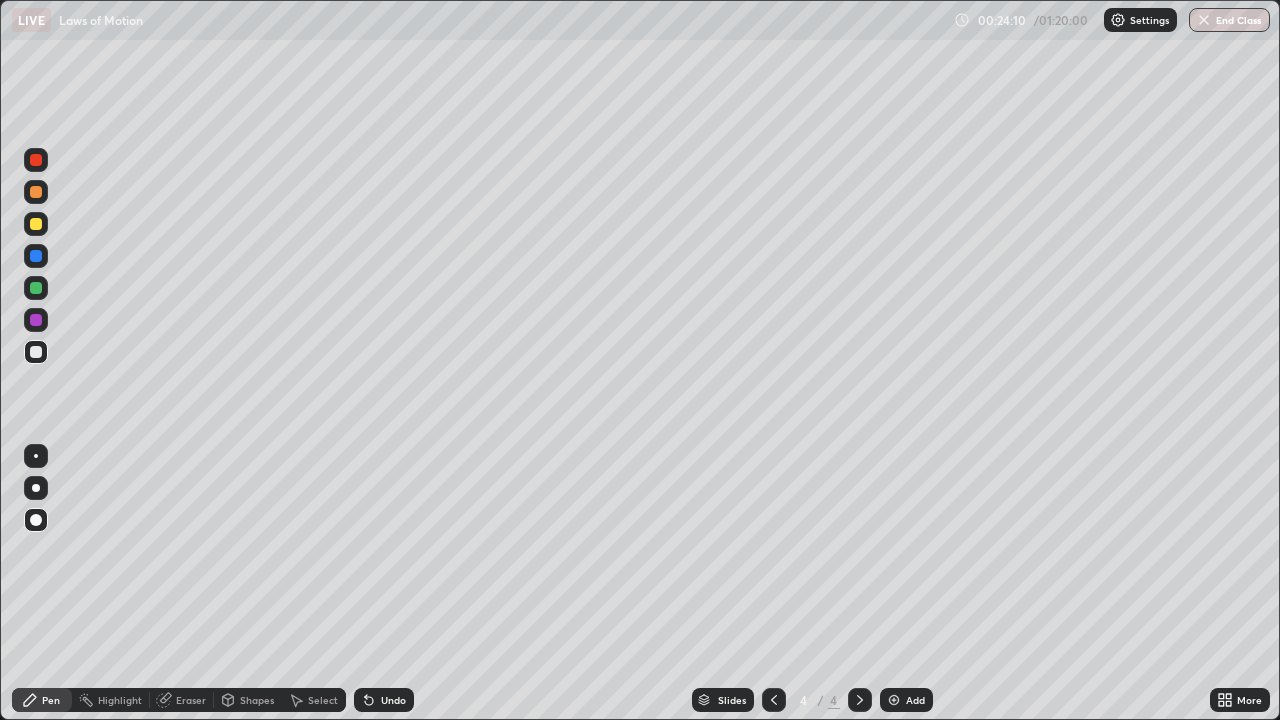 click on "Eraser" at bounding box center (182, 700) 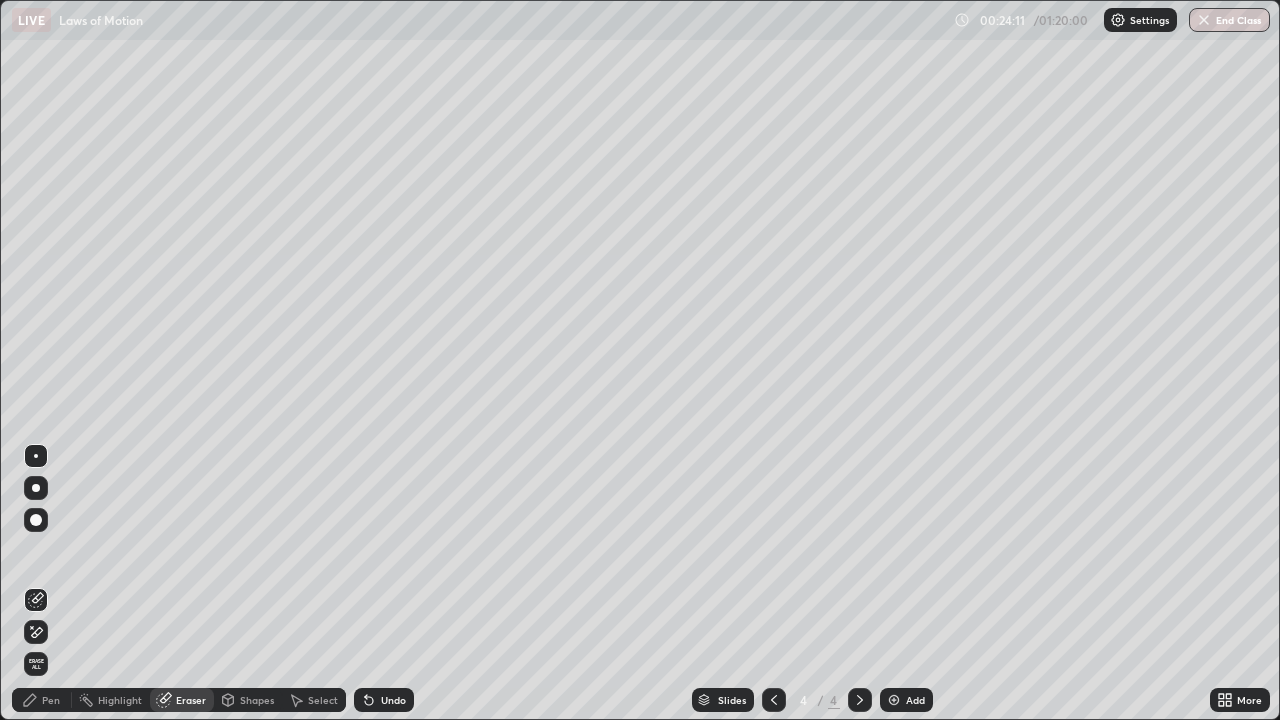 click 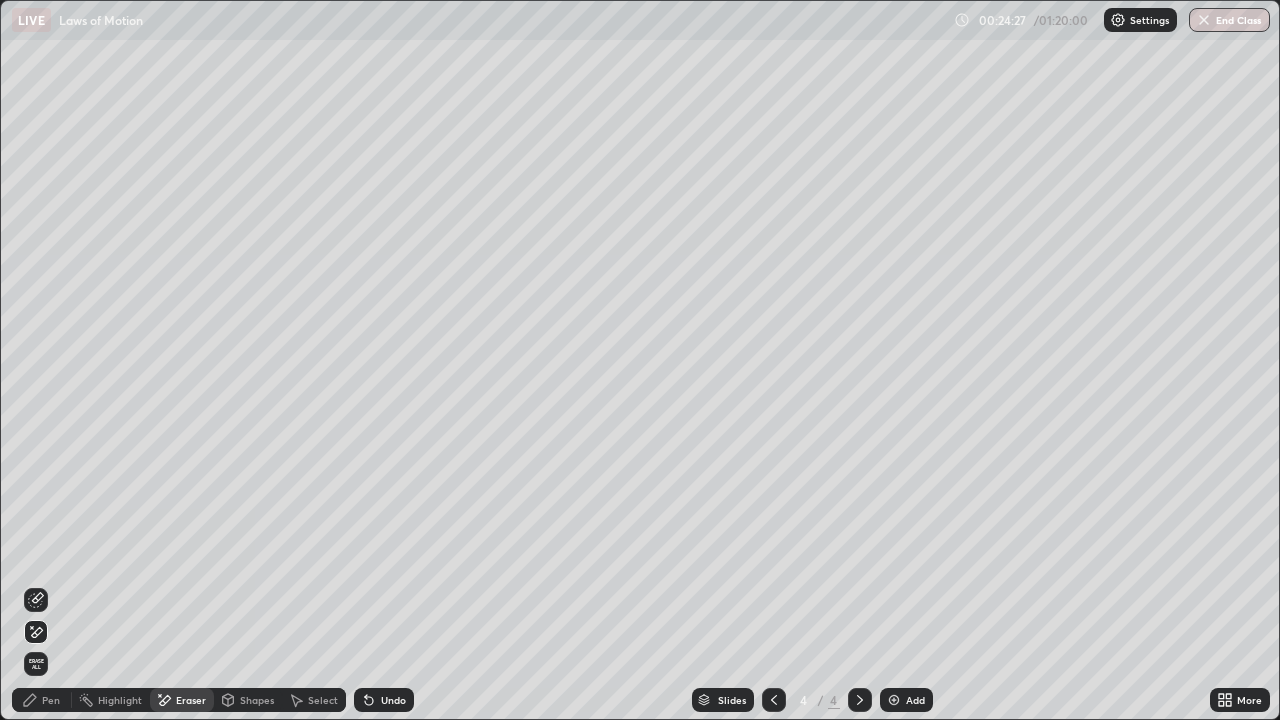 click on "Pen" at bounding box center [51, 700] 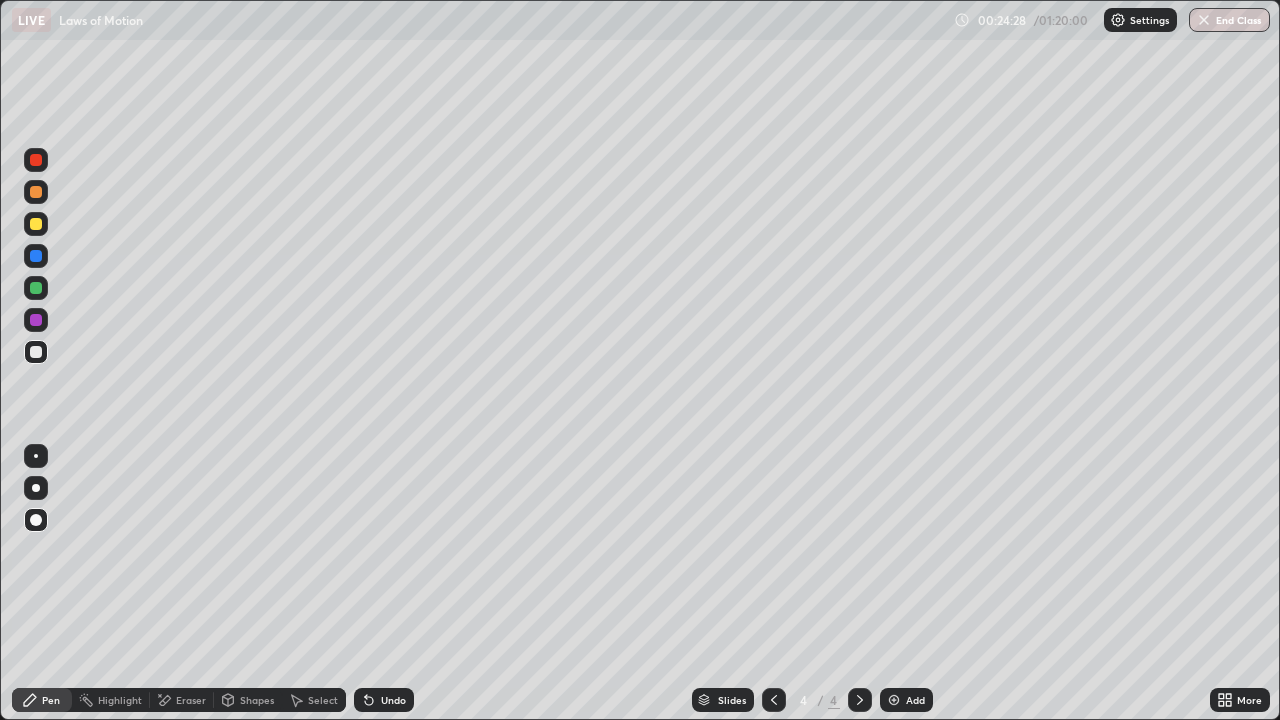 click at bounding box center [36, 224] 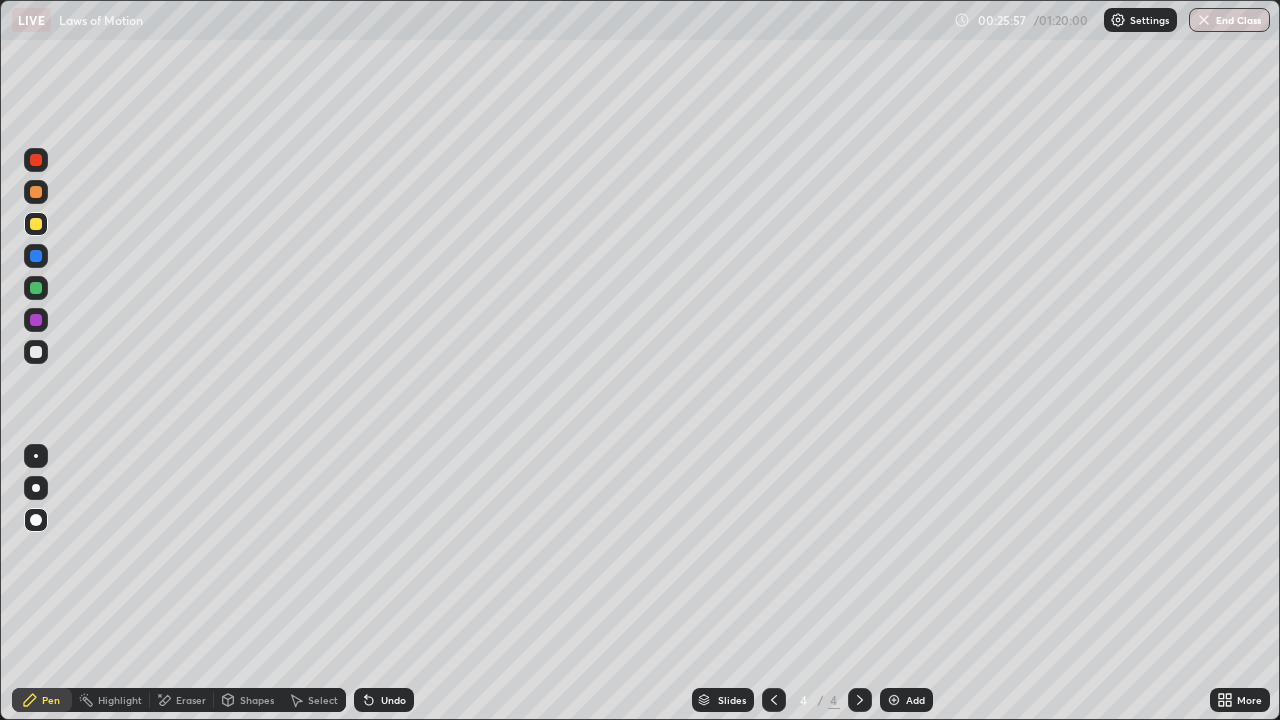 click at bounding box center [36, 160] 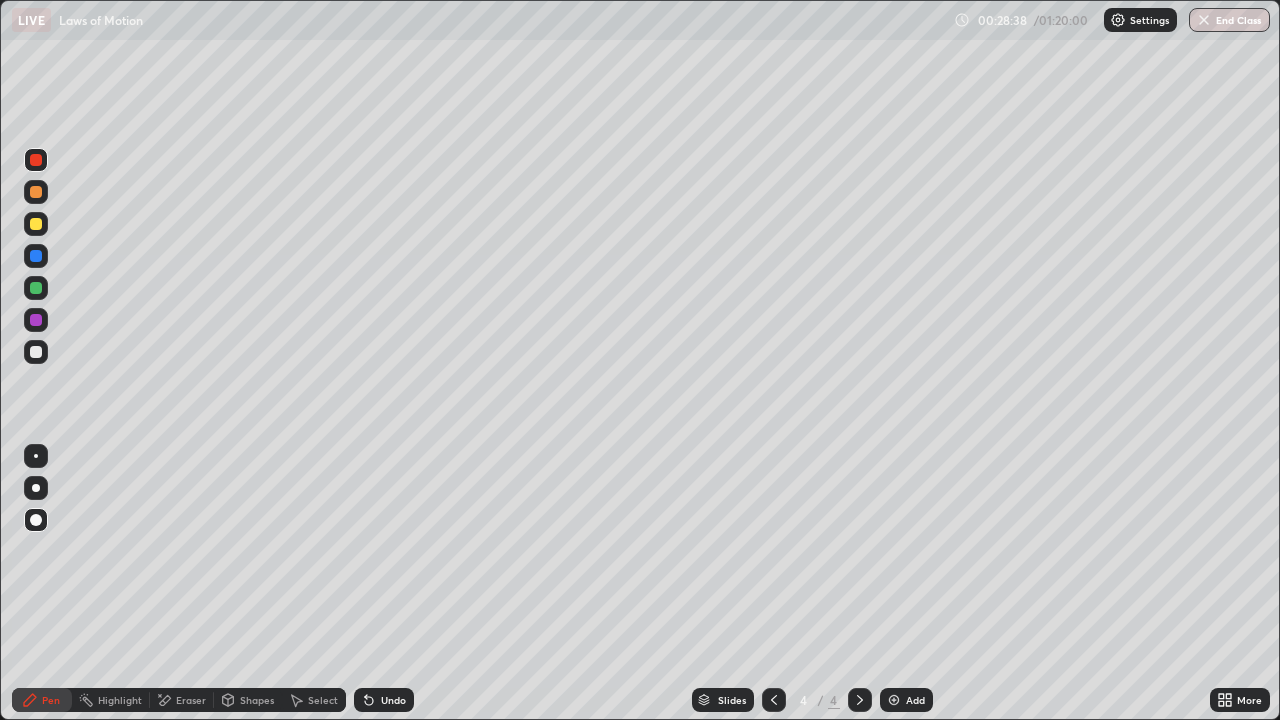 click on "Add" at bounding box center [906, 700] 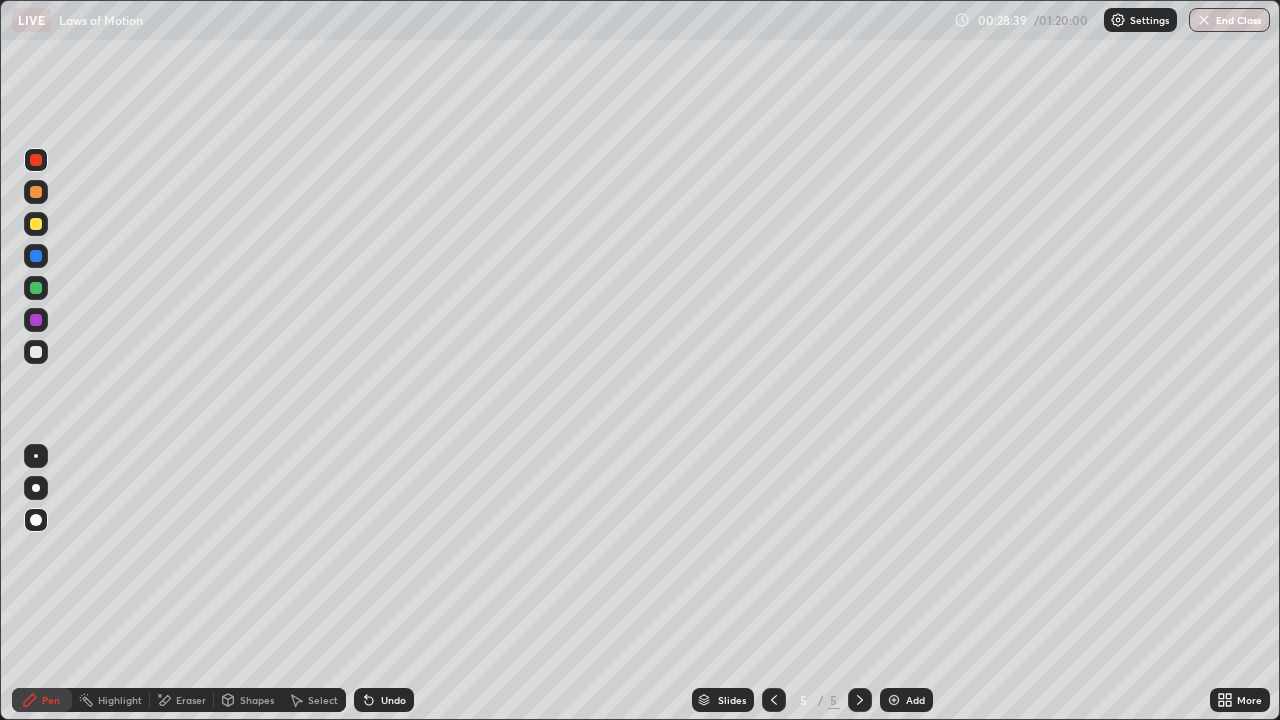 click at bounding box center (36, 352) 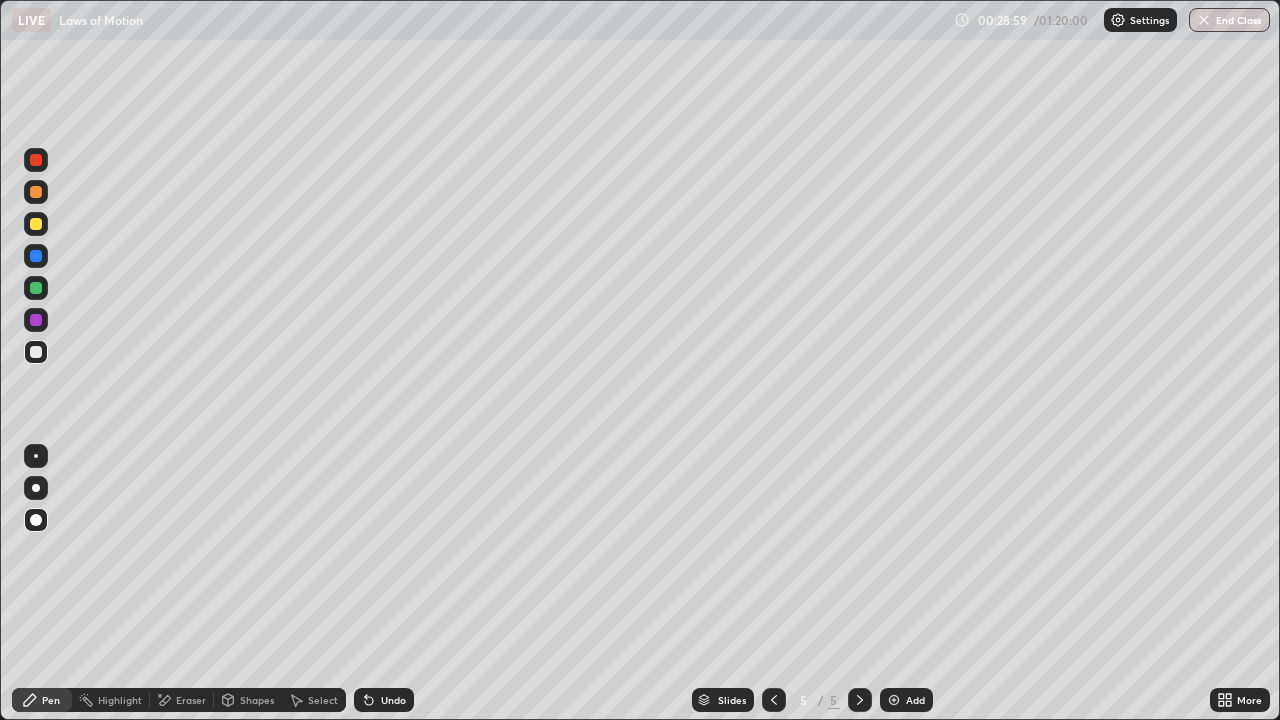 click at bounding box center [36, 192] 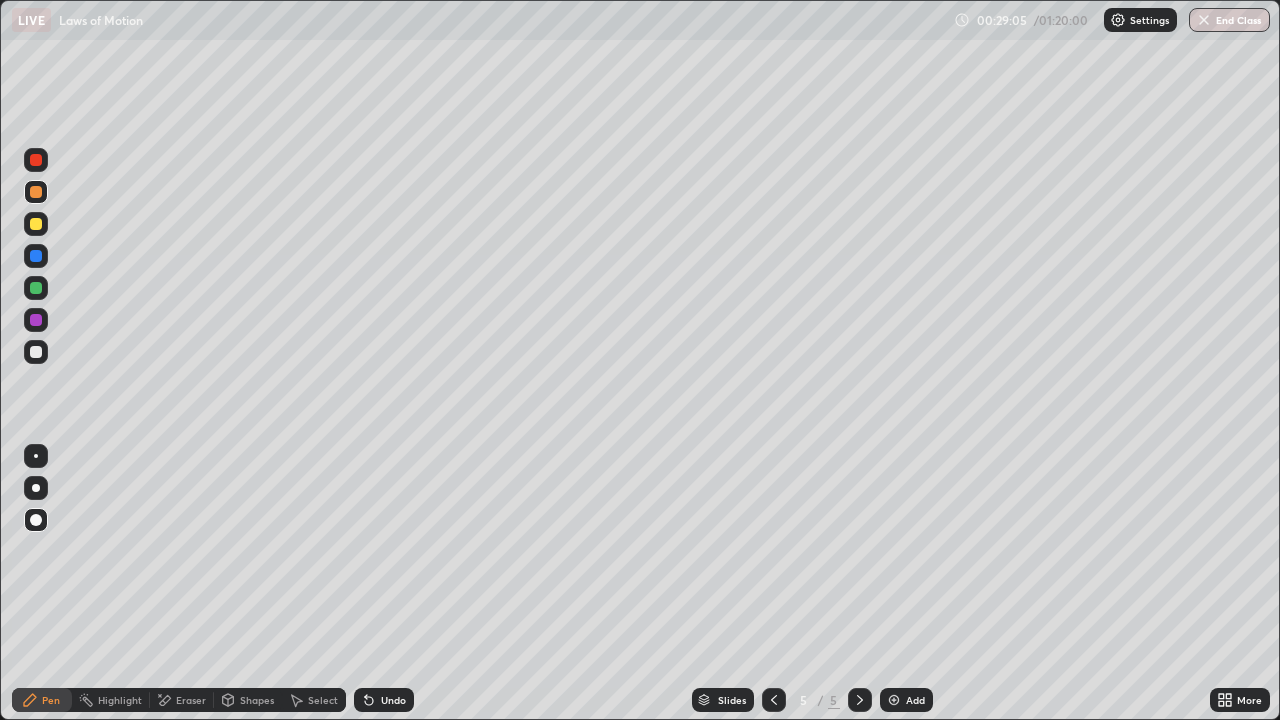 click on "Undo" at bounding box center (393, 700) 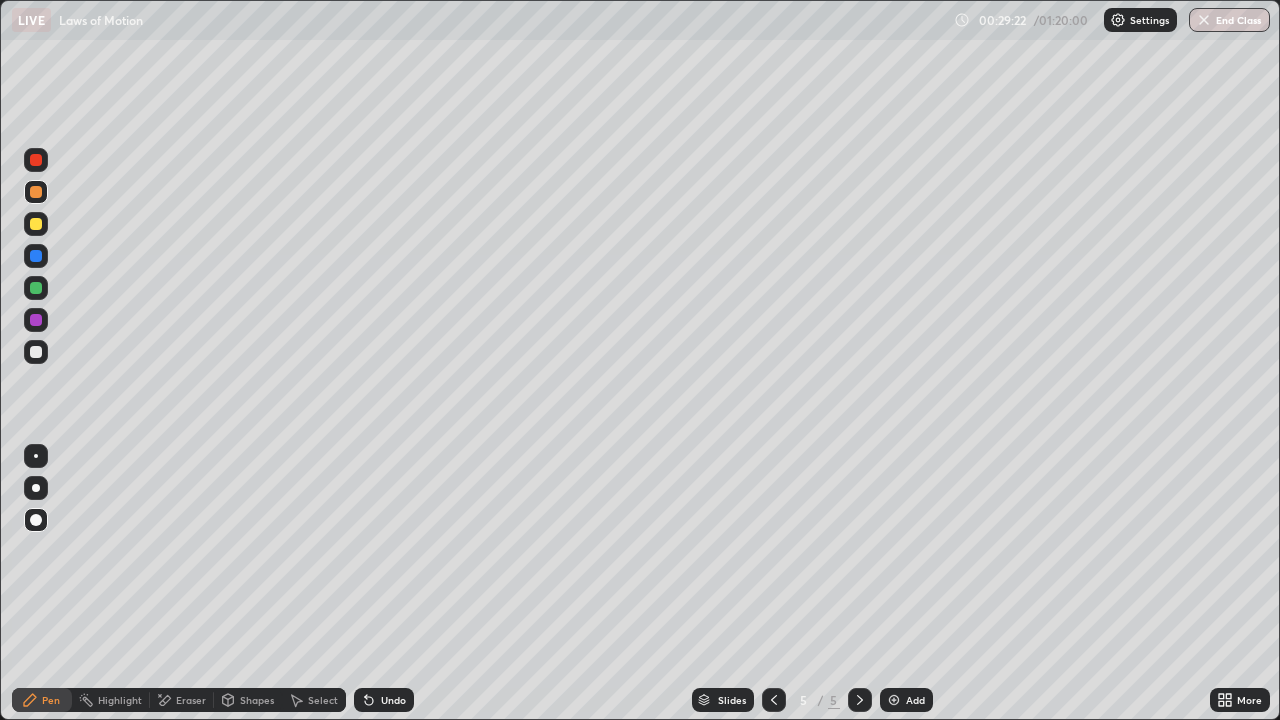 click on "Undo" at bounding box center (393, 700) 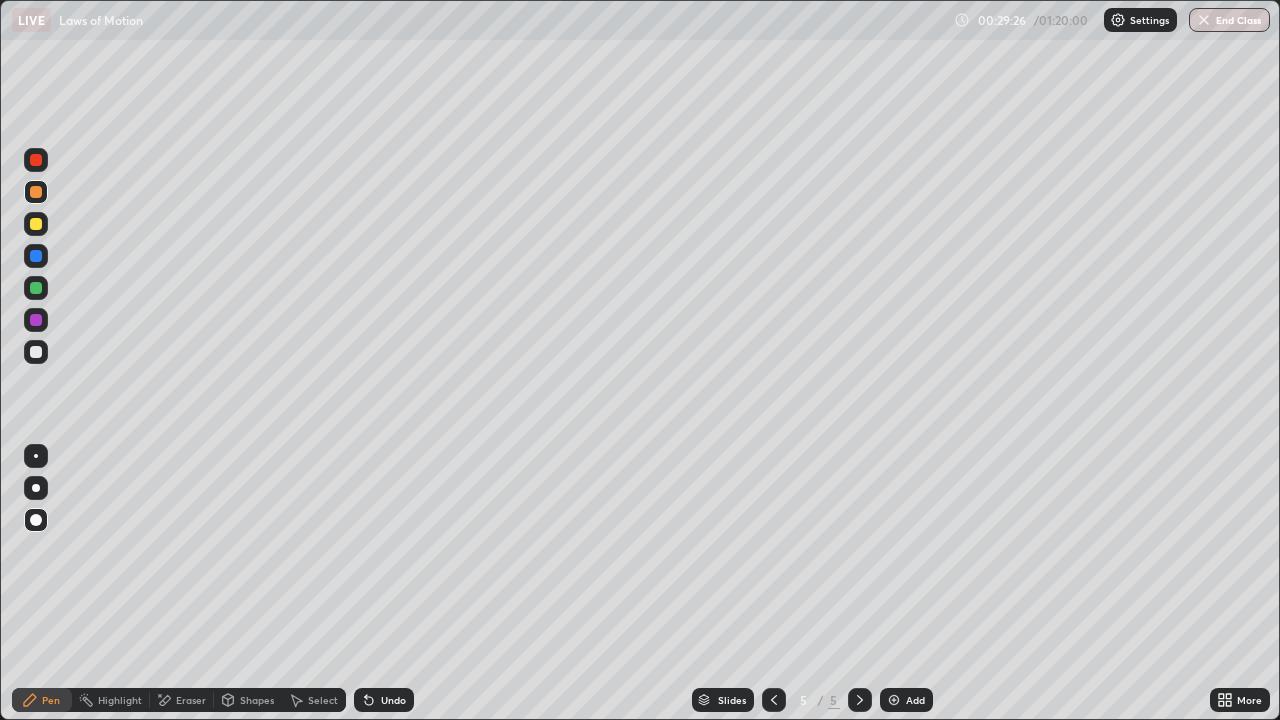 click at bounding box center [36, 288] 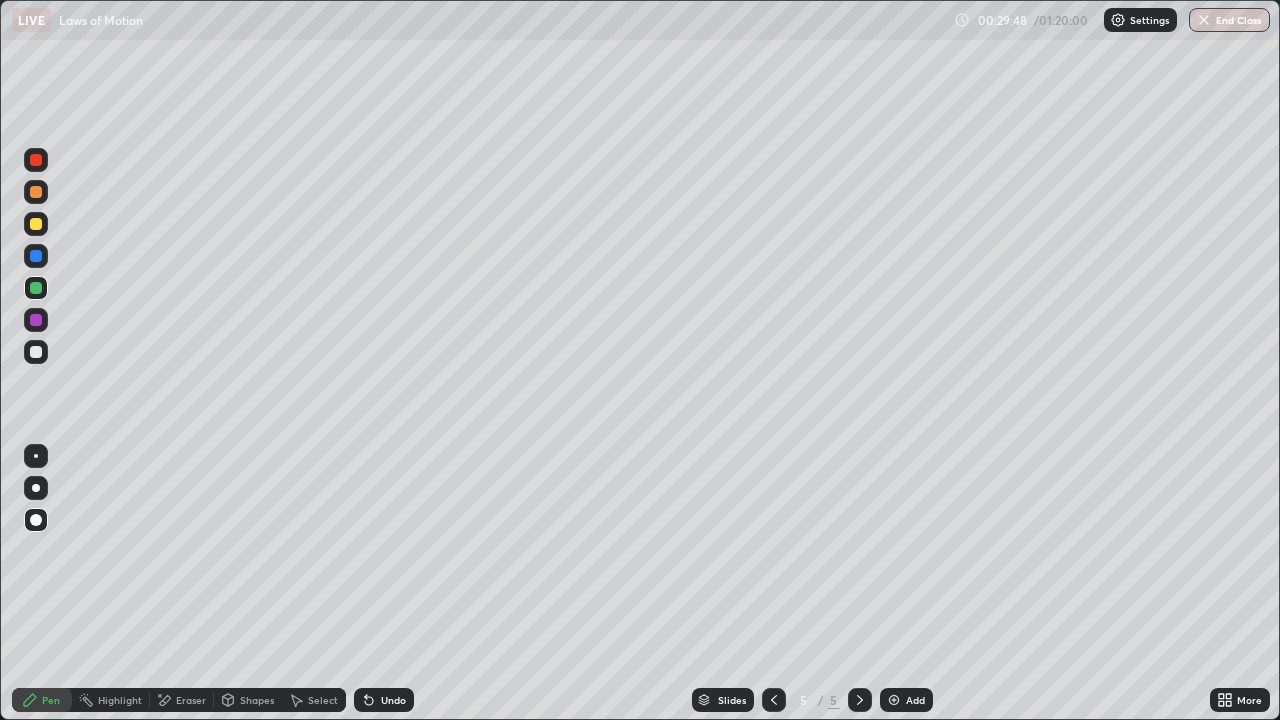 click at bounding box center (36, 352) 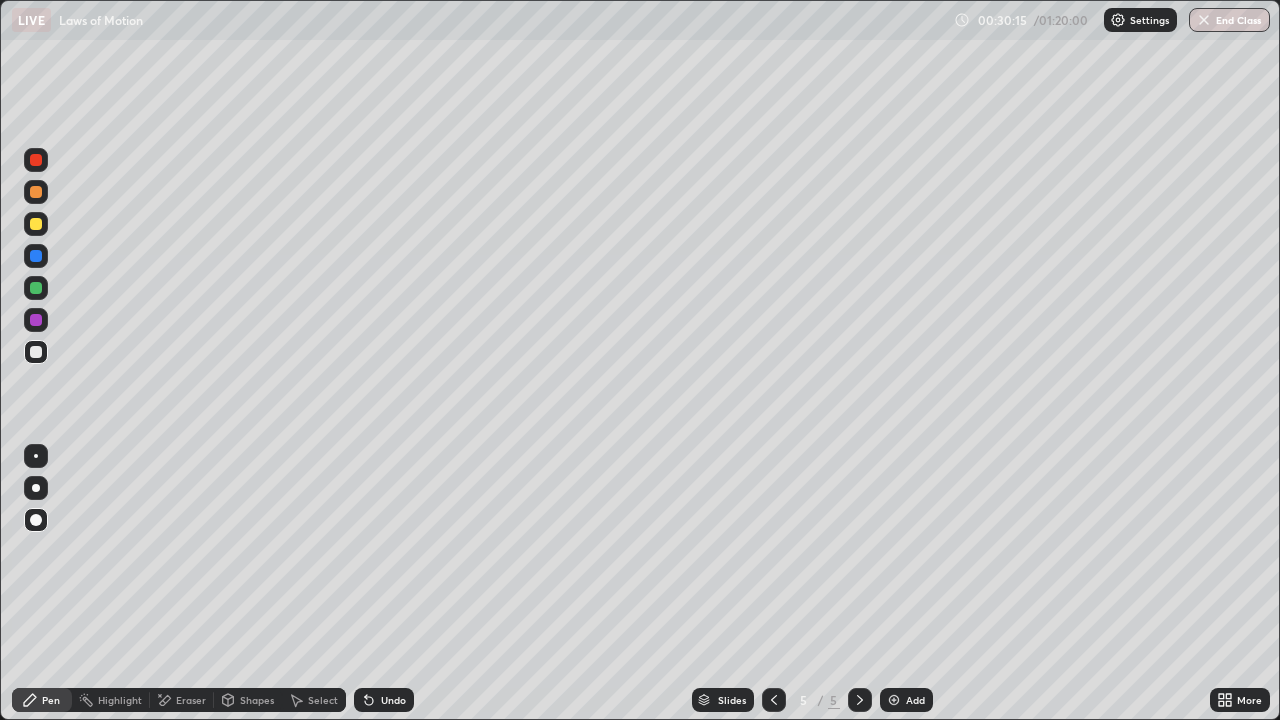 click at bounding box center (36, 160) 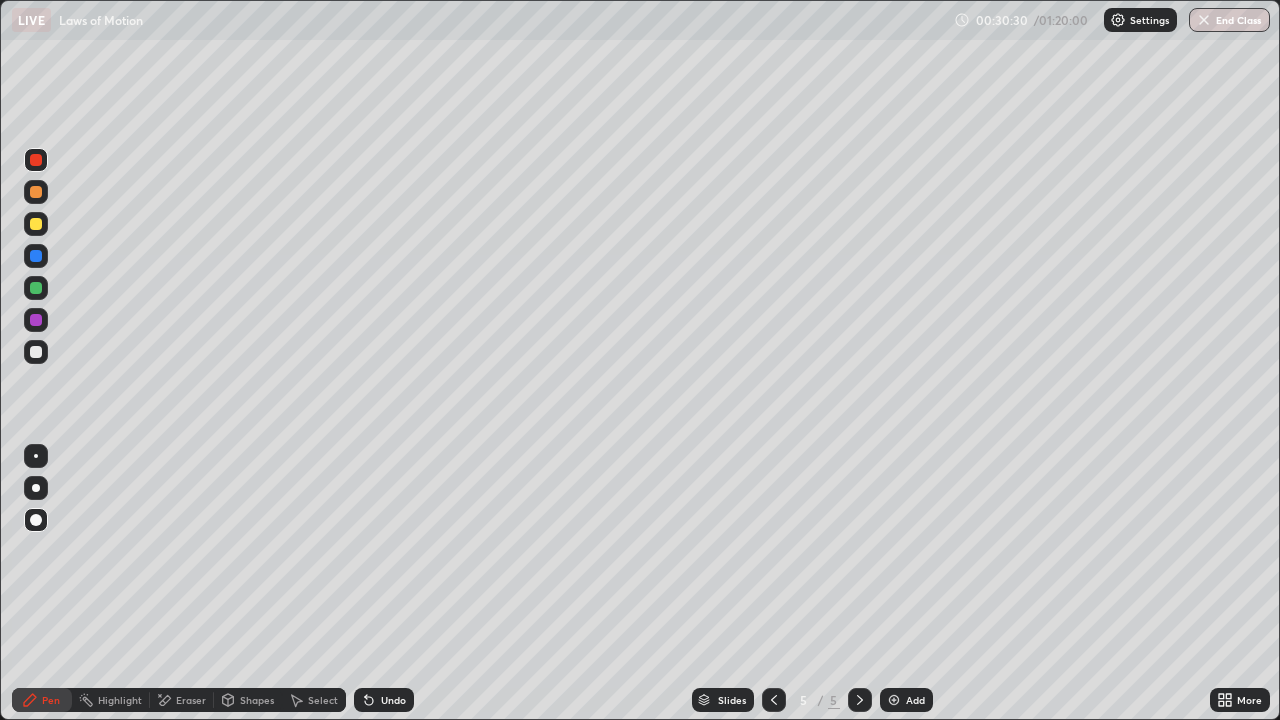 click at bounding box center (36, 352) 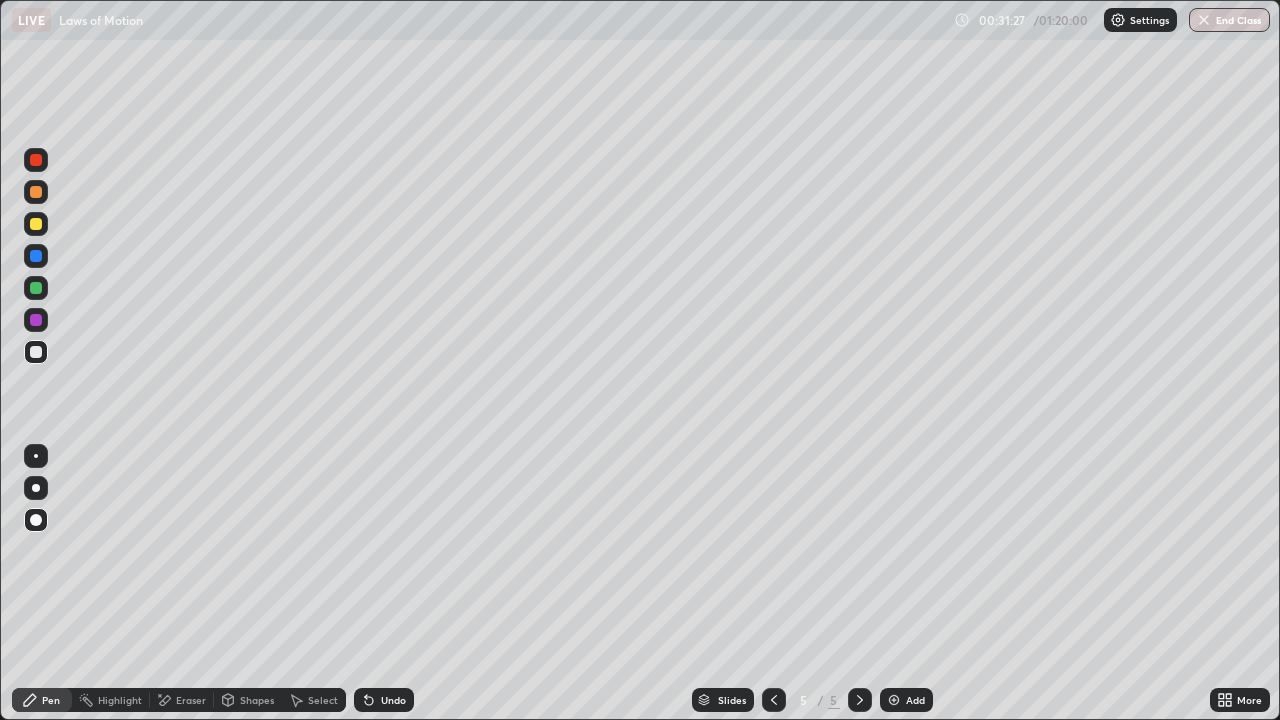 click on "Undo" at bounding box center (393, 700) 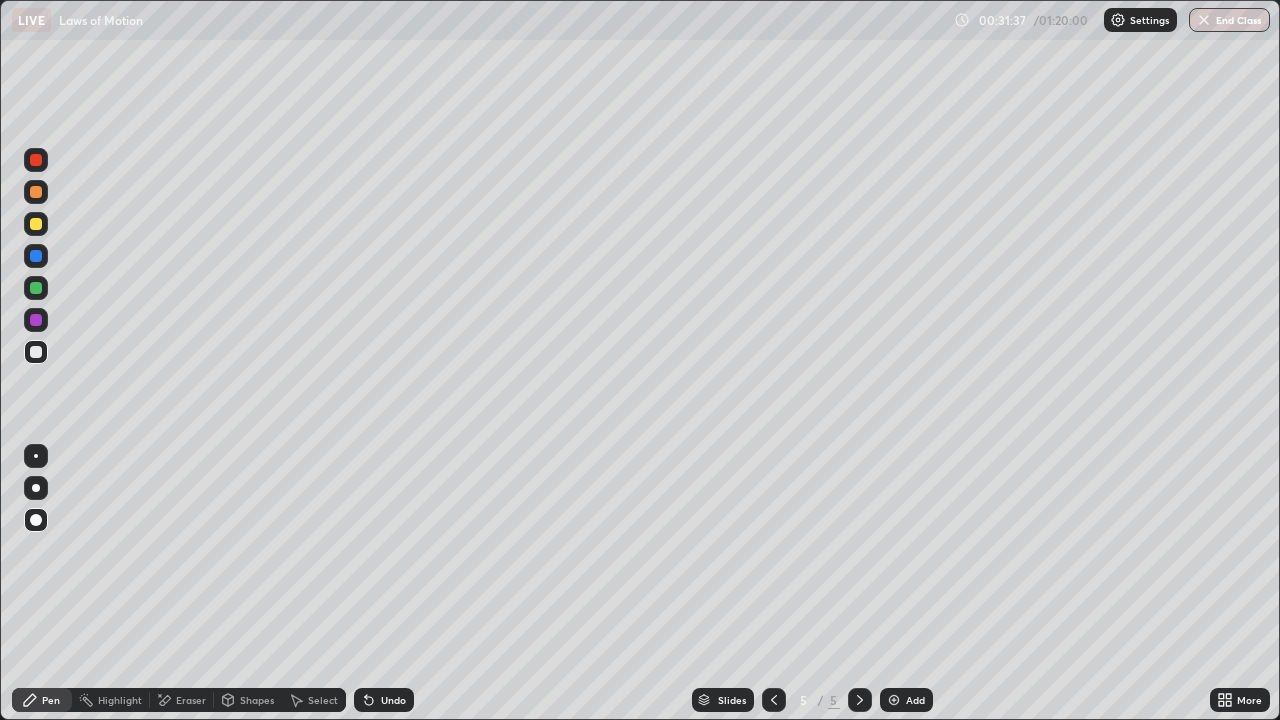 click on "Undo" at bounding box center (393, 700) 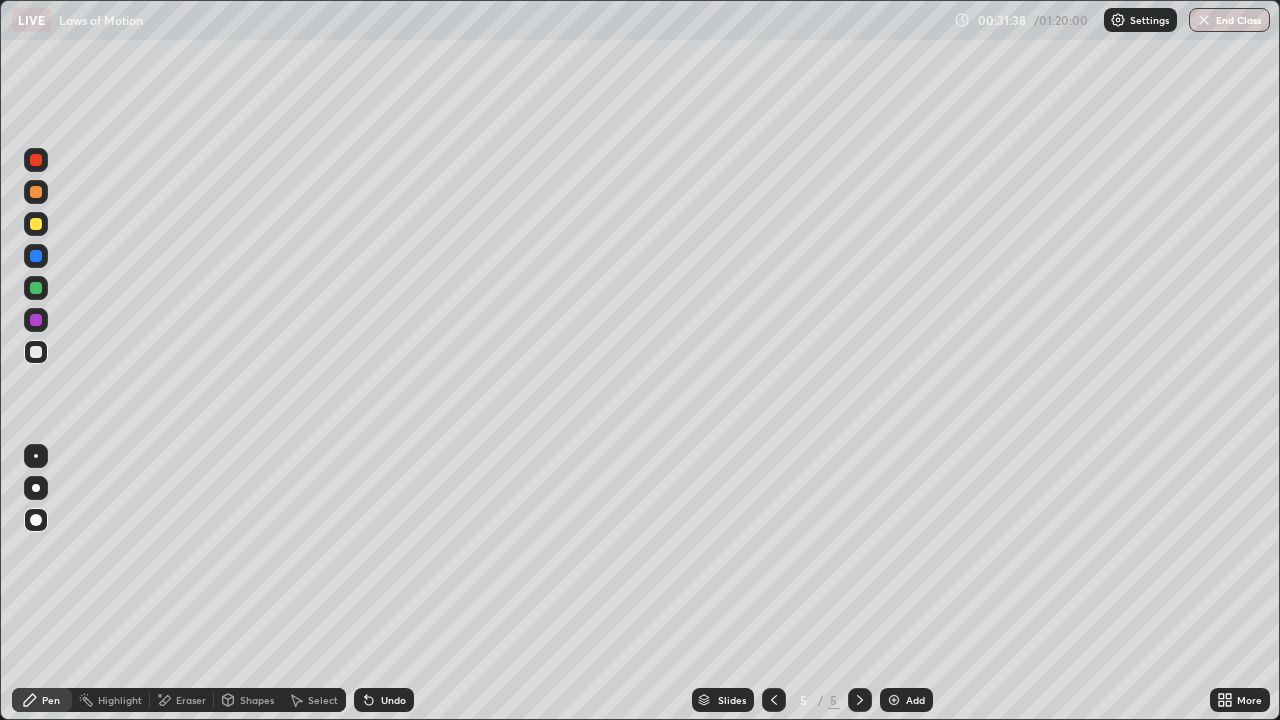 click on "Undo" at bounding box center (393, 700) 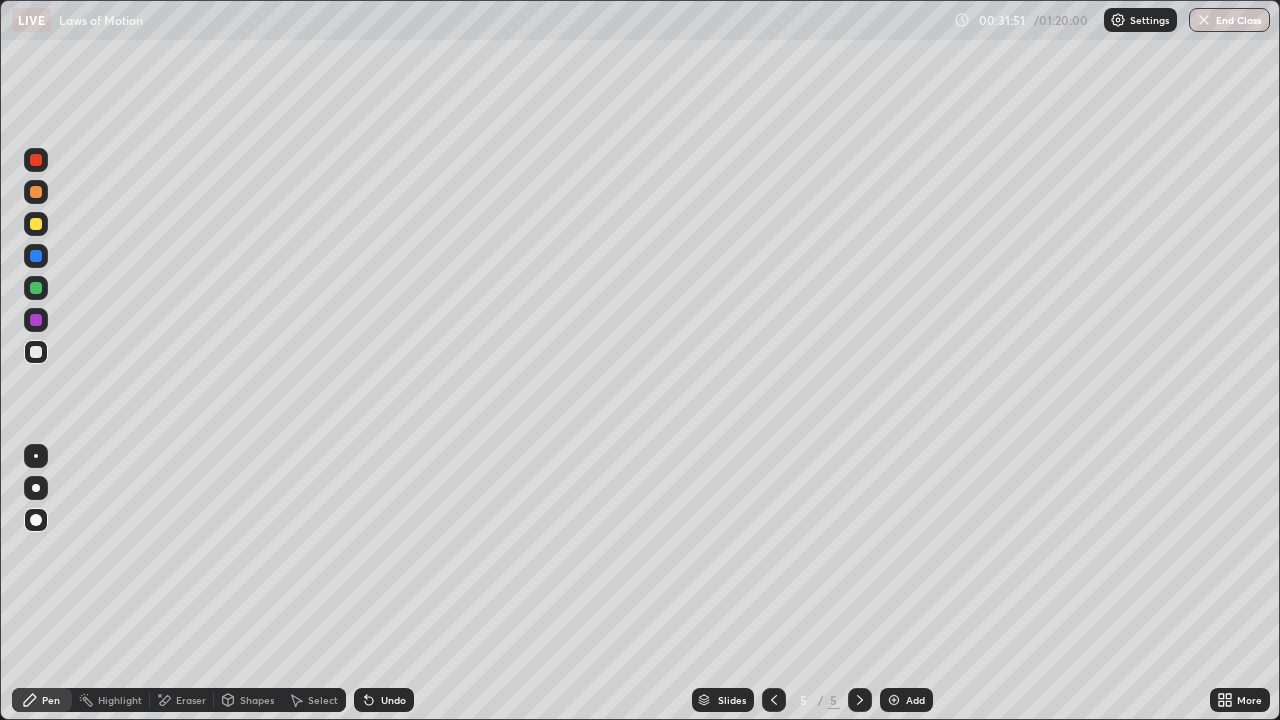 click at bounding box center [36, 288] 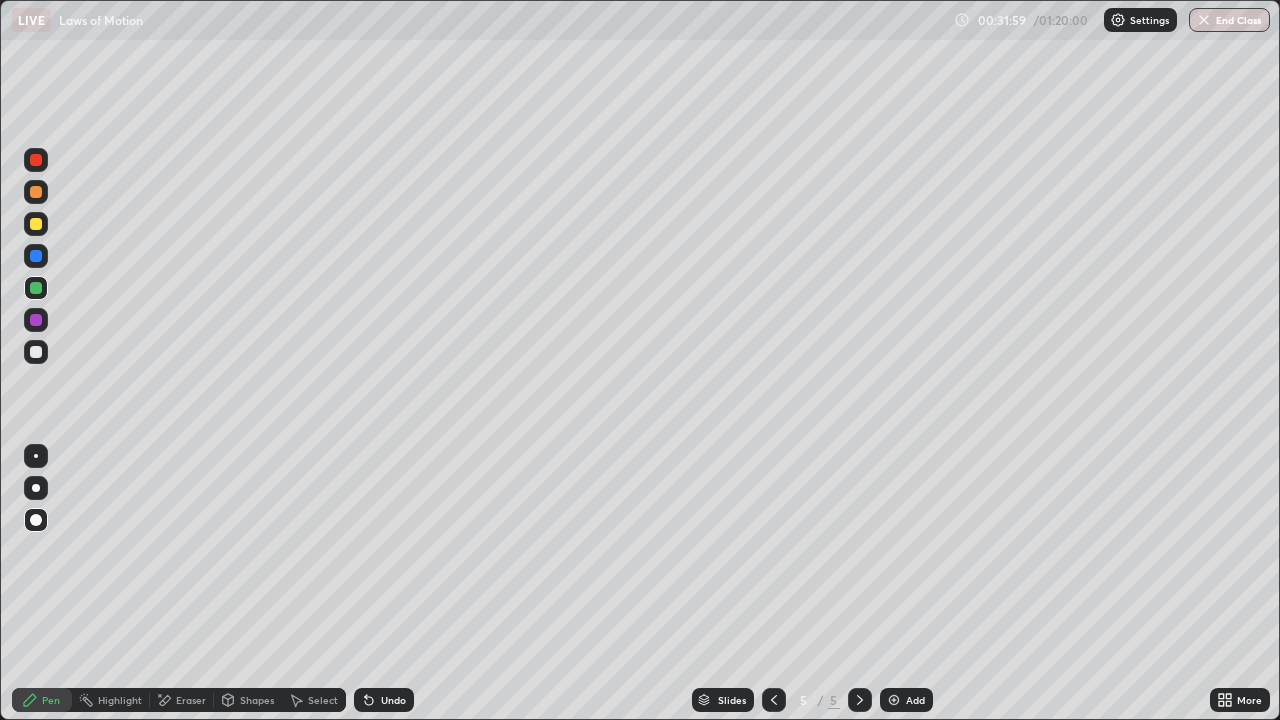 click 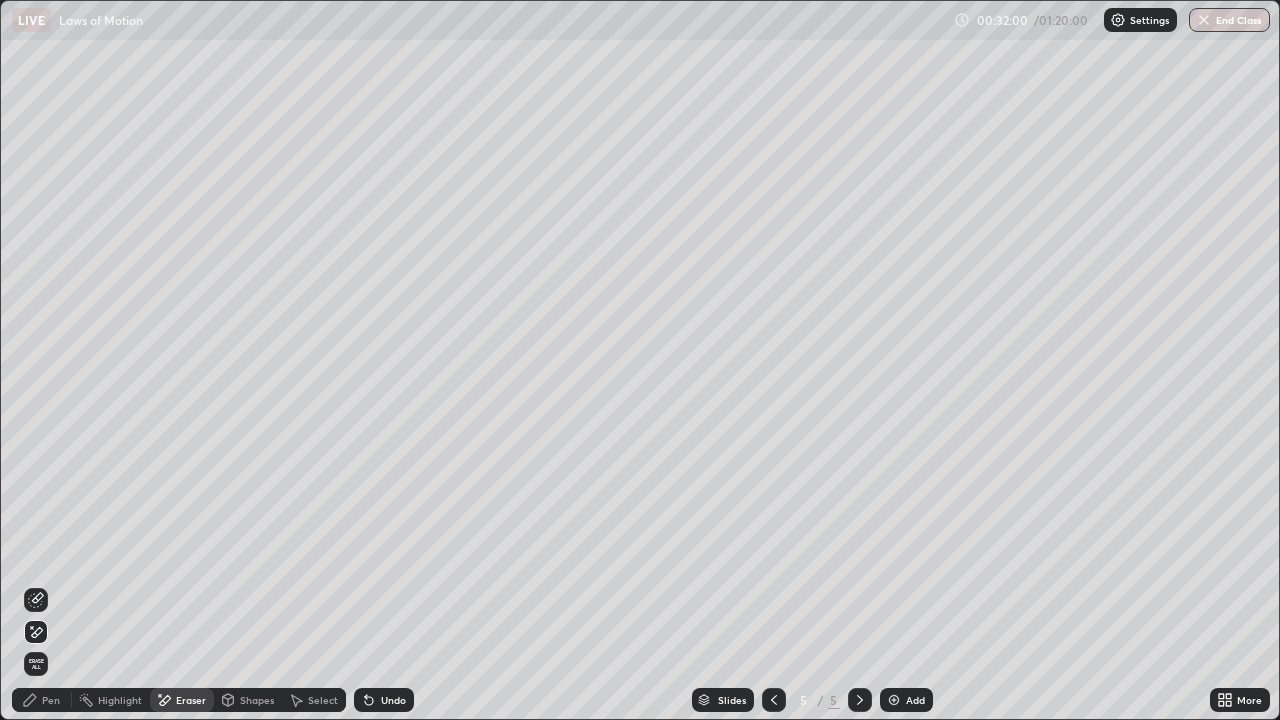 click 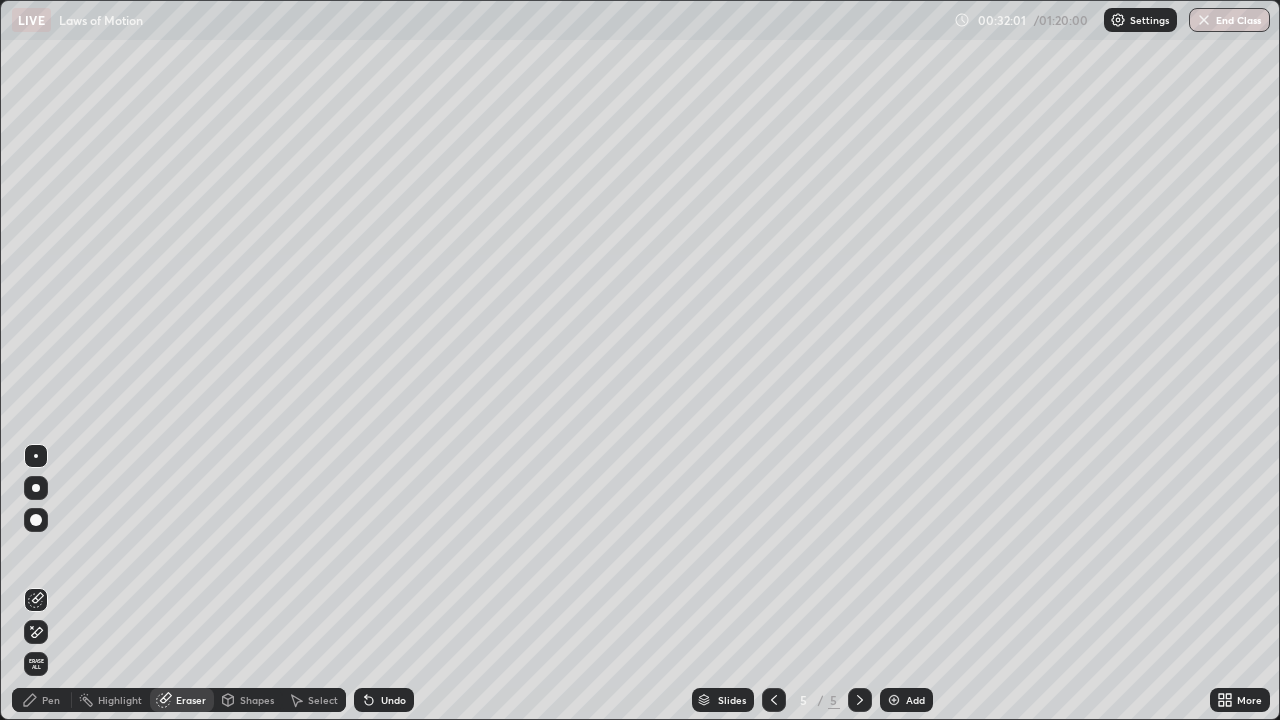 click on "Pen" at bounding box center [51, 700] 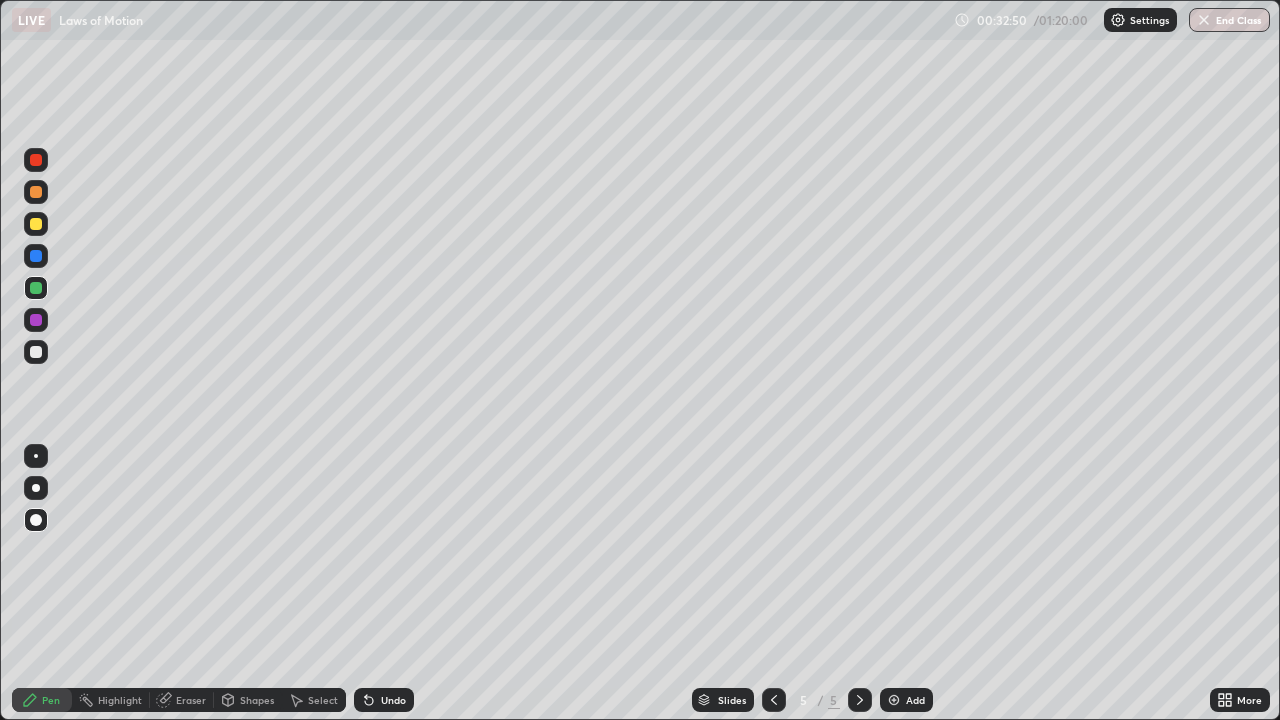 click at bounding box center [36, 352] 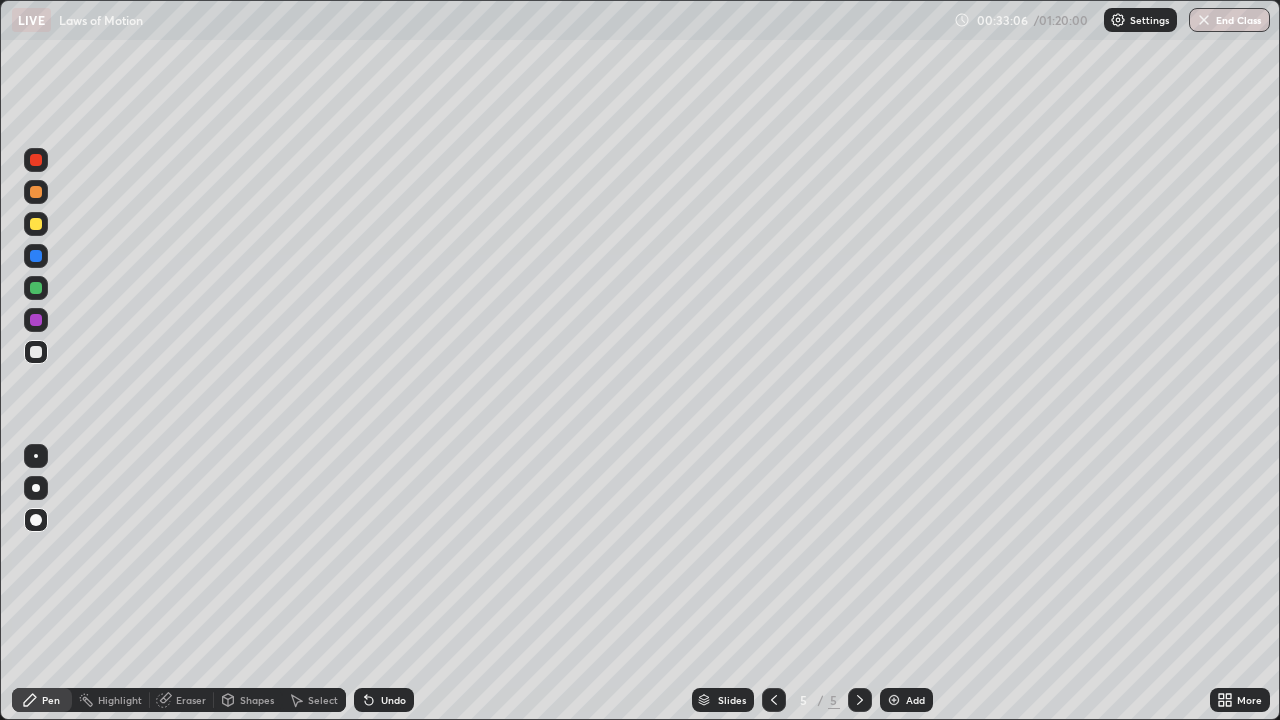 click on "Undo" at bounding box center (393, 700) 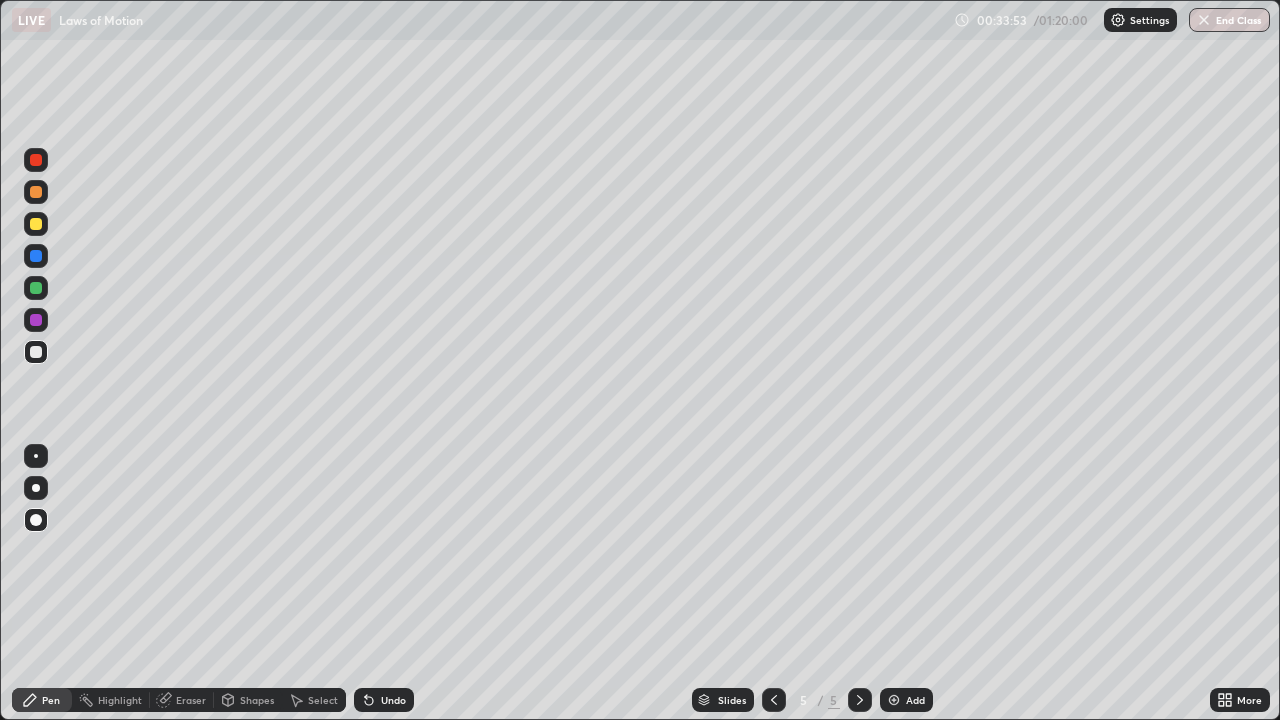 click at bounding box center [36, 256] 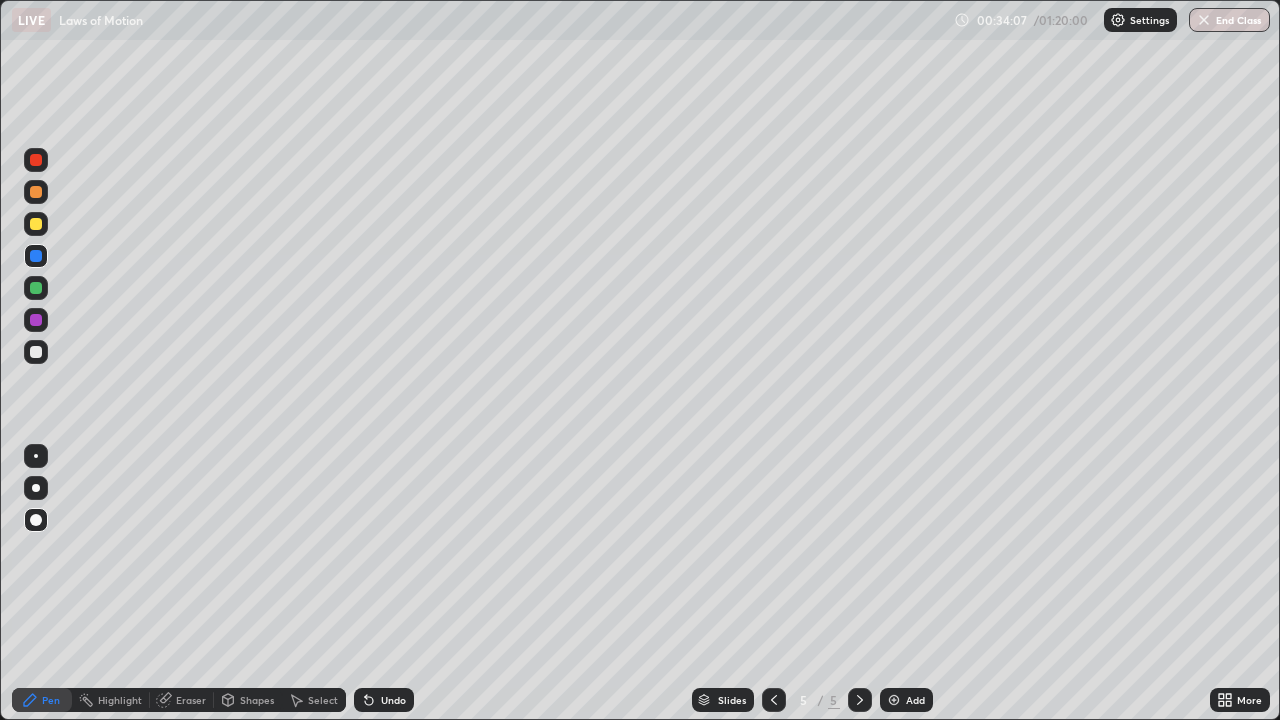 click at bounding box center (36, 352) 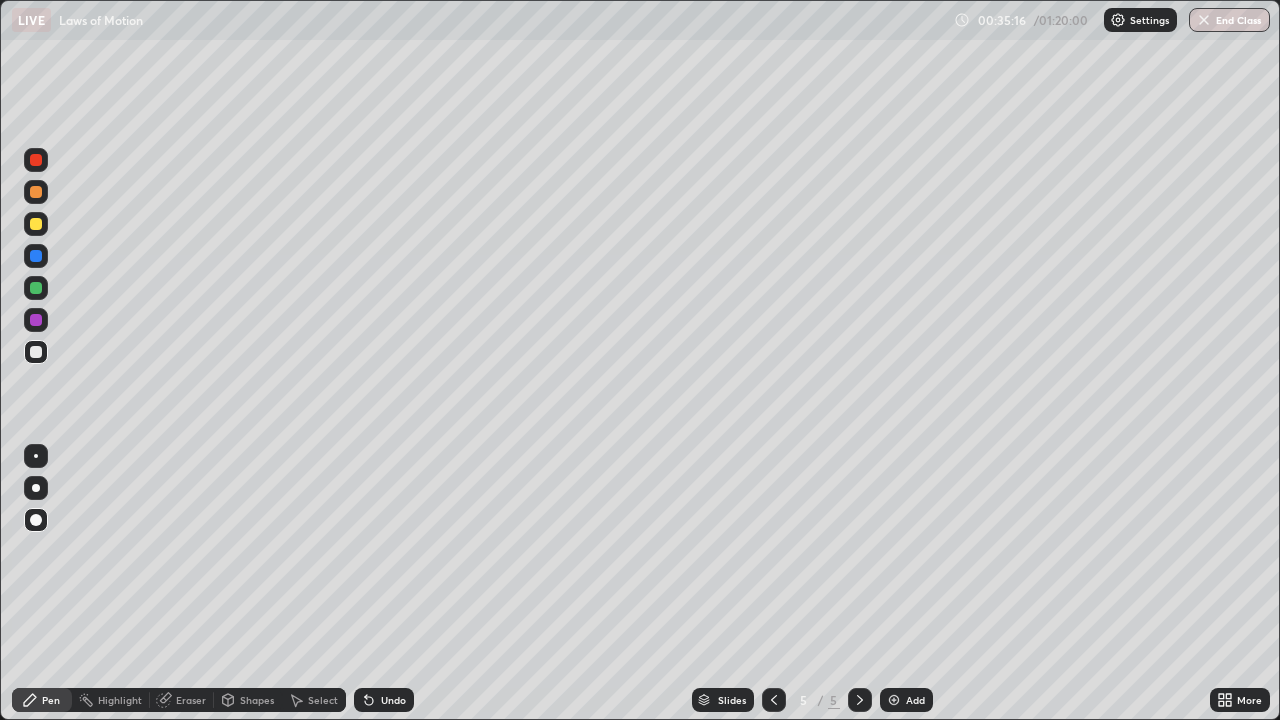 click at bounding box center (36, 160) 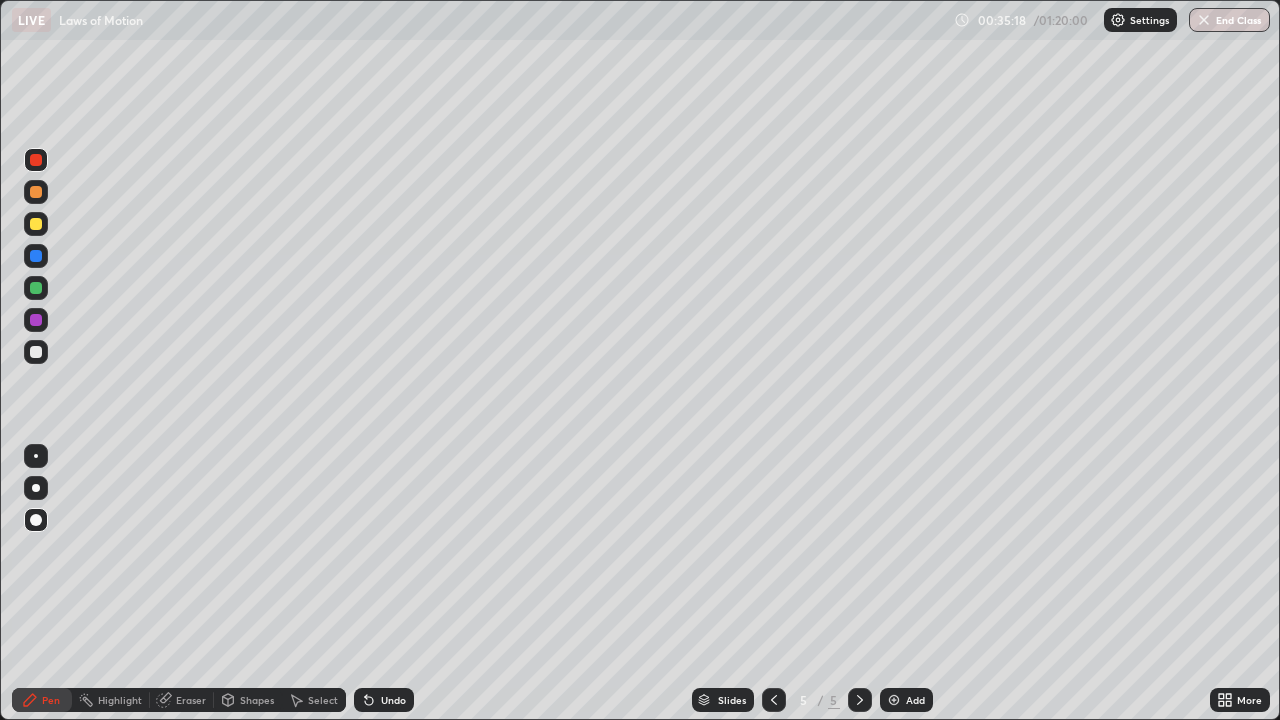 click at bounding box center (36, 224) 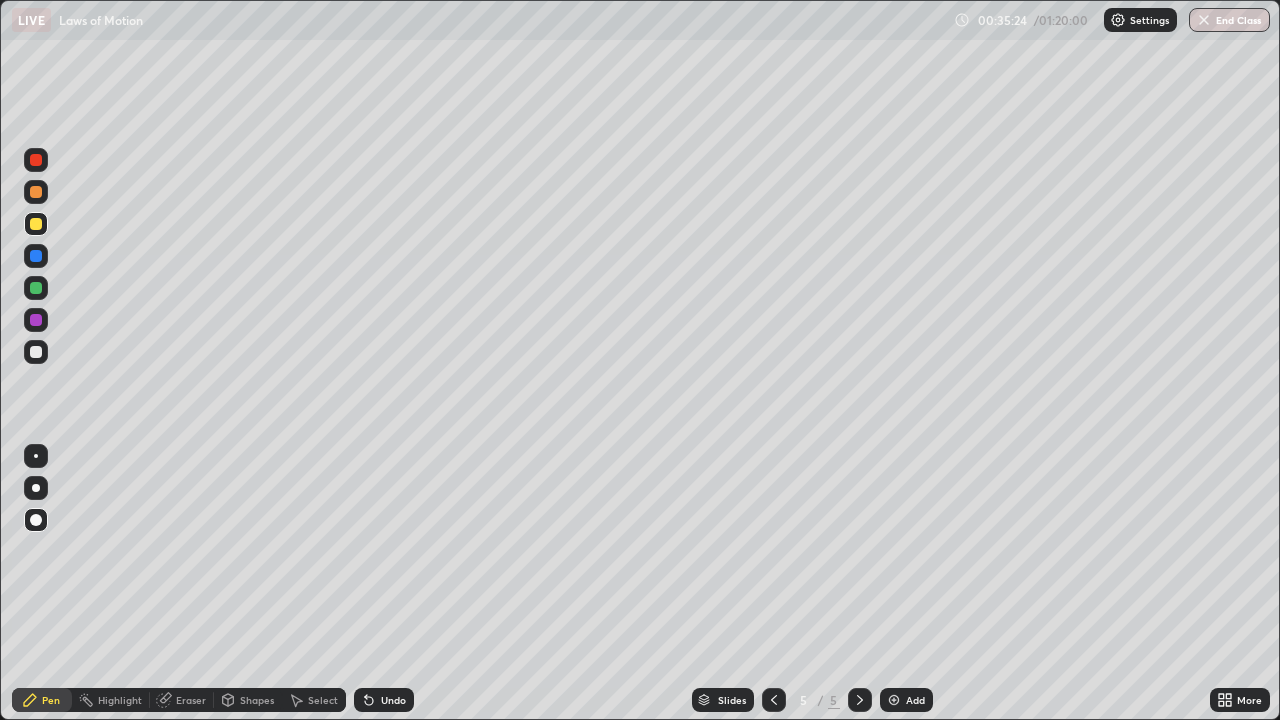 click on "Undo" at bounding box center [384, 700] 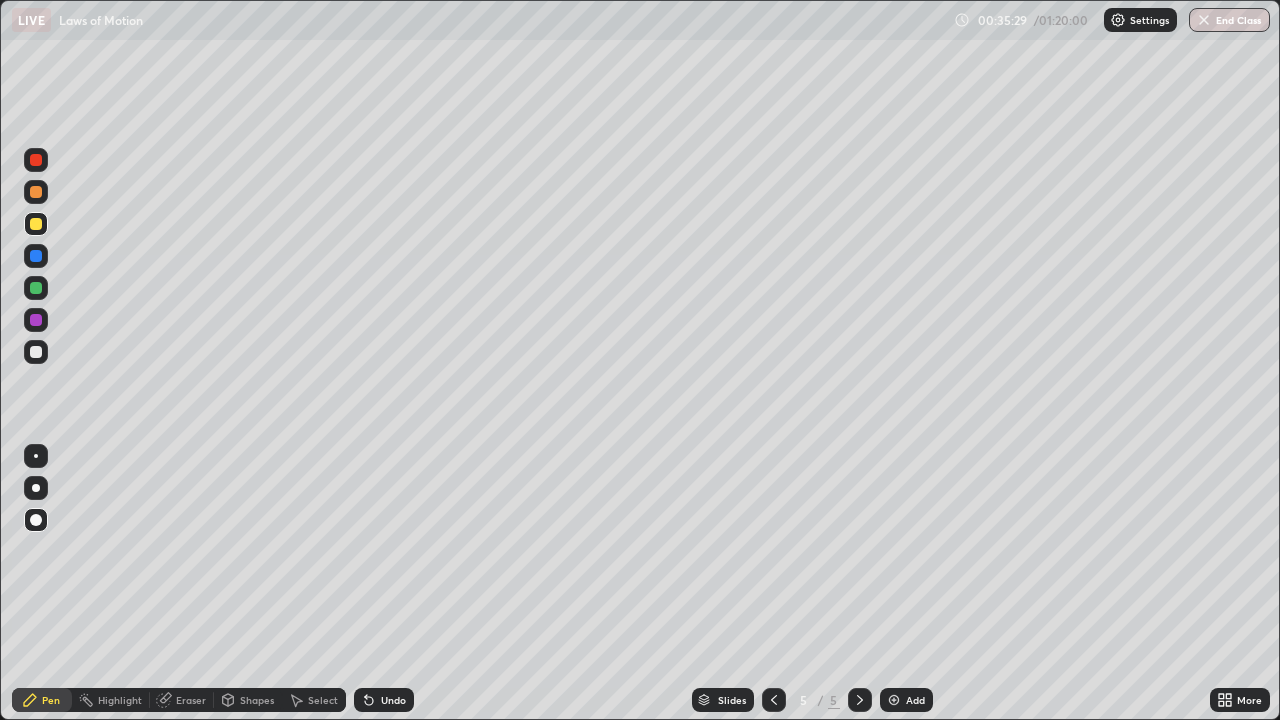 click on "Undo" at bounding box center (393, 700) 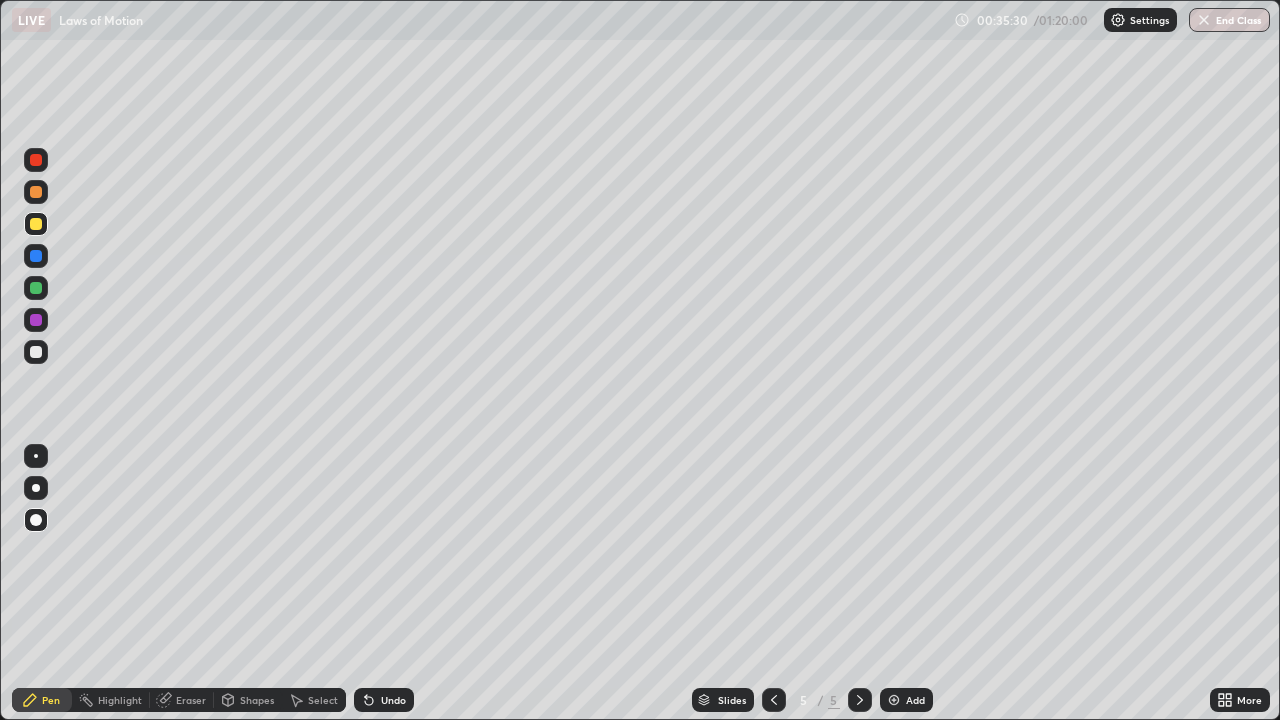 click on "Undo" at bounding box center [393, 700] 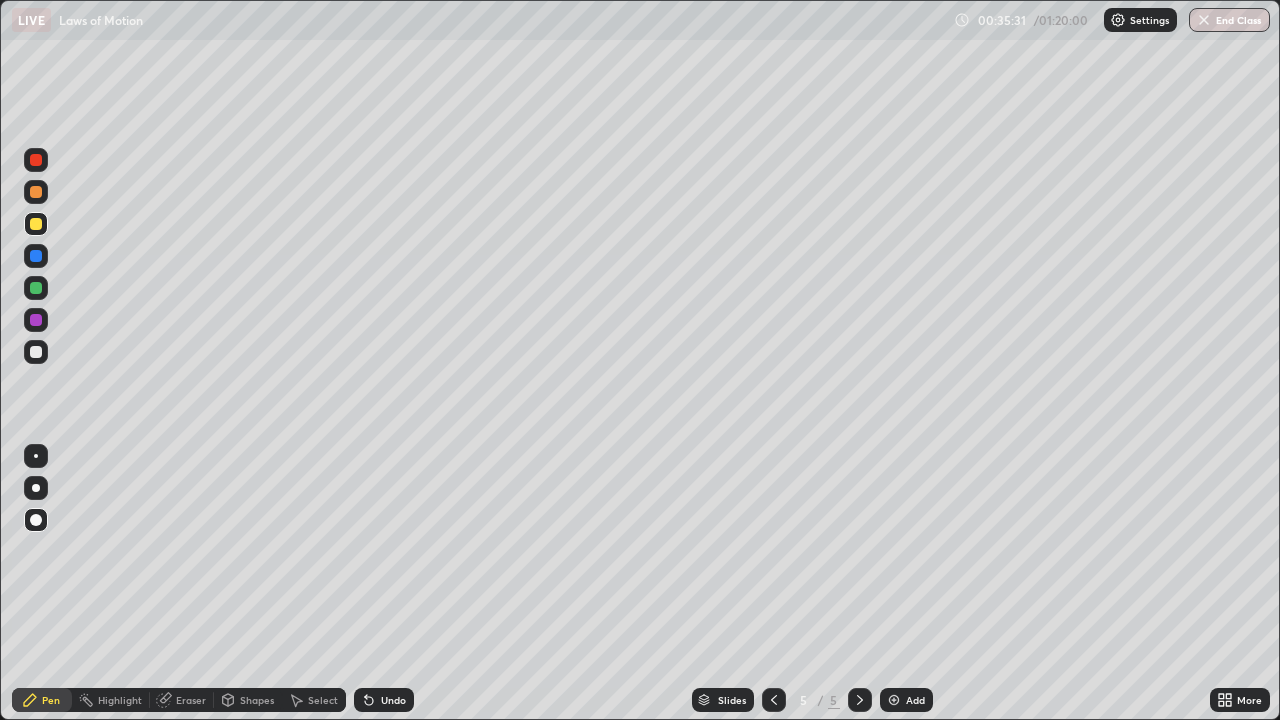 click on "Undo" at bounding box center (393, 700) 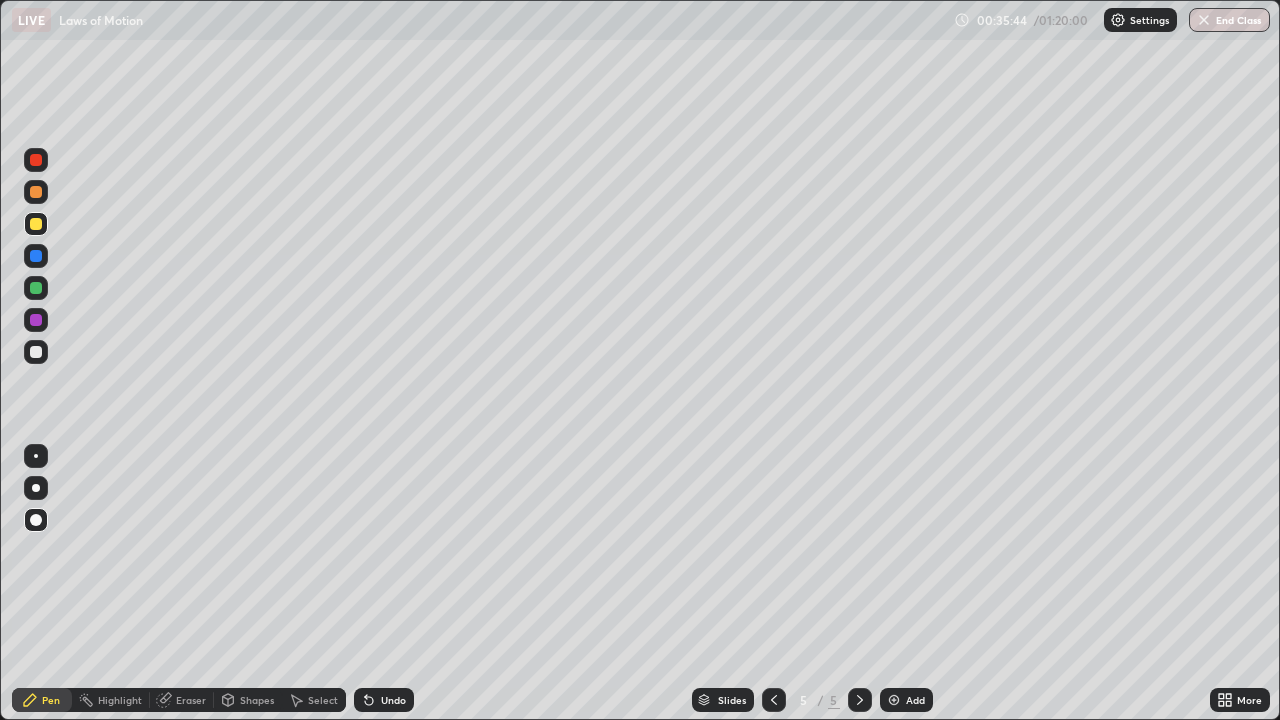 click on "Erase all" at bounding box center (36, 360) 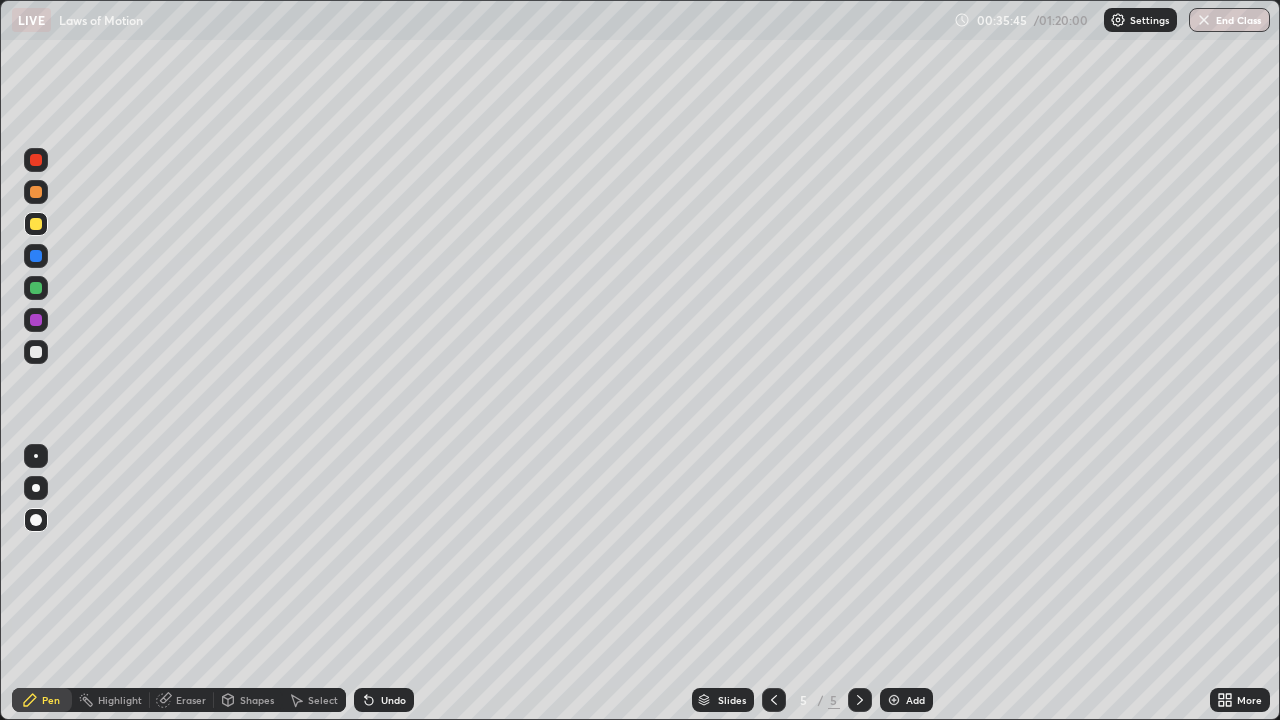 click on "Erase all" at bounding box center (36, 360) 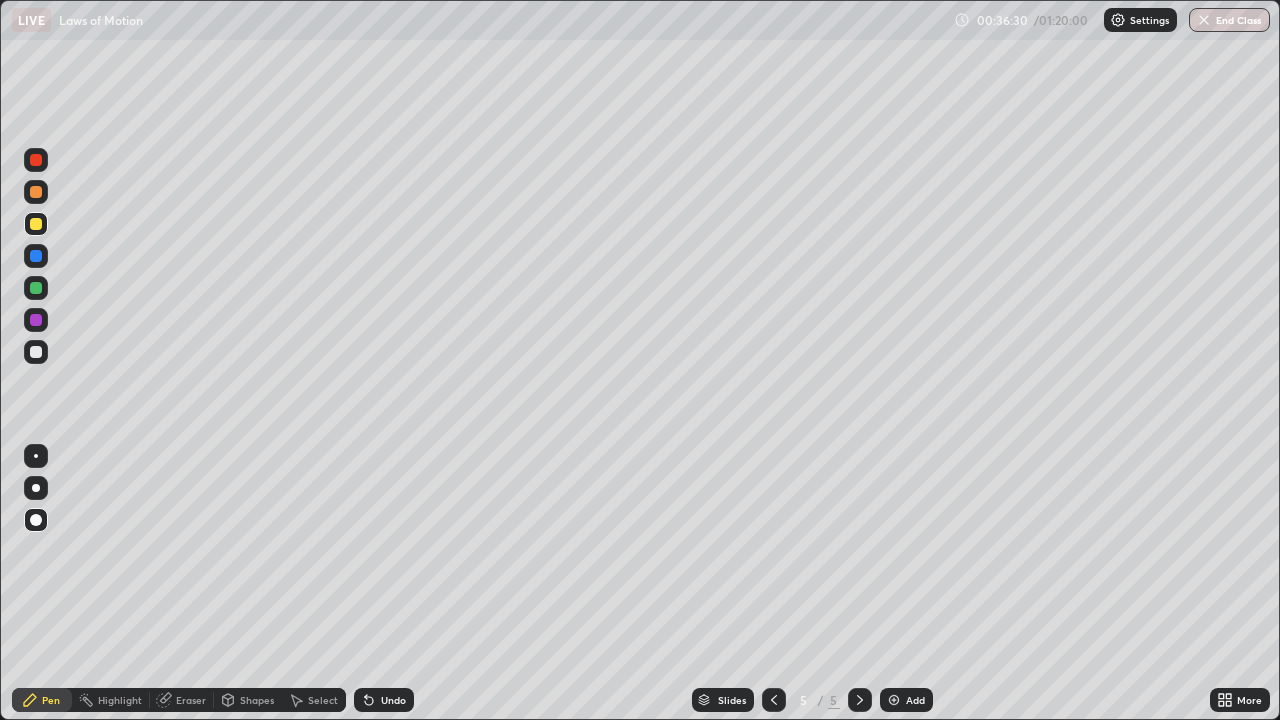 click at bounding box center (36, 256) 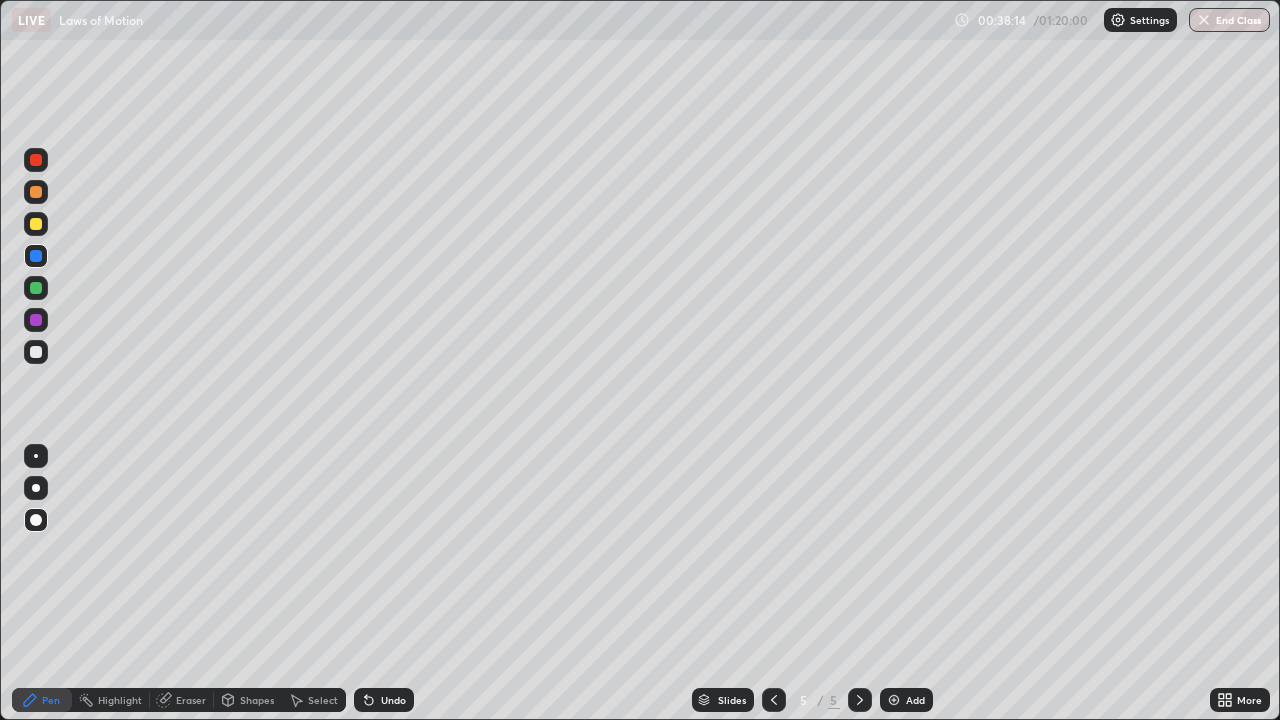 click on "Undo" at bounding box center (384, 700) 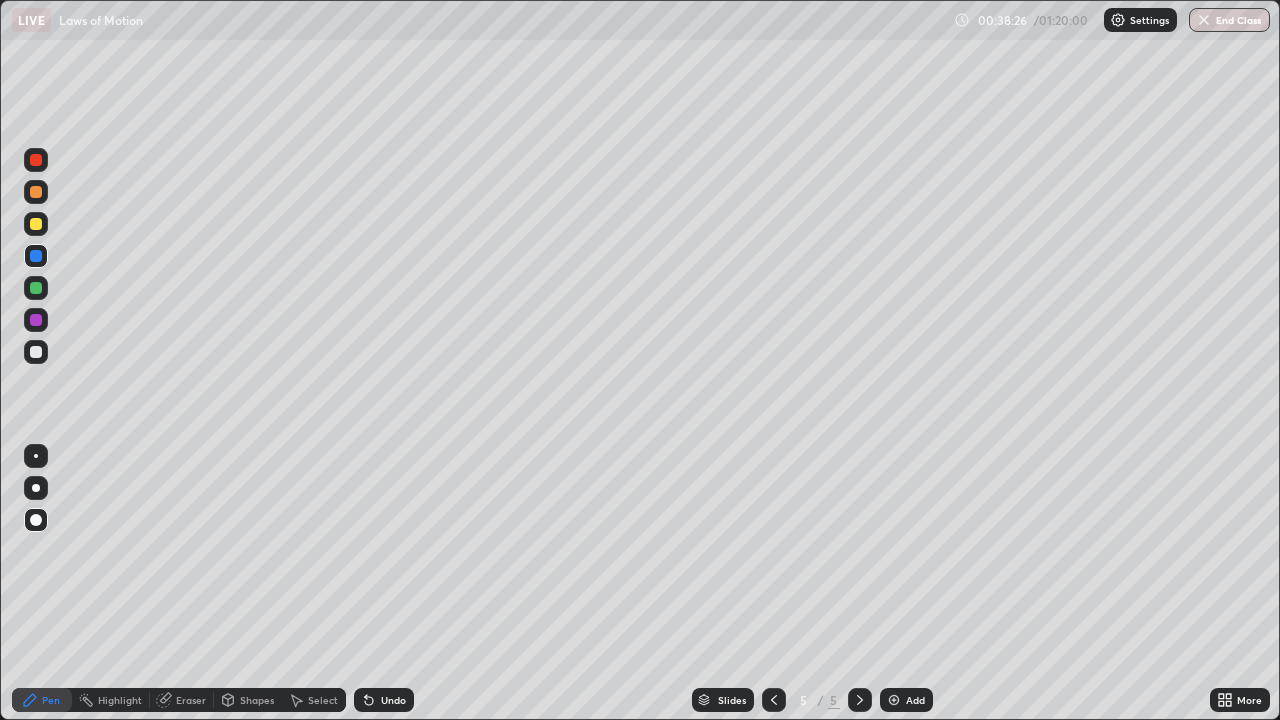 click at bounding box center (36, 320) 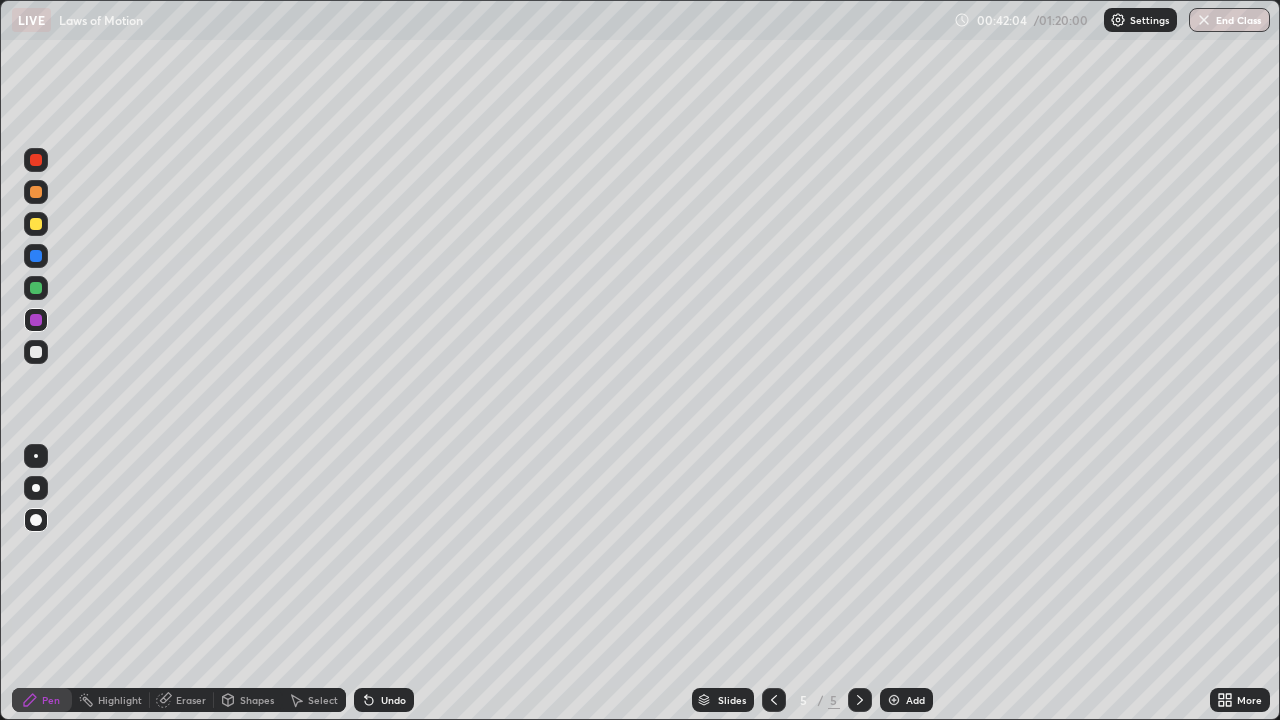 click on "Undo" at bounding box center (393, 700) 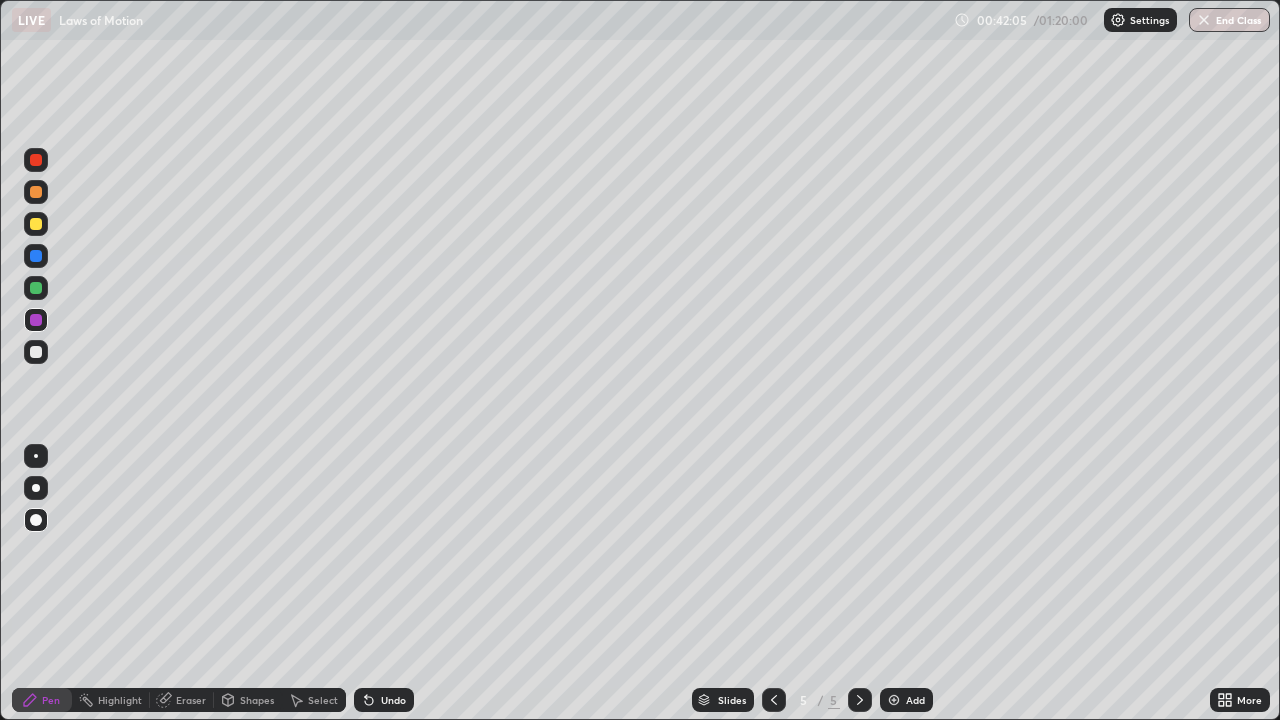 click on "Undo" at bounding box center [393, 700] 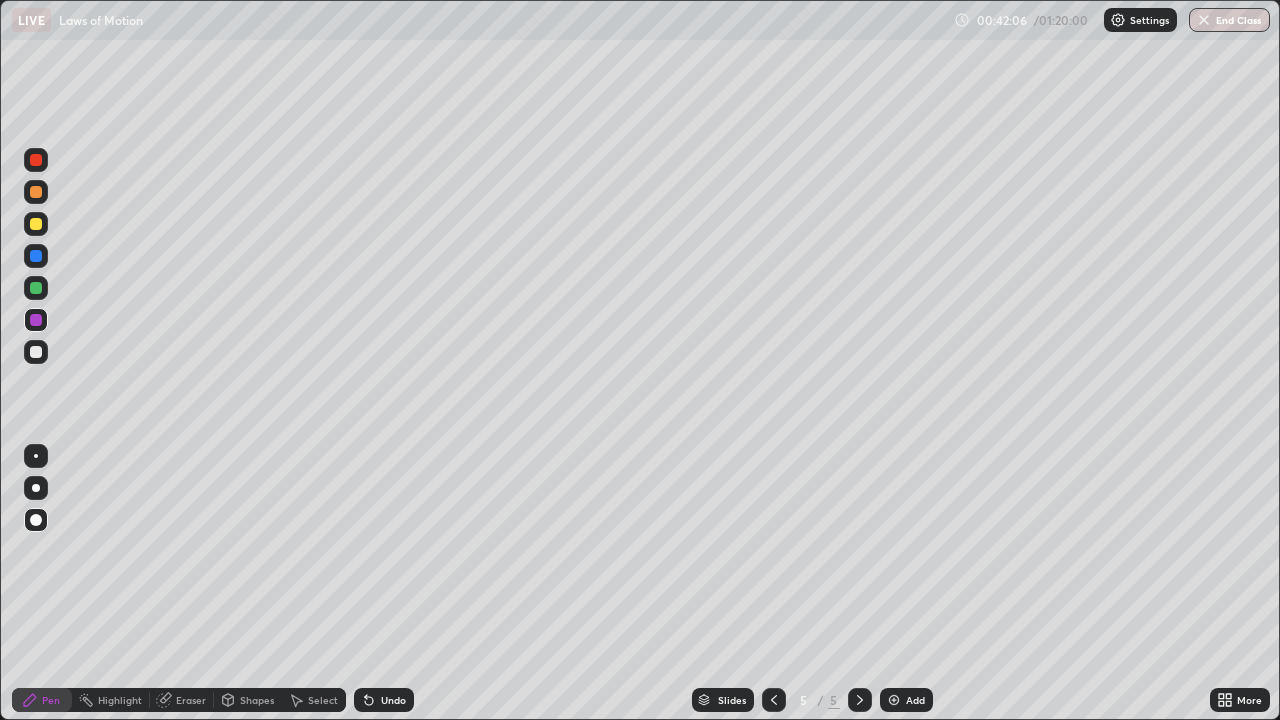 click on "Undo" at bounding box center [393, 700] 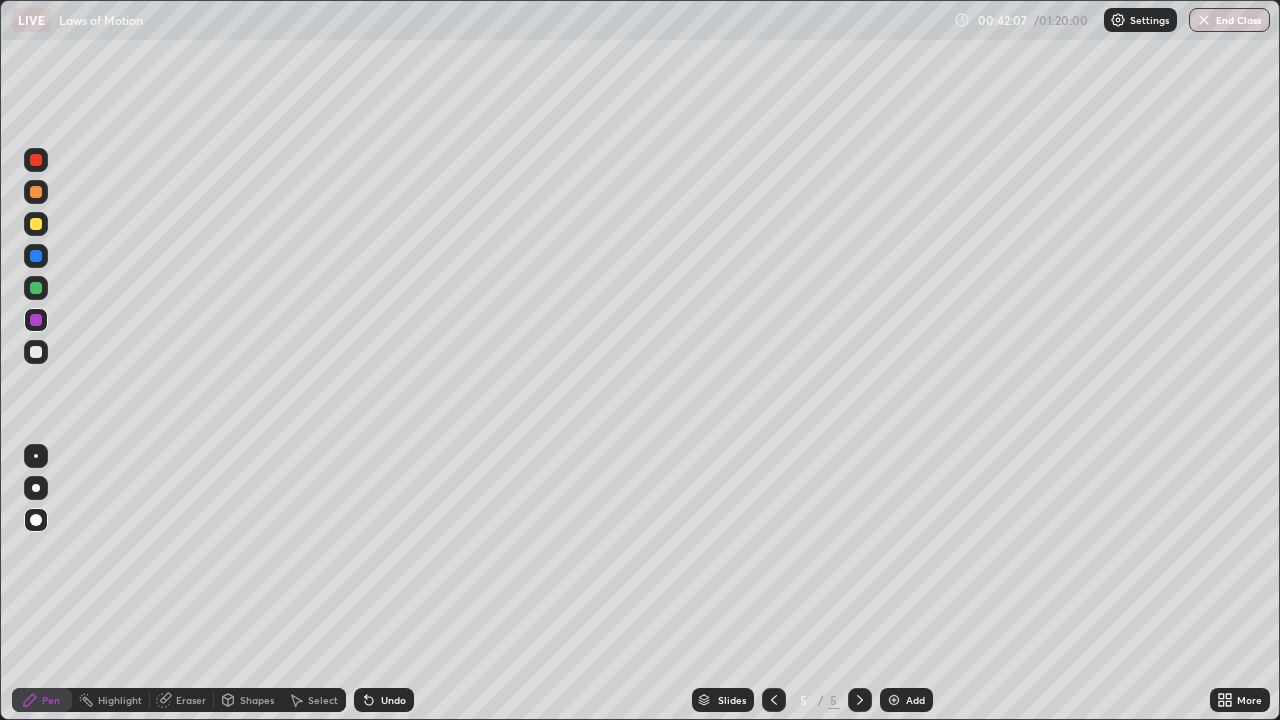 click on "Undo" at bounding box center [393, 700] 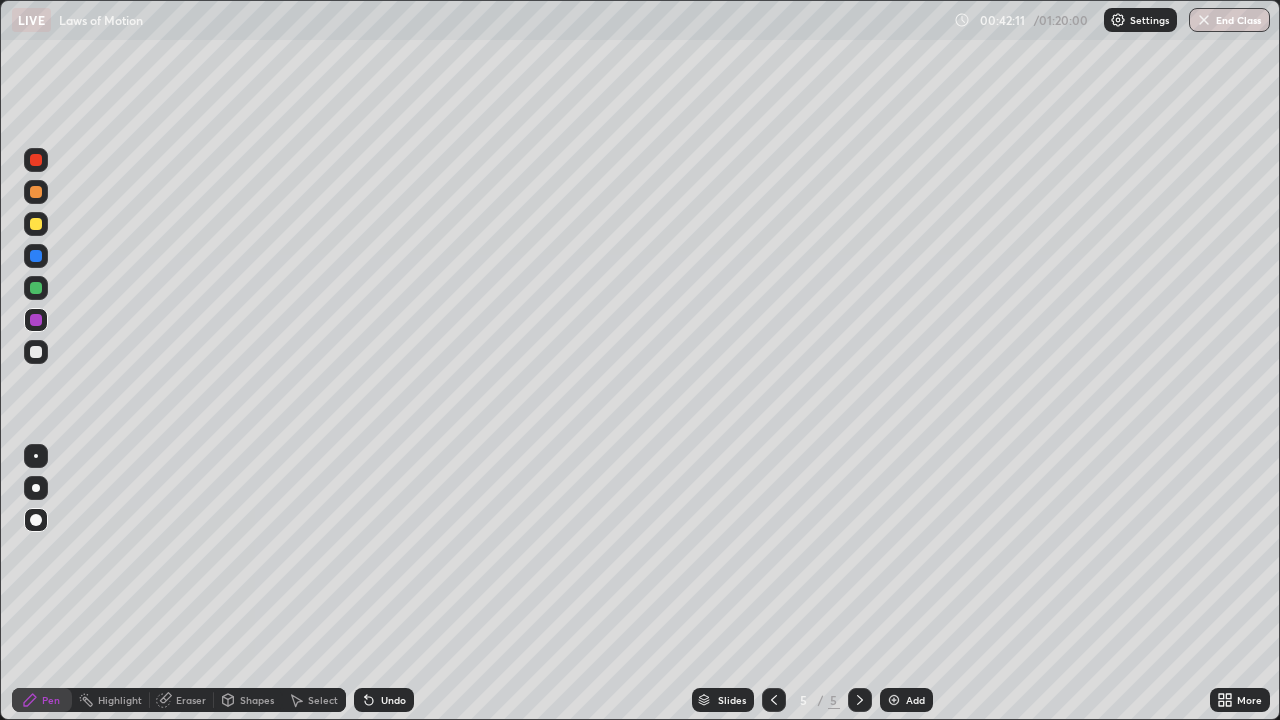 click on "Undo" at bounding box center (384, 700) 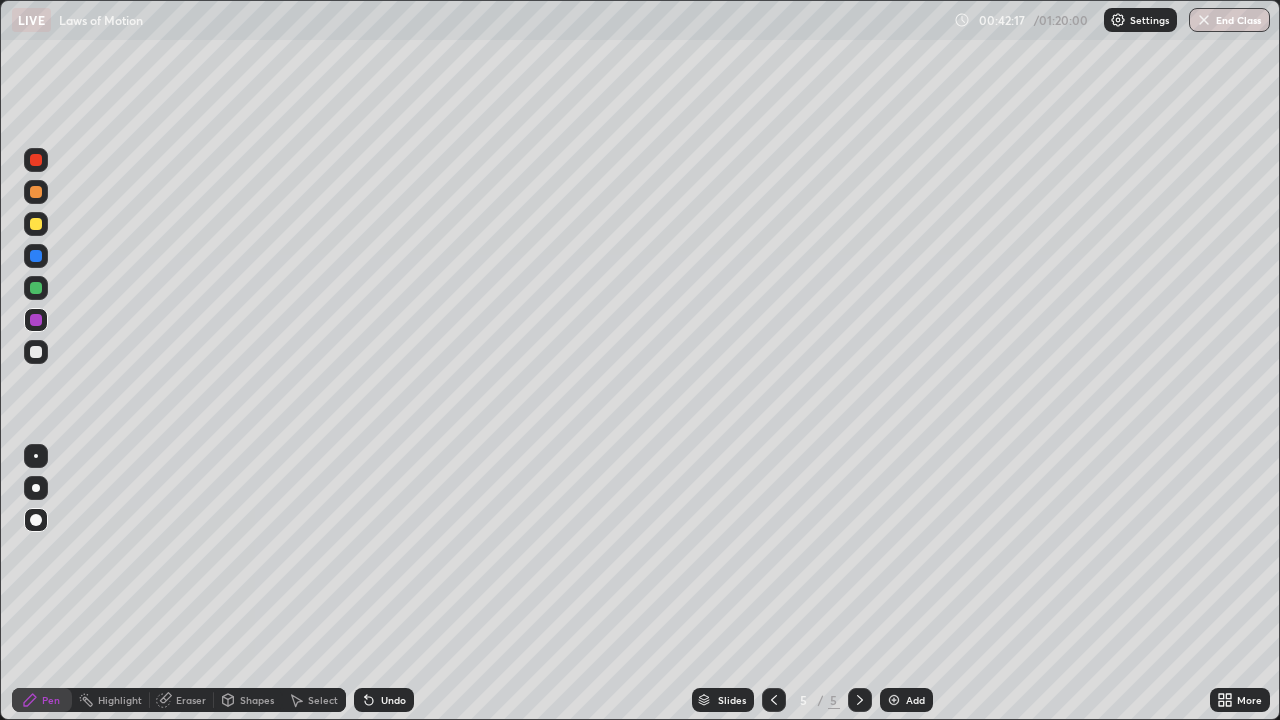 click at bounding box center [36, 352] 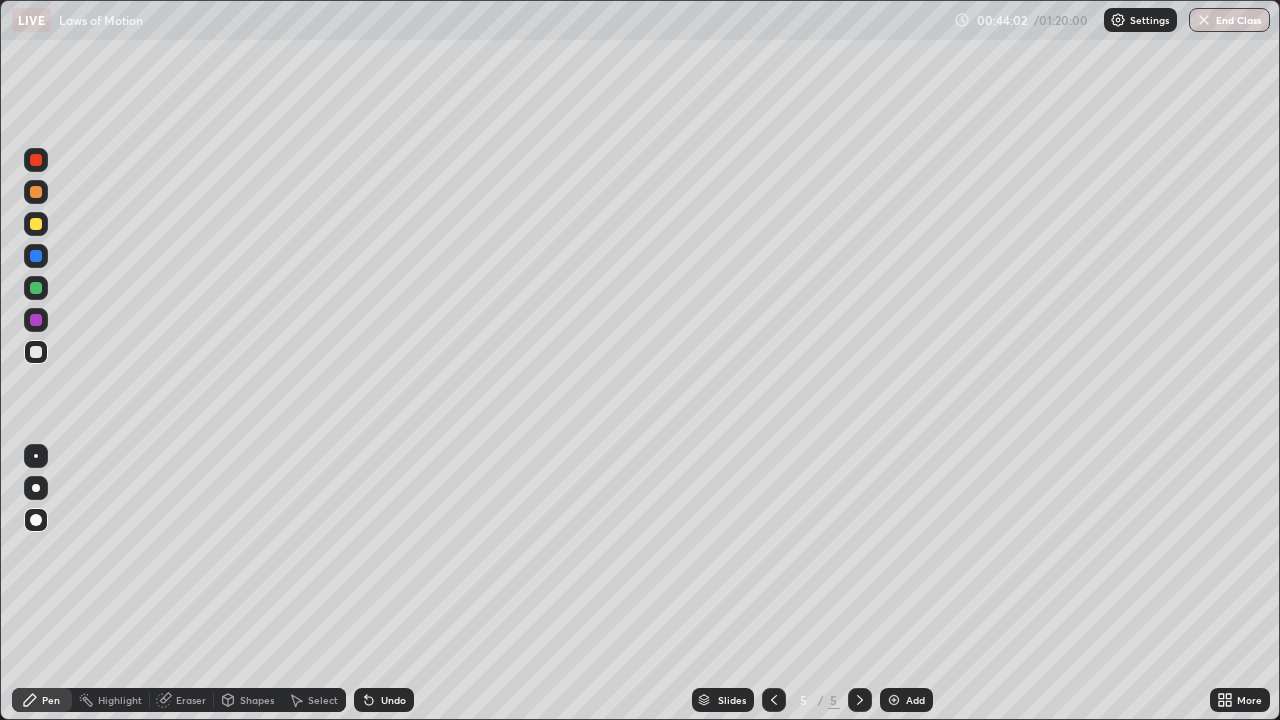 click at bounding box center (36, 320) 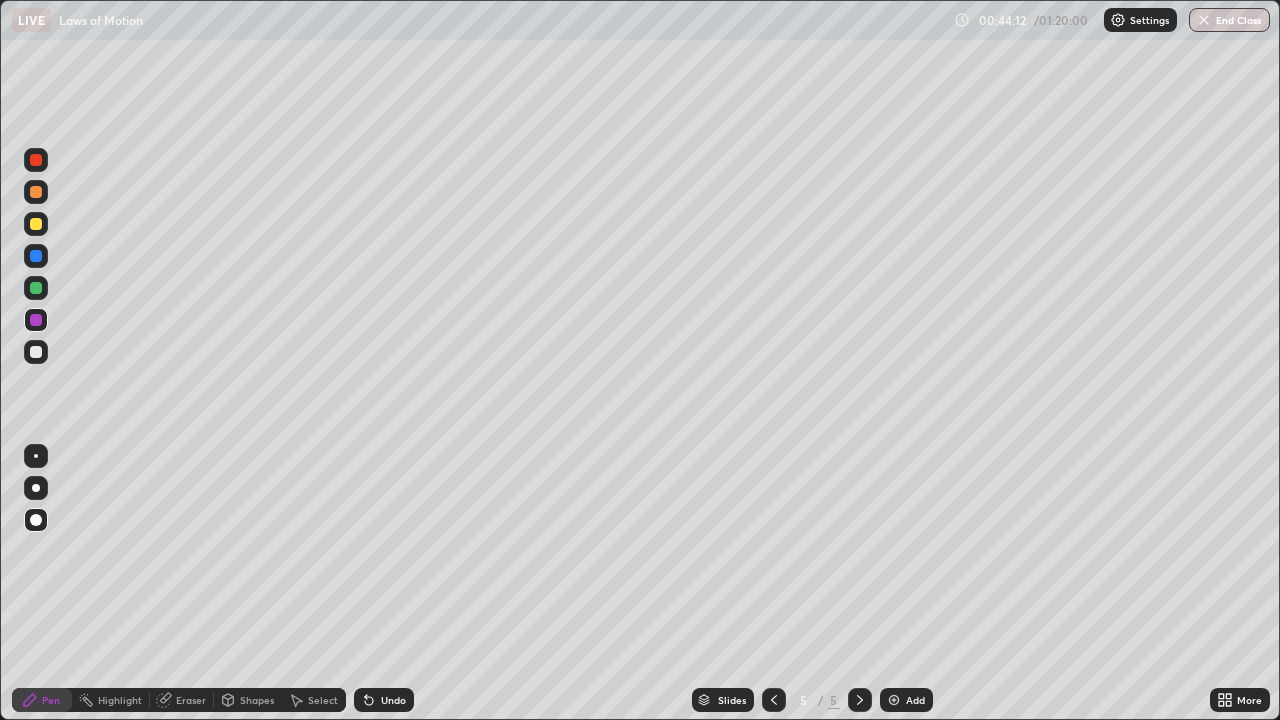click on "Undo" at bounding box center (393, 700) 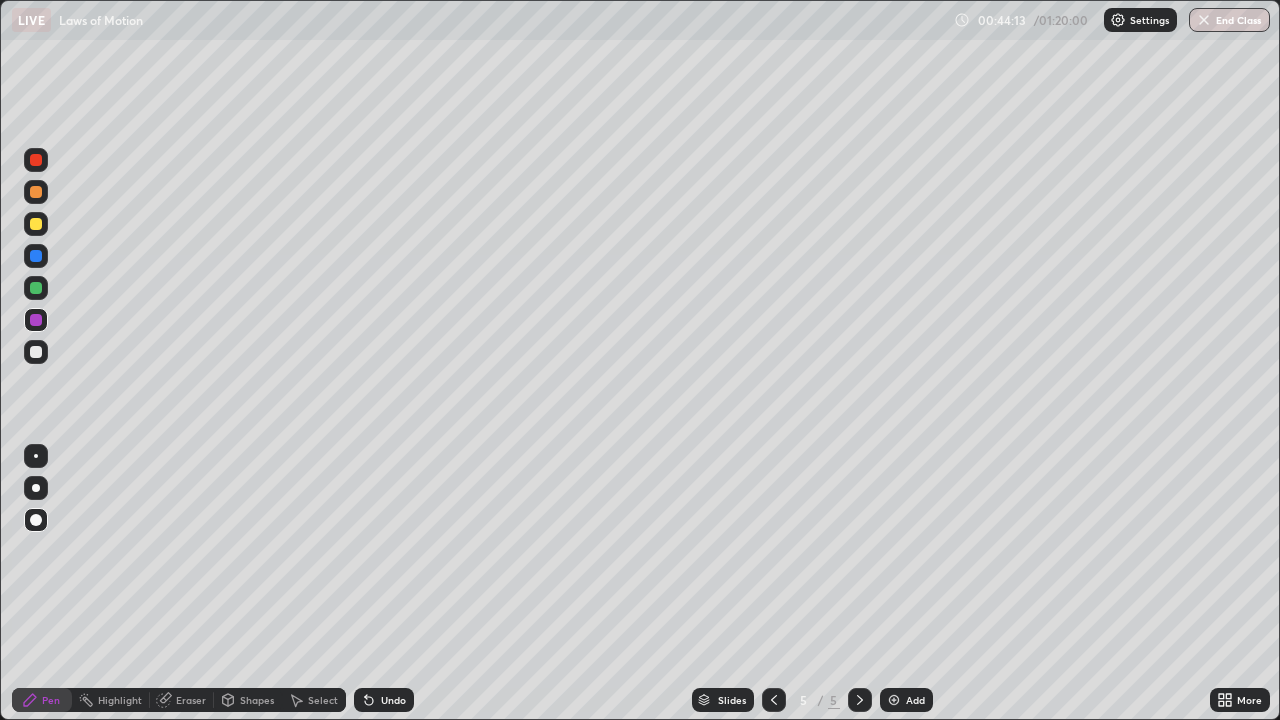 click on "Undo" at bounding box center (384, 700) 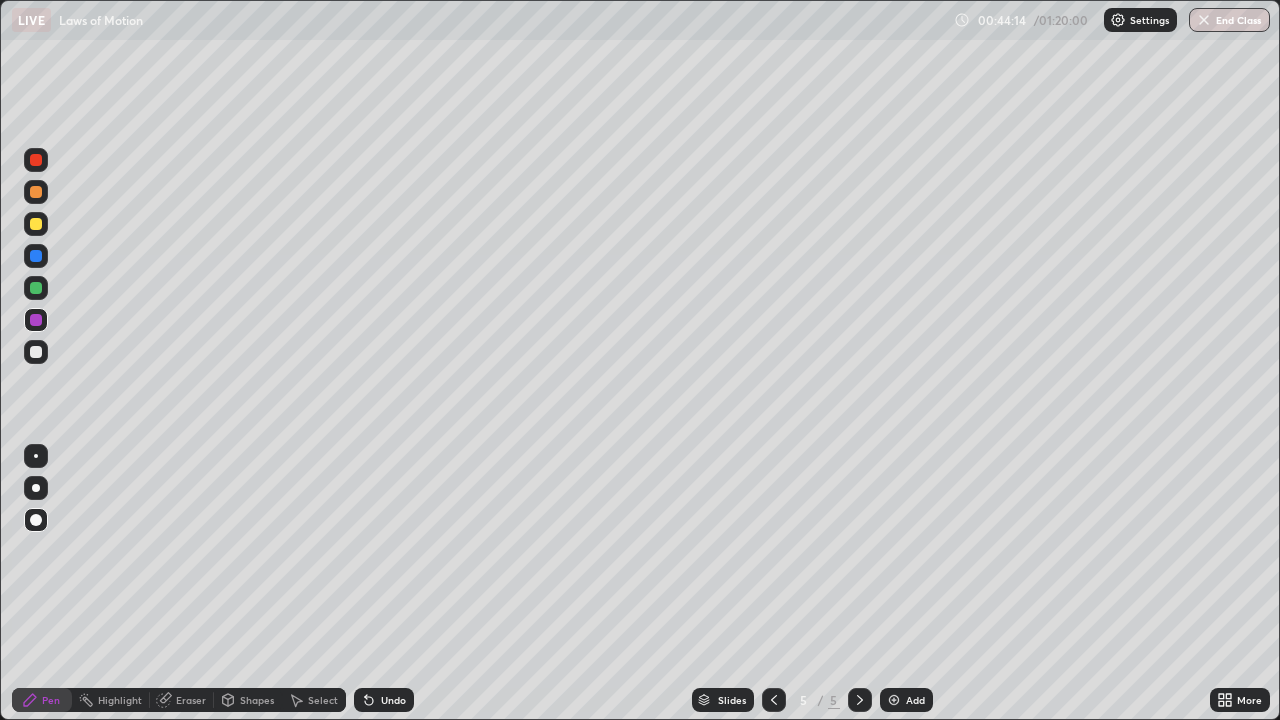 click on "Undo" at bounding box center [393, 700] 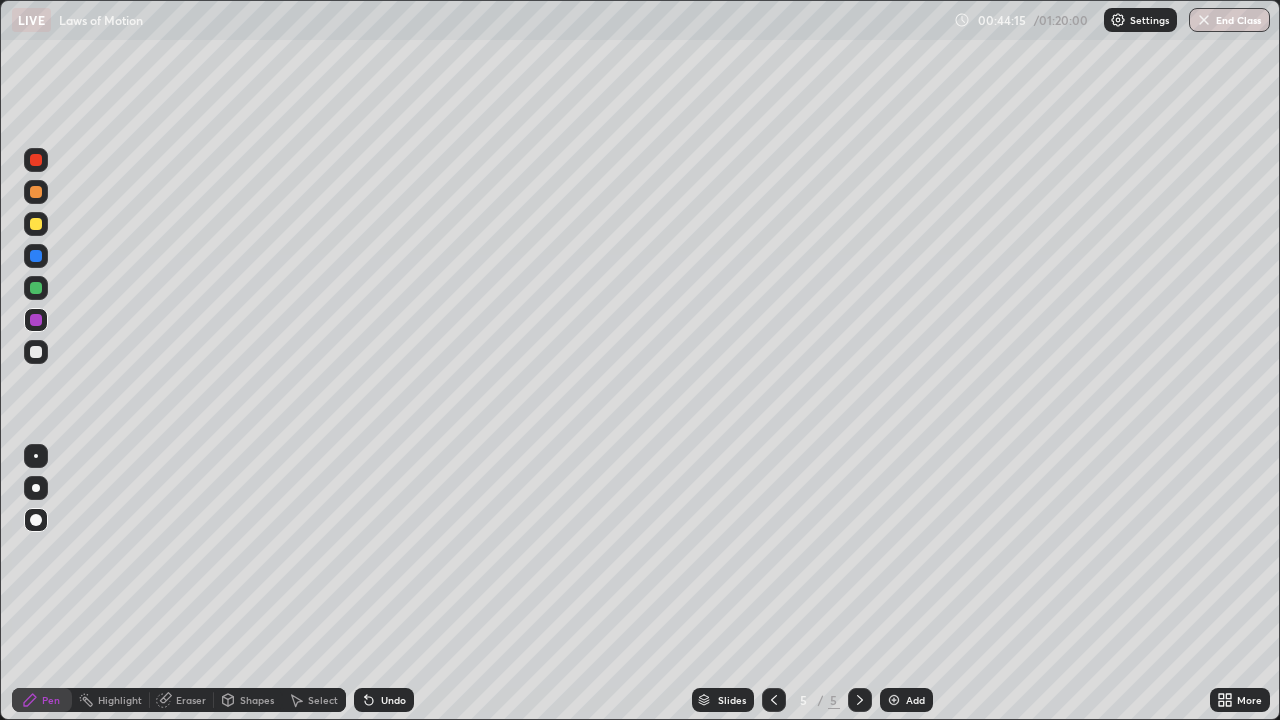 click 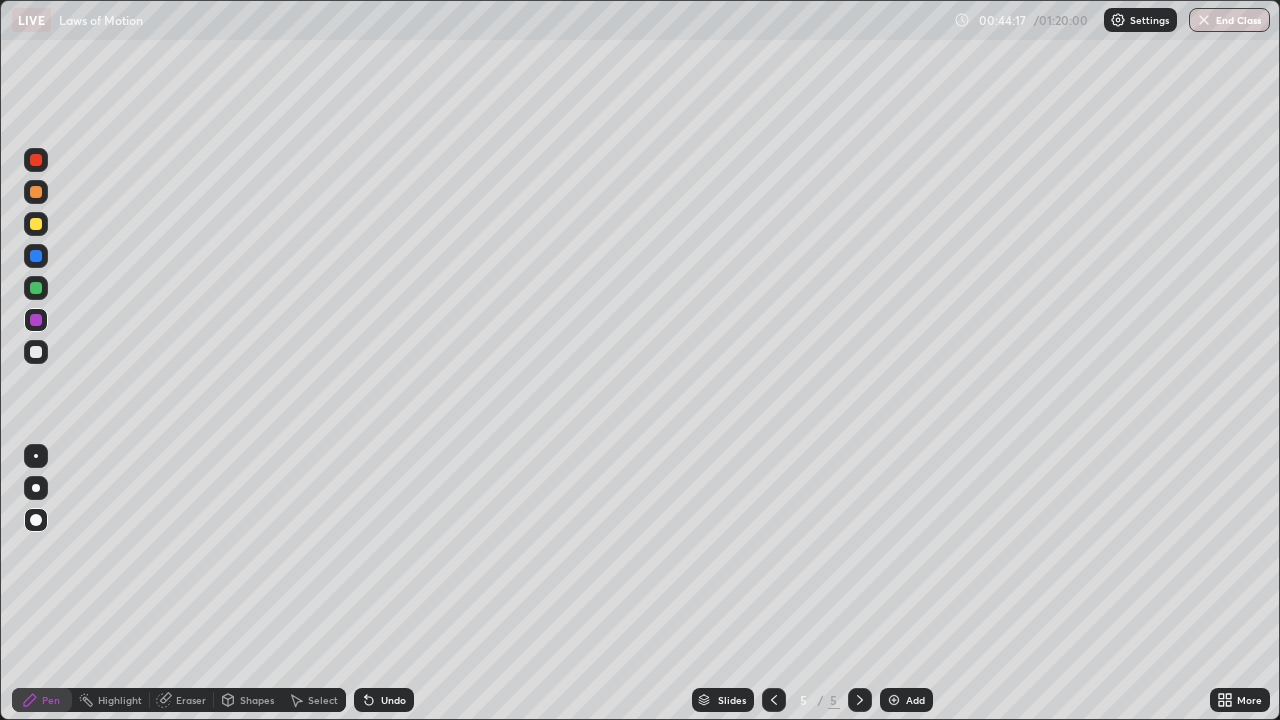 click at bounding box center [894, 700] 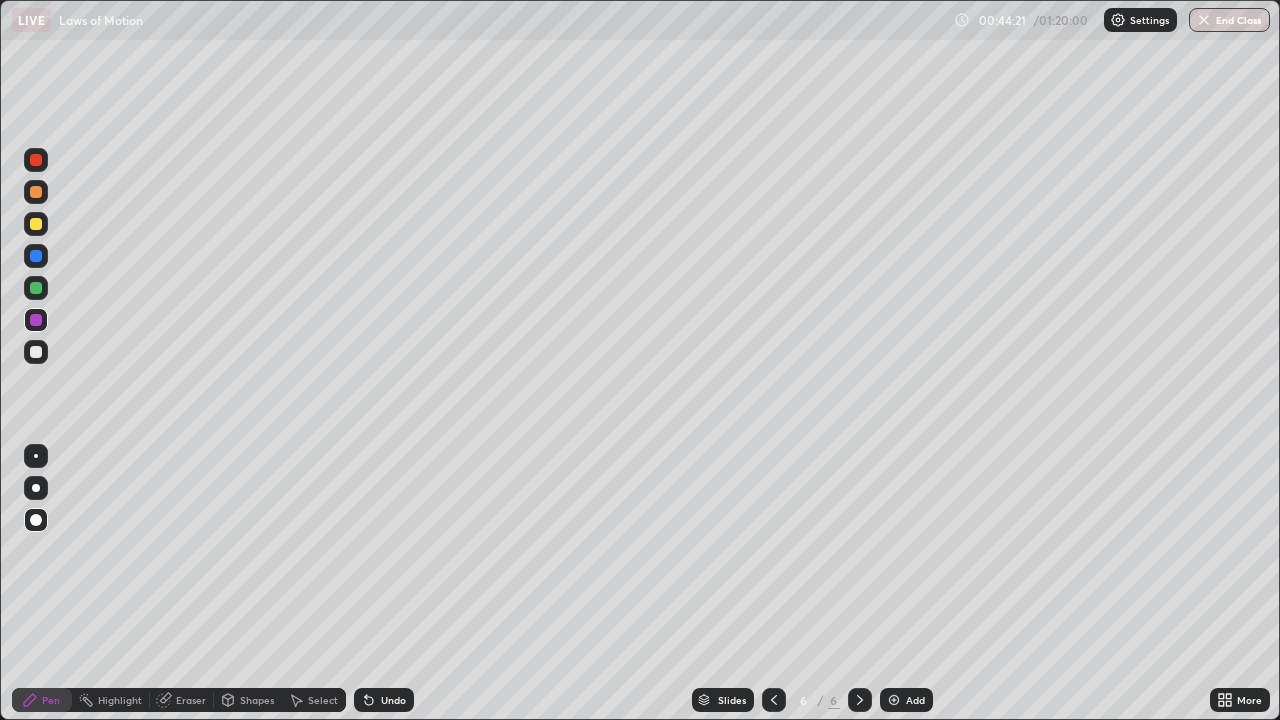 click at bounding box center (36, 352) 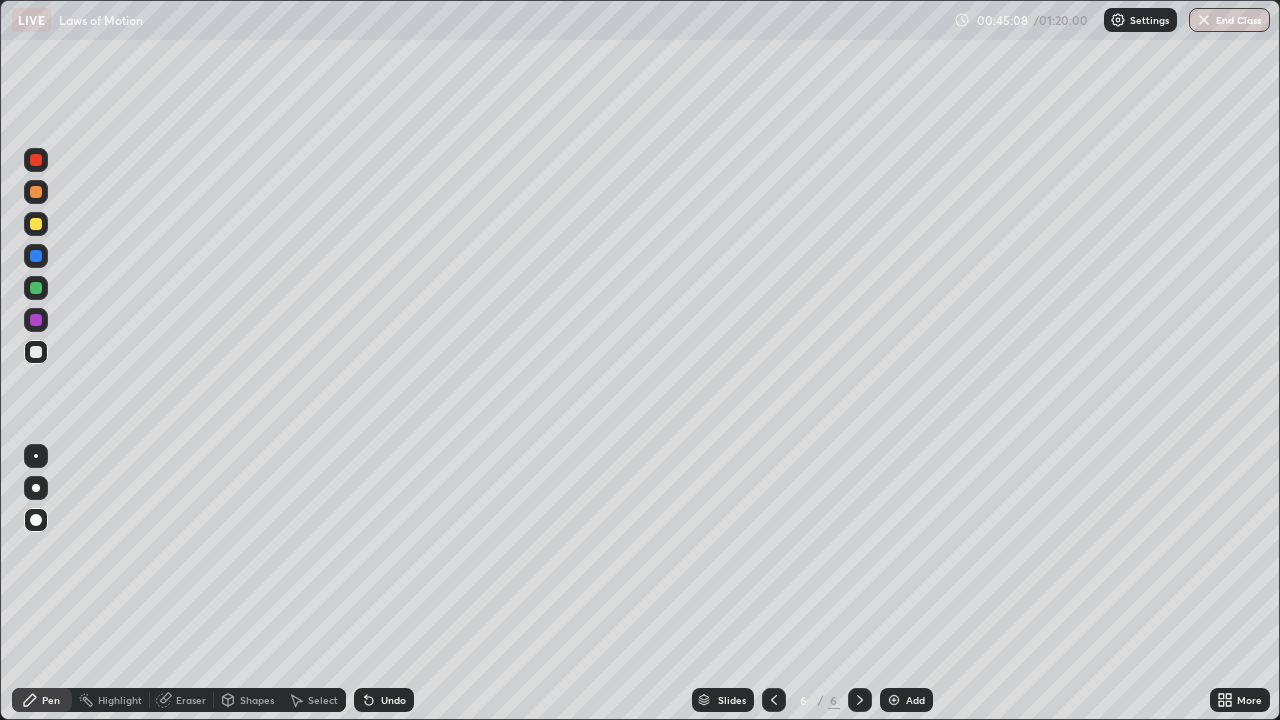 click at bounding box center (36, 288) 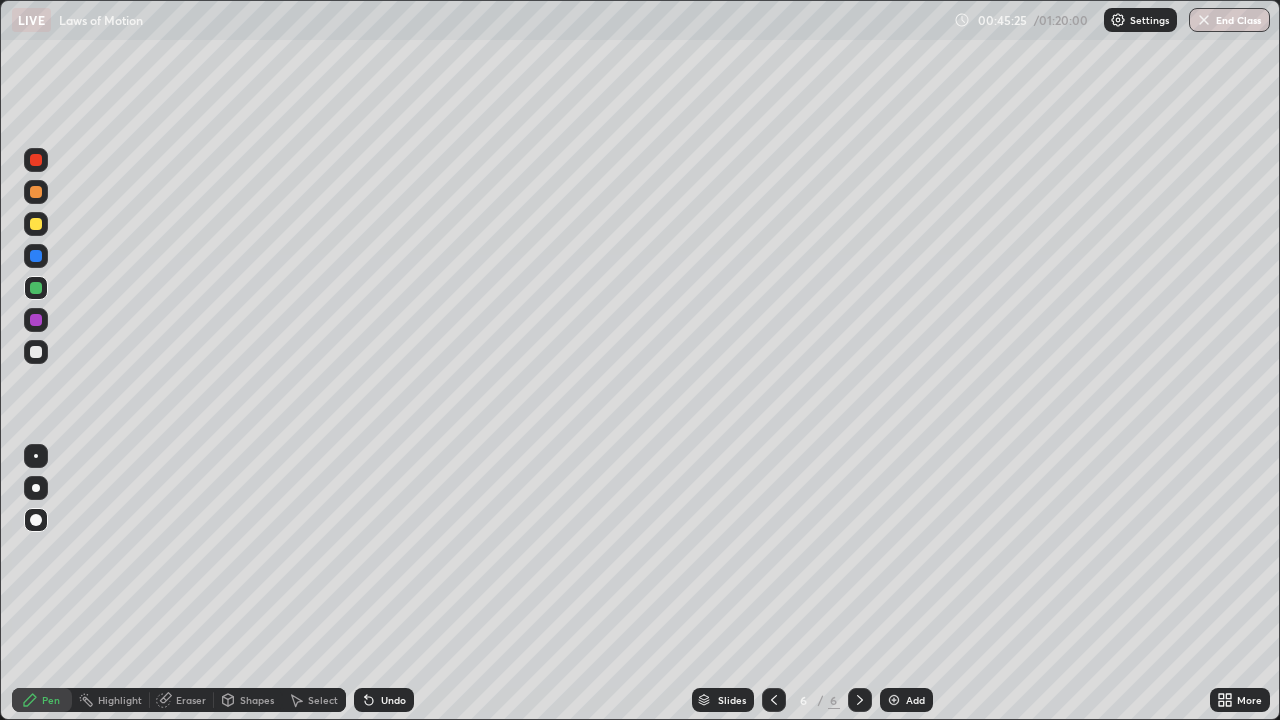 click at bounding box center [36, 160] 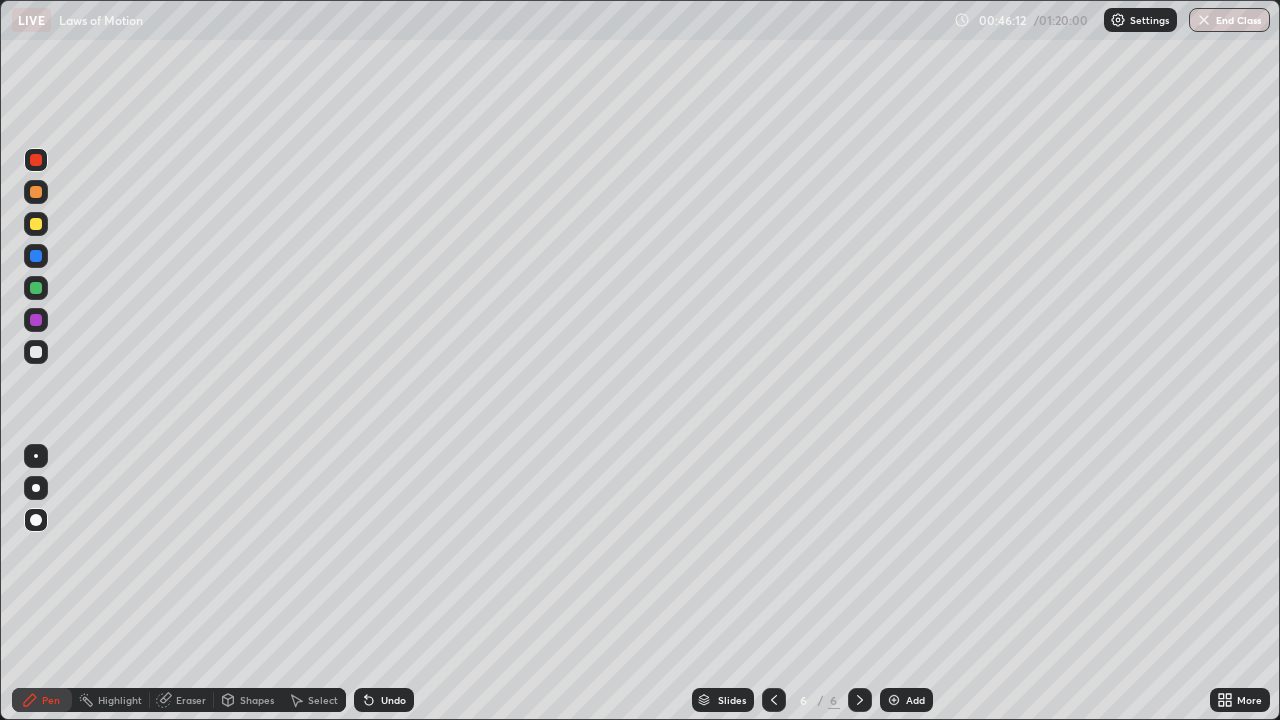 click at bounding box center [36, 224] 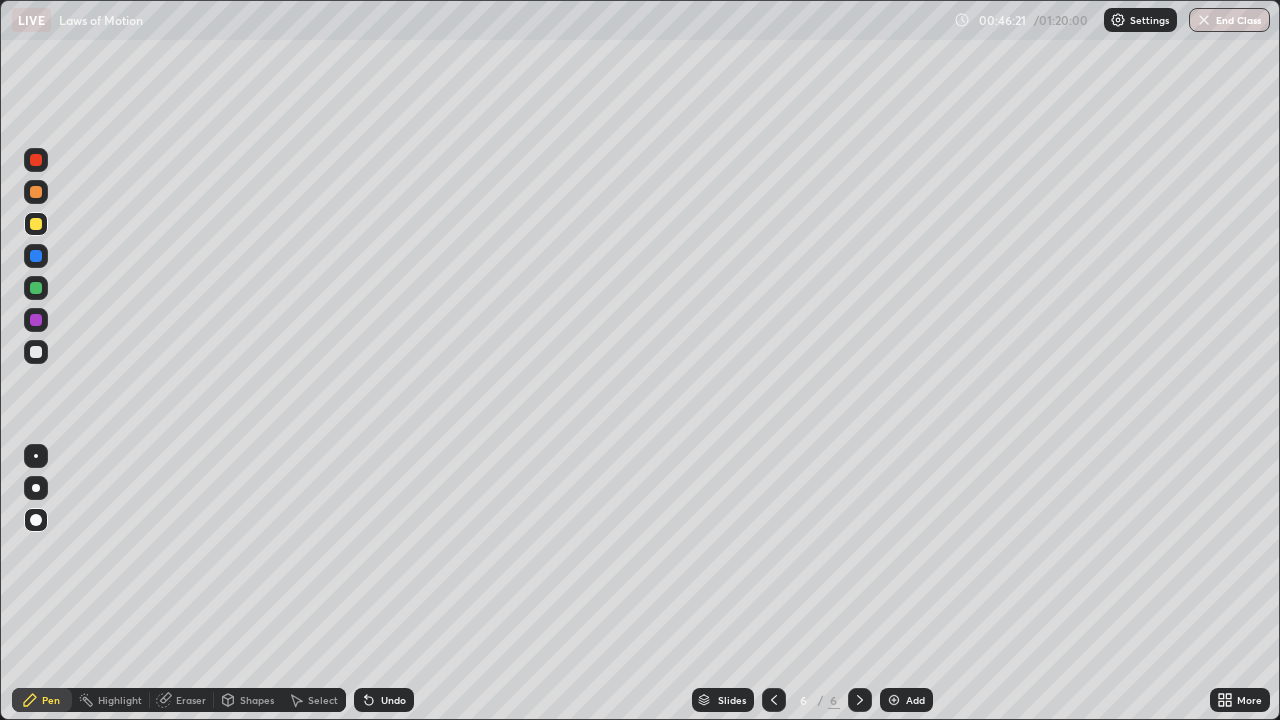click 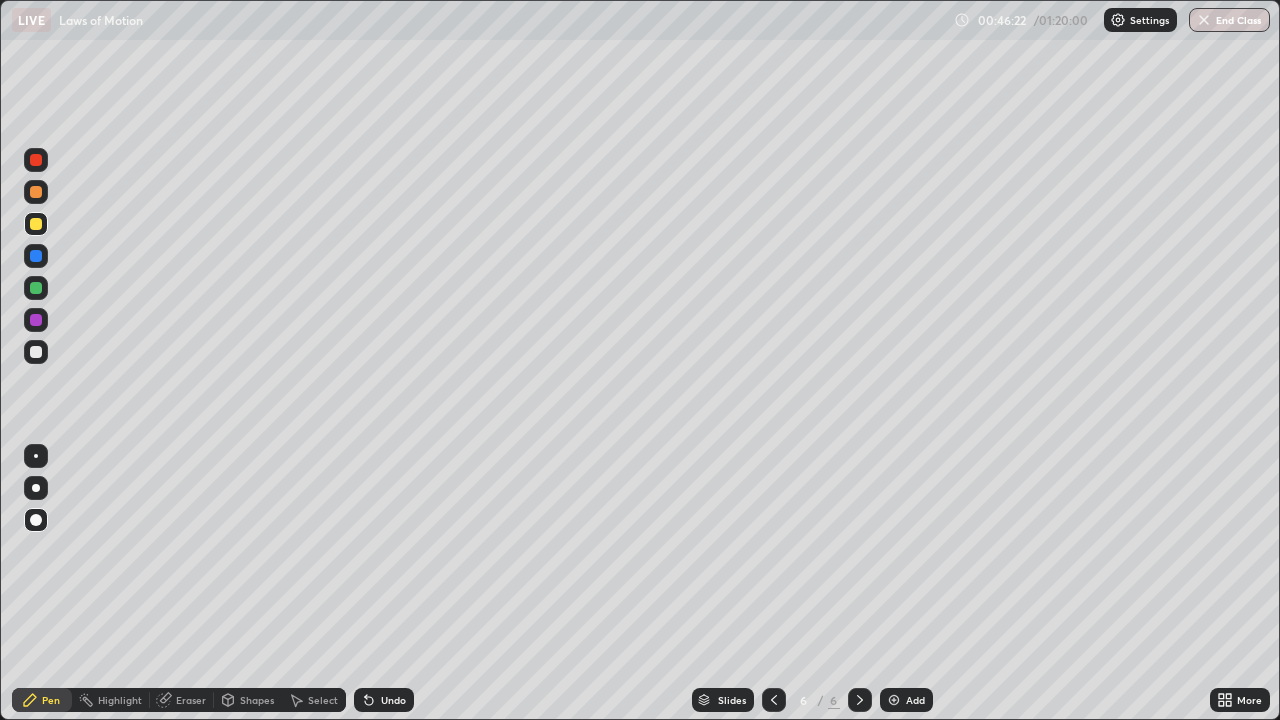click on "Undo" at bounding box center (384, 700) 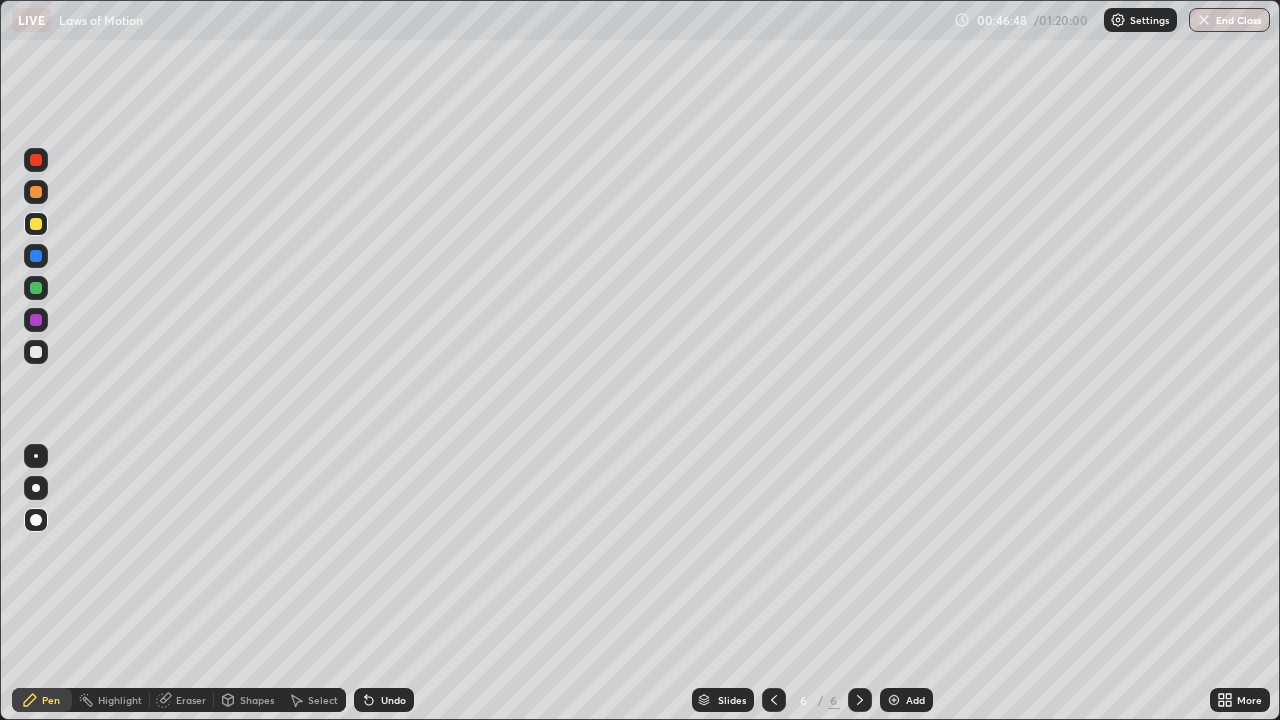 click at bounding box center (36, 288) 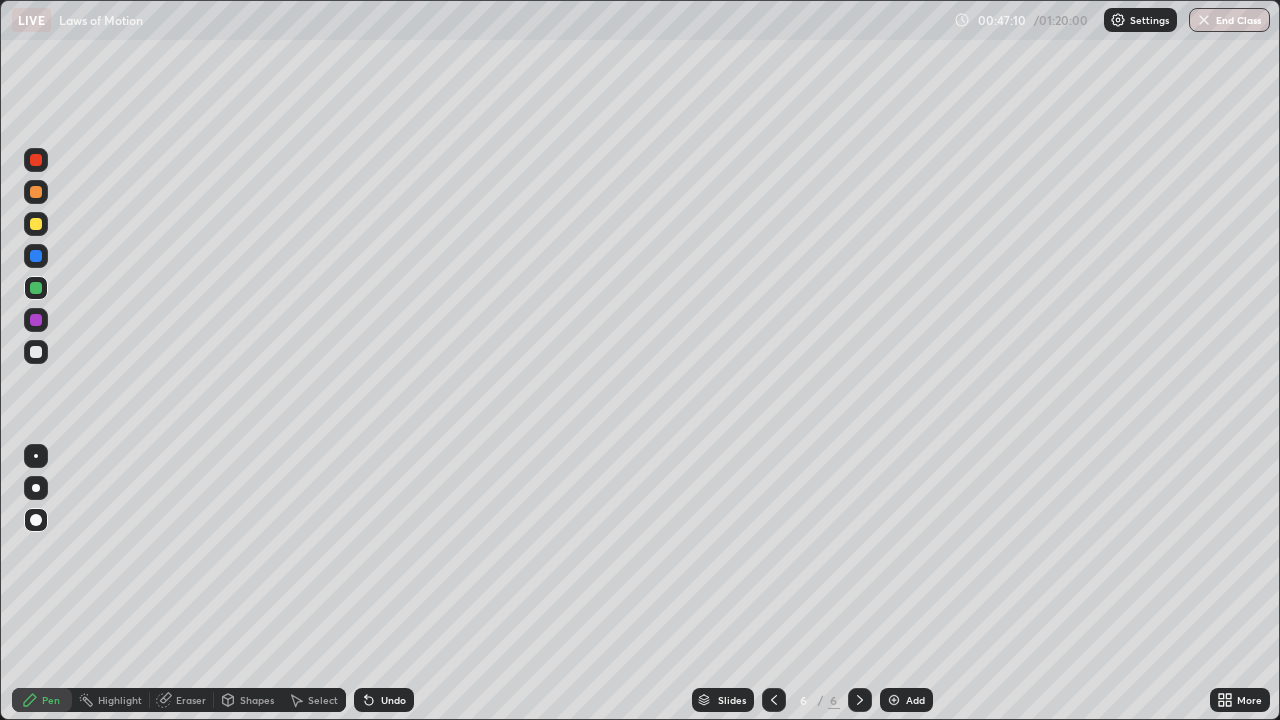 click at bounding box center [36, 320] 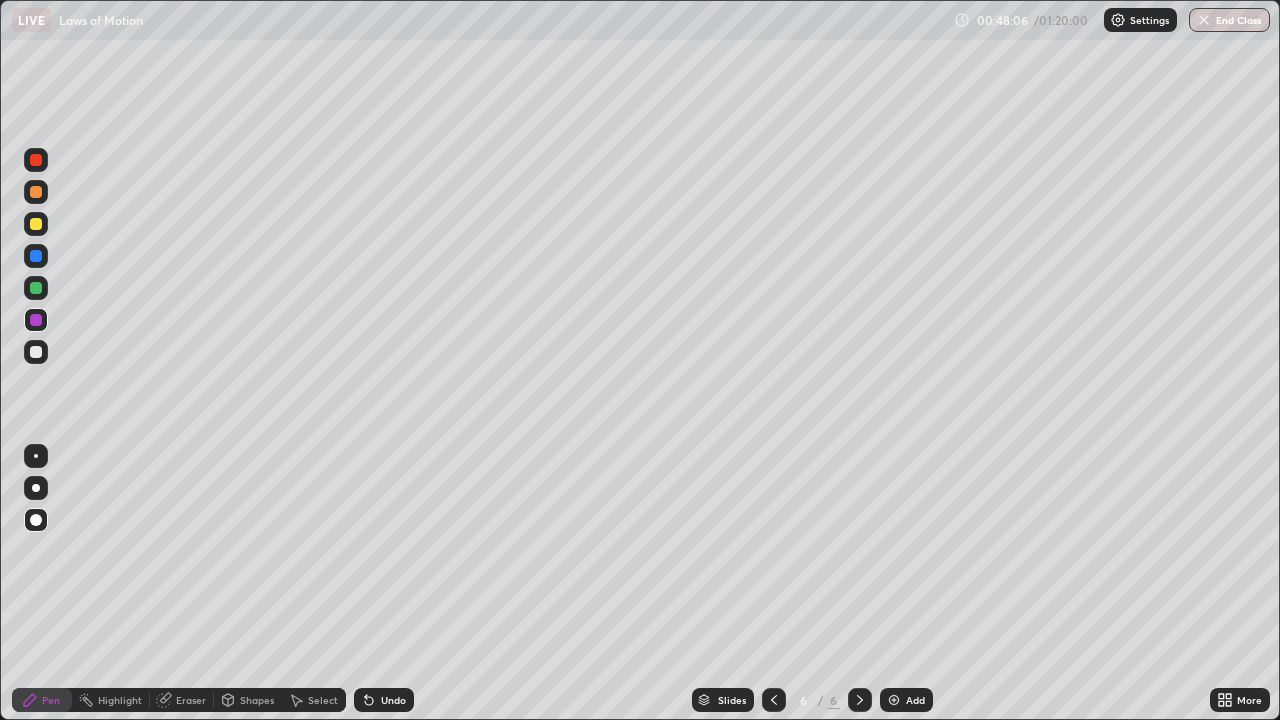 click at bounding box center (36, 160) 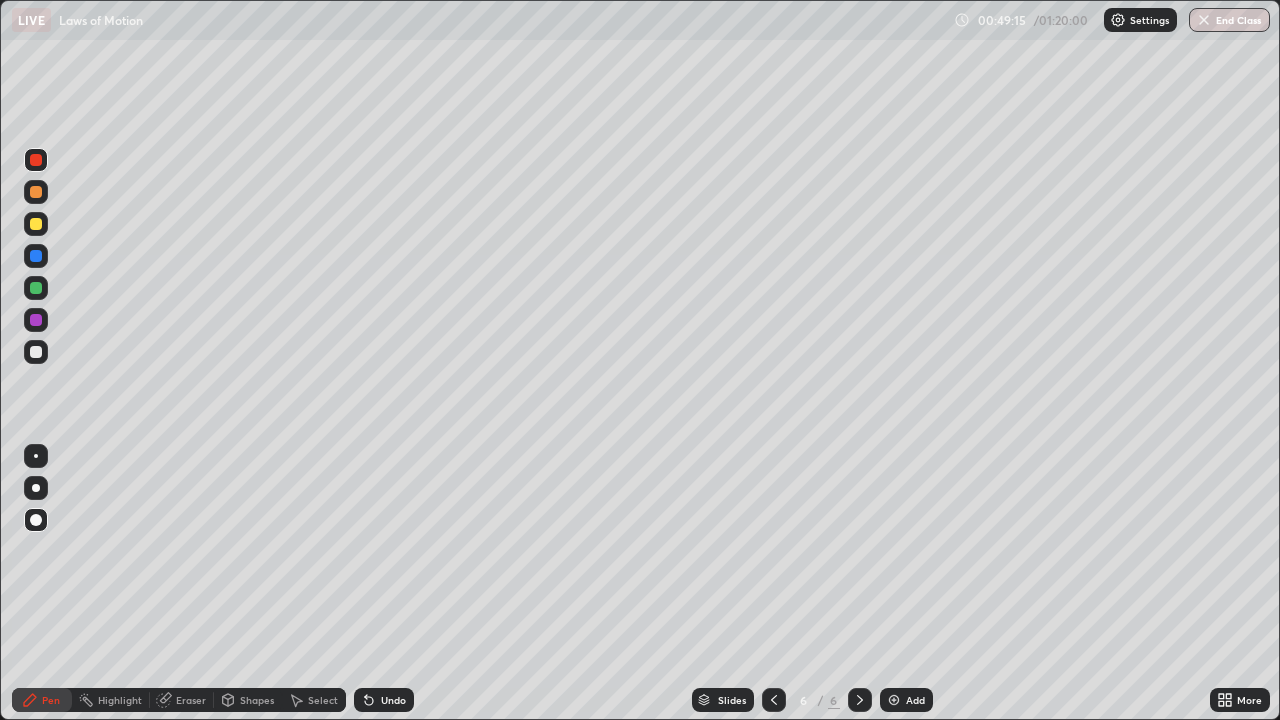 click at bounding box center [36, 224] 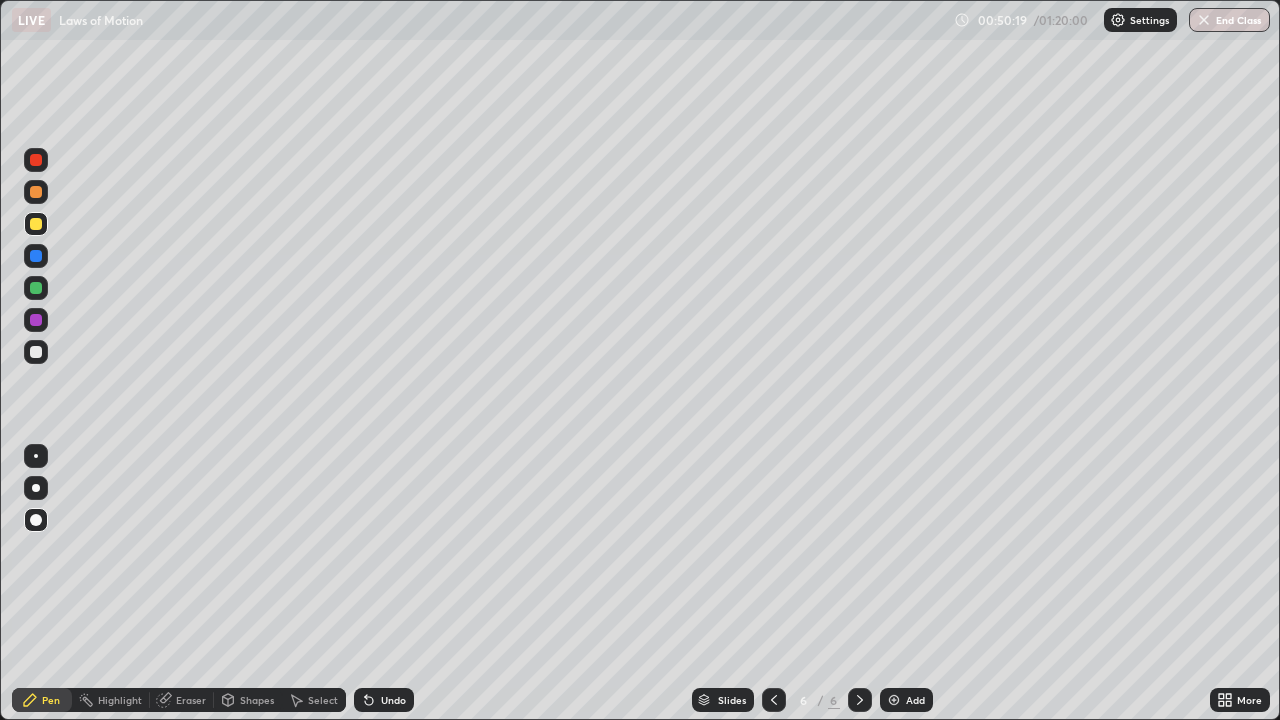 click at bounding box center [36, 256] 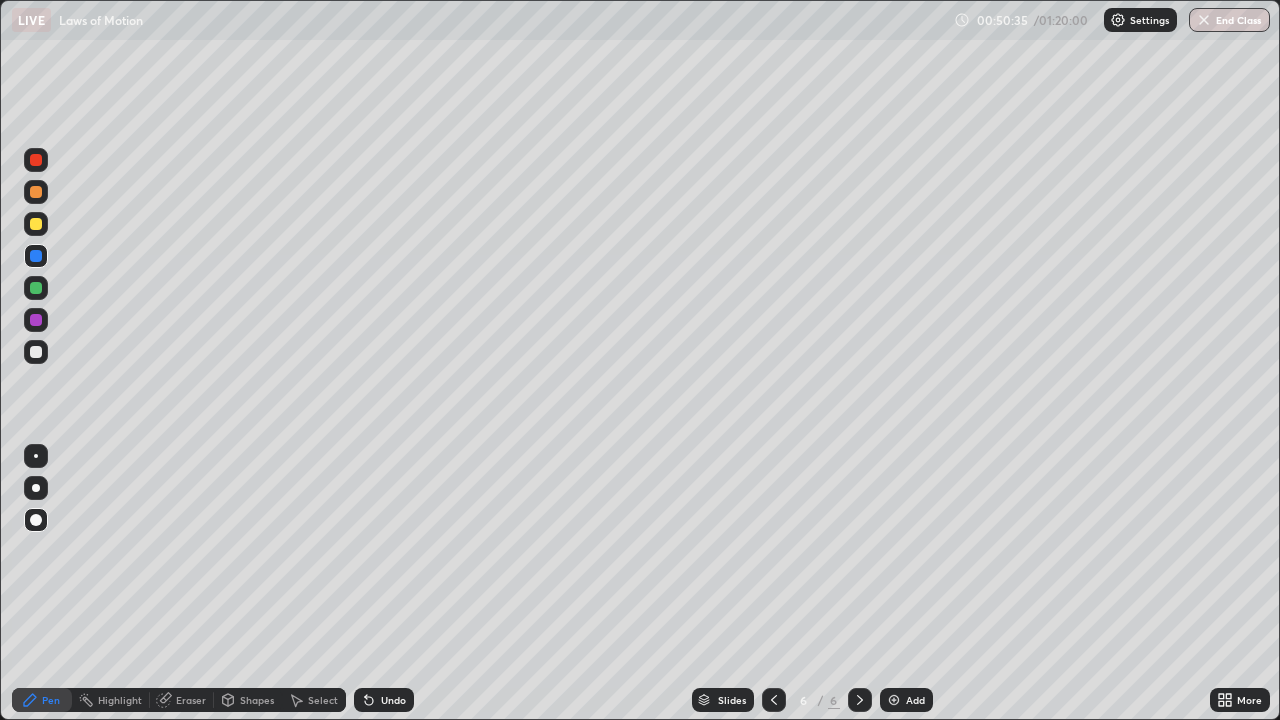 click at bounding box center [36, 352] 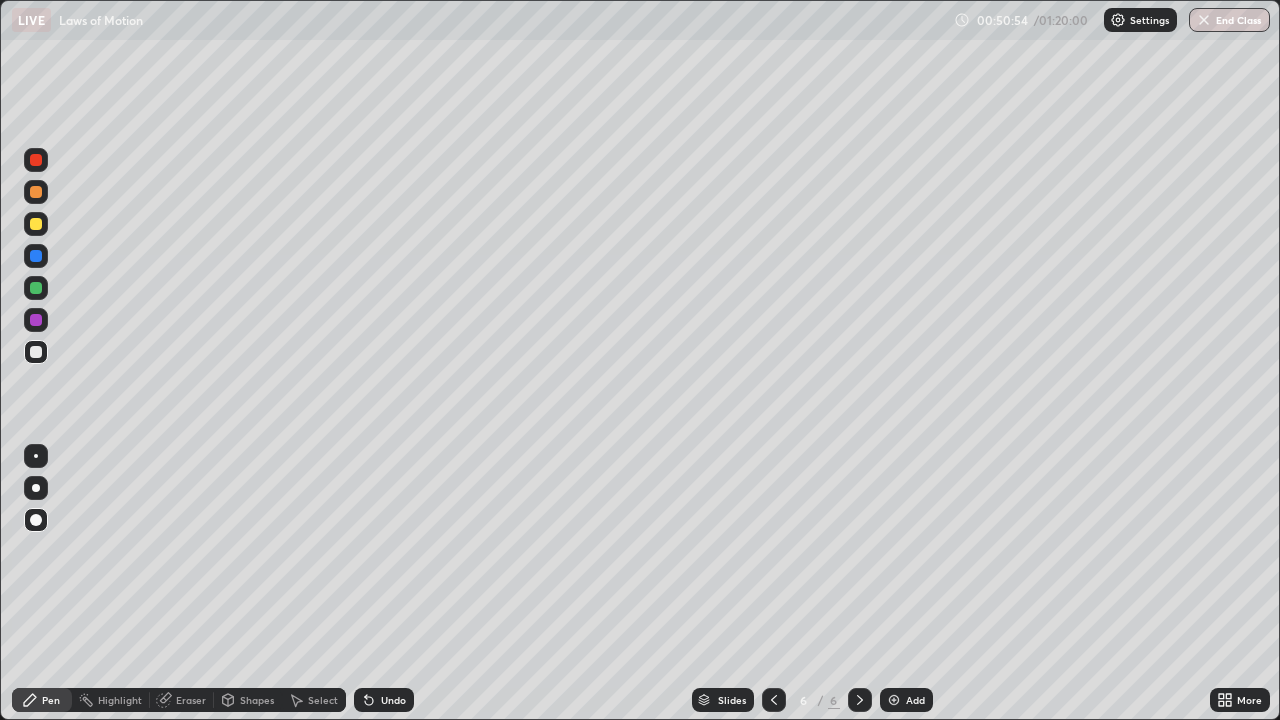 click on "Undo" at bounding box center (384, 700) 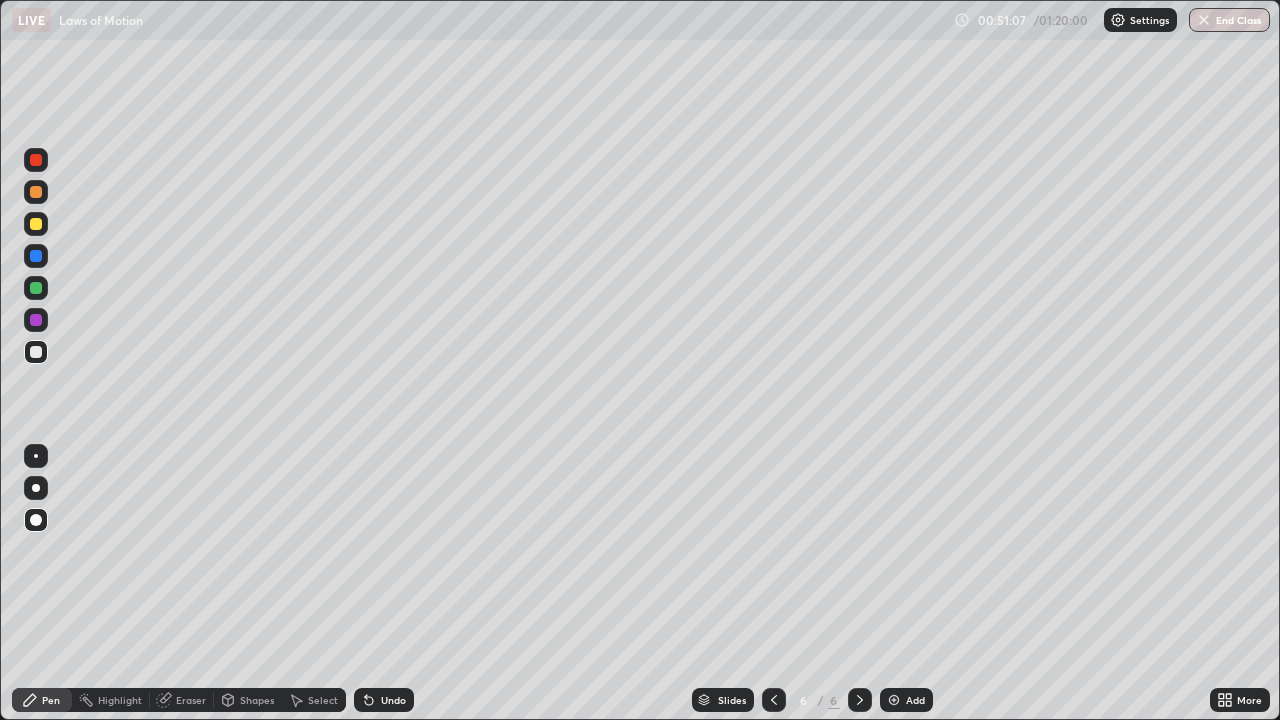 click at bounding box center (36, 288) 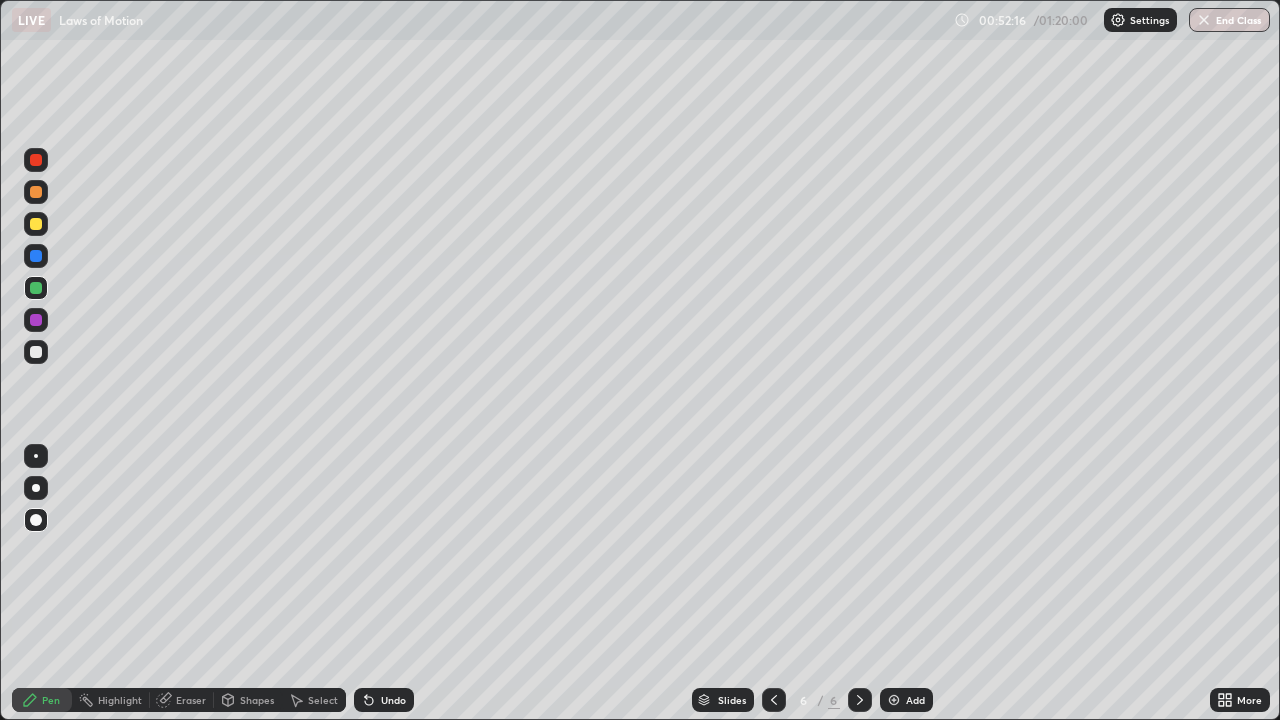 click at bounding box center (36, 320) 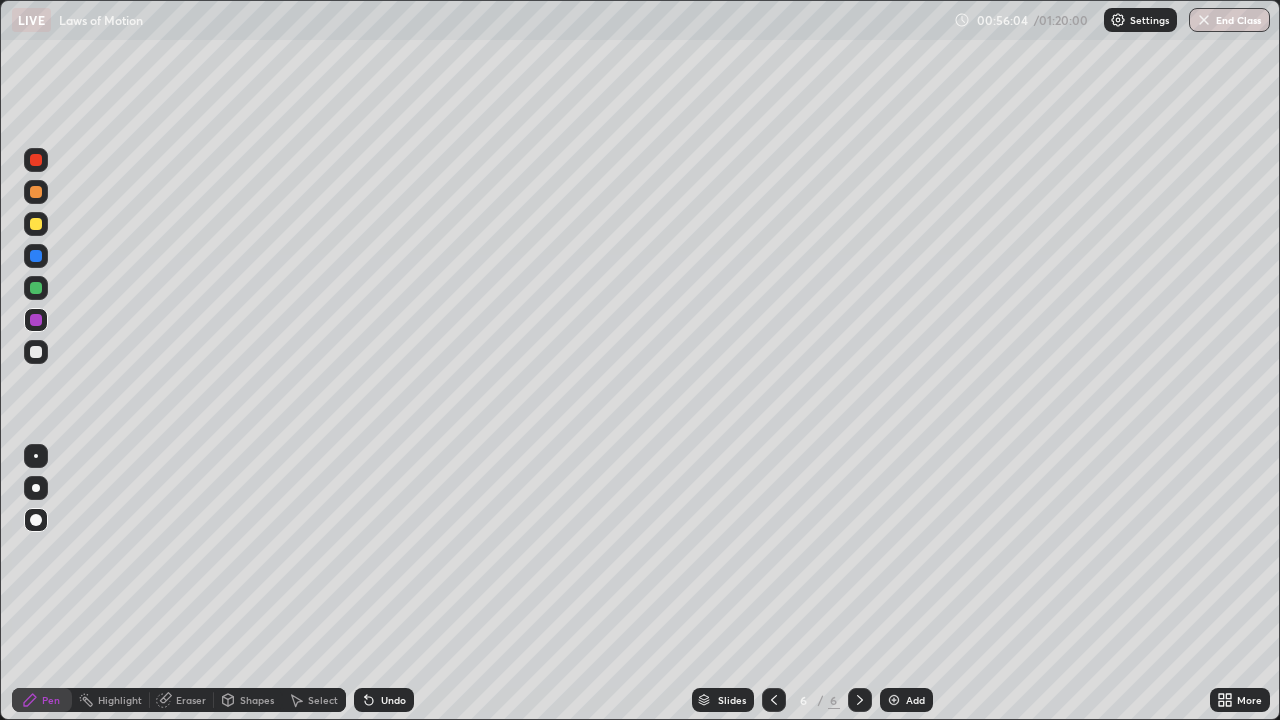 click at bounding box center [36, 256] 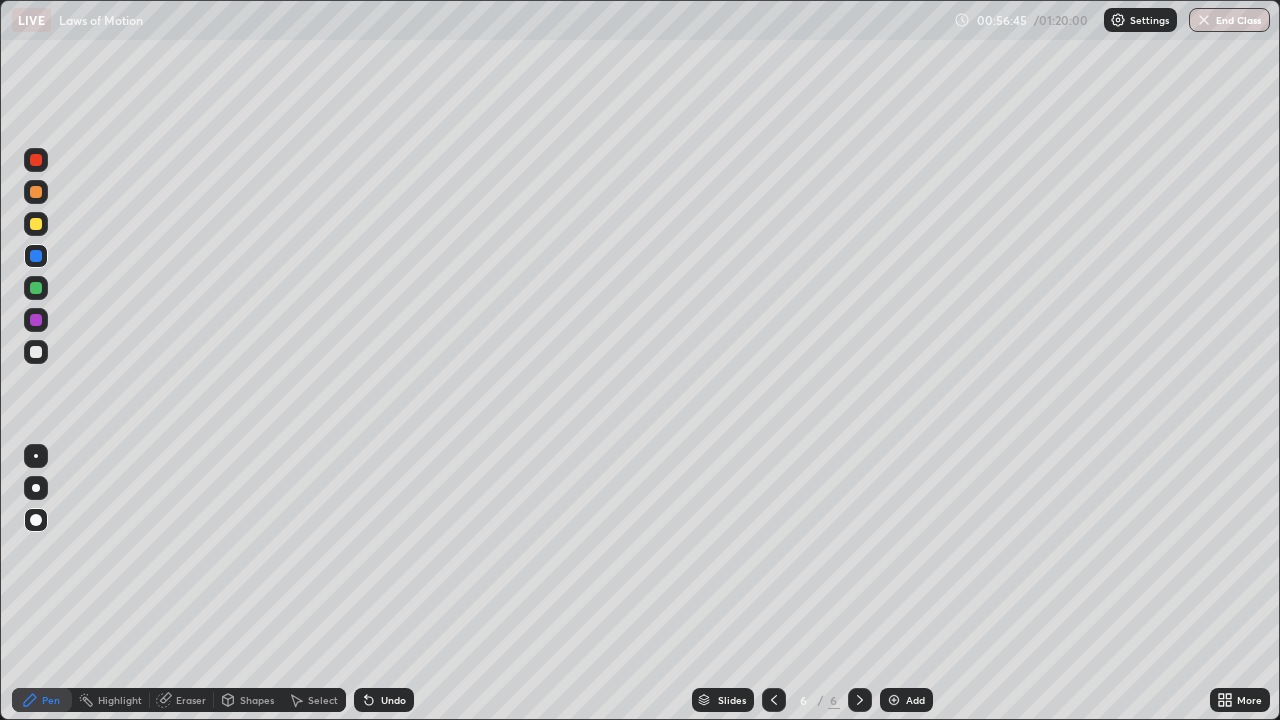 click on "Add" at bounding box center [906, 700] 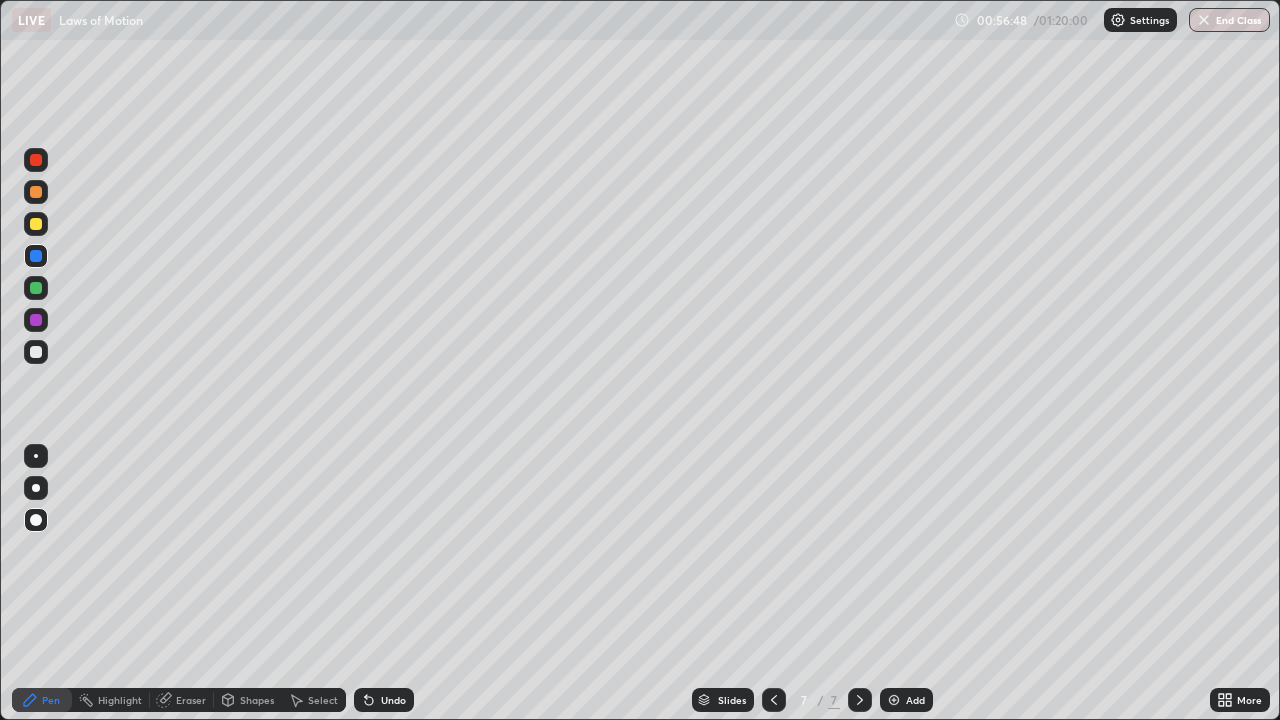 click at bounding box center [36, 352] 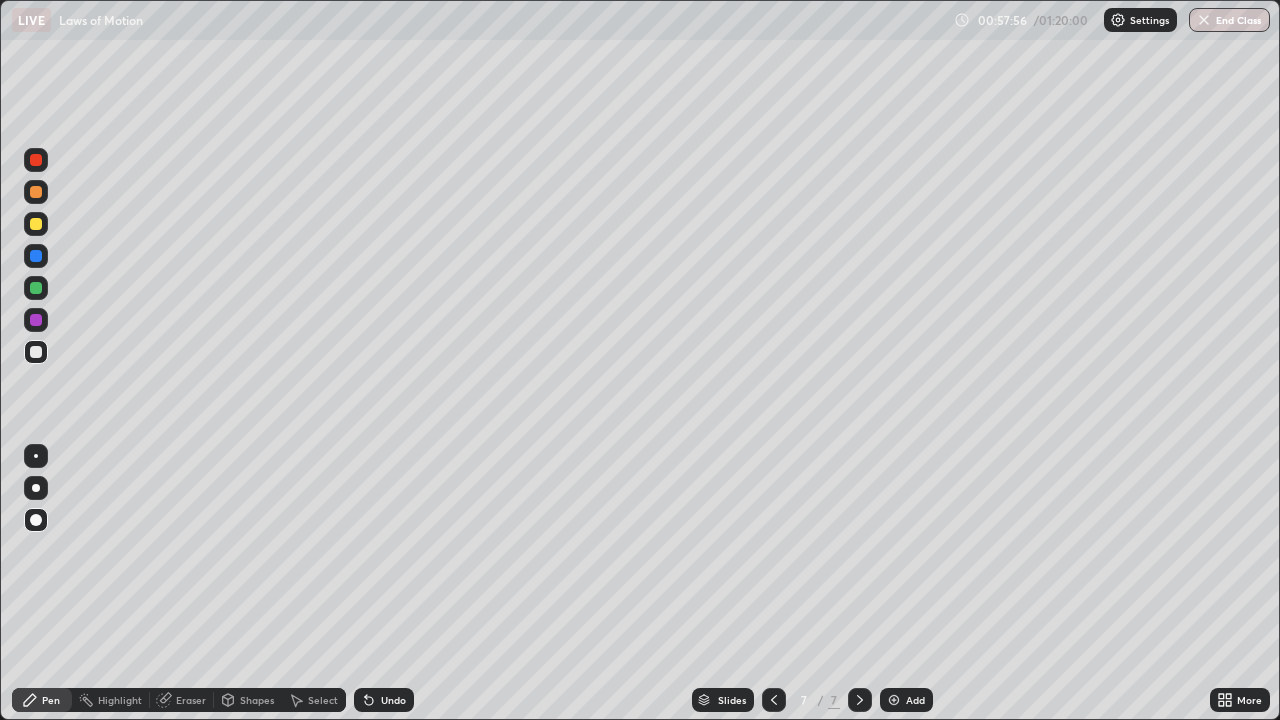 click at bounding box center [36, 192] 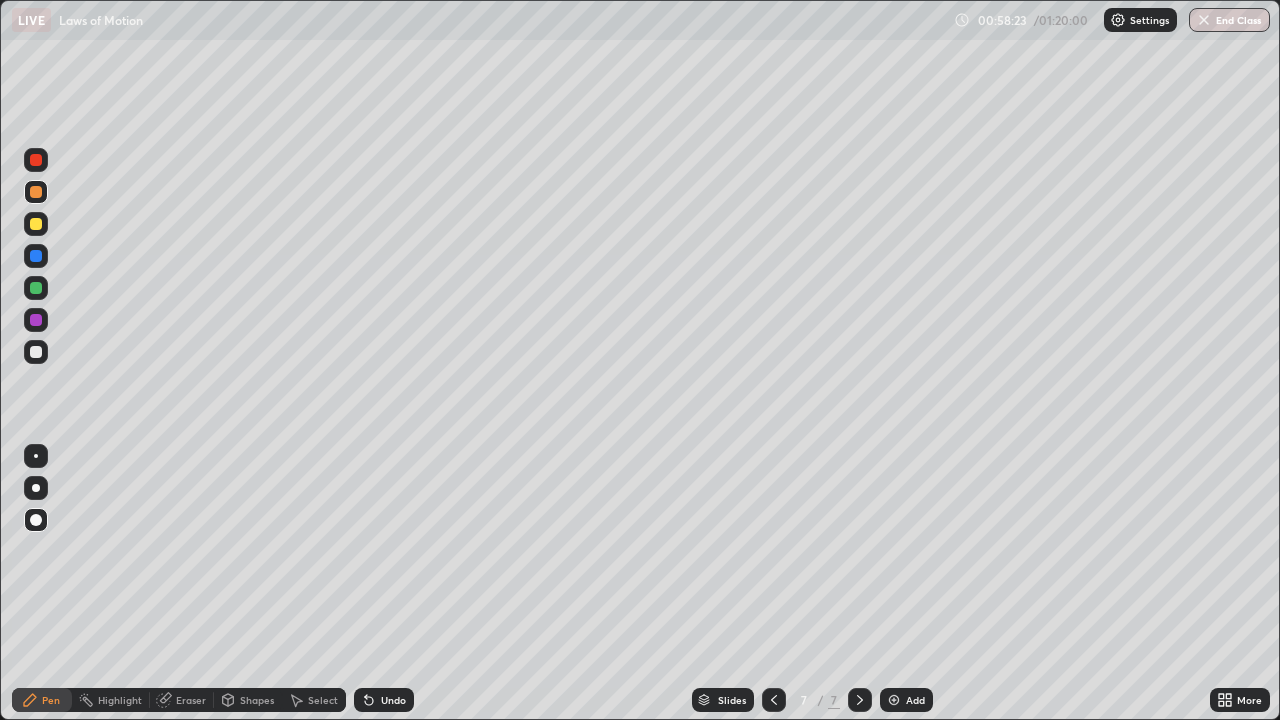 click at bounding box center [36, 288] 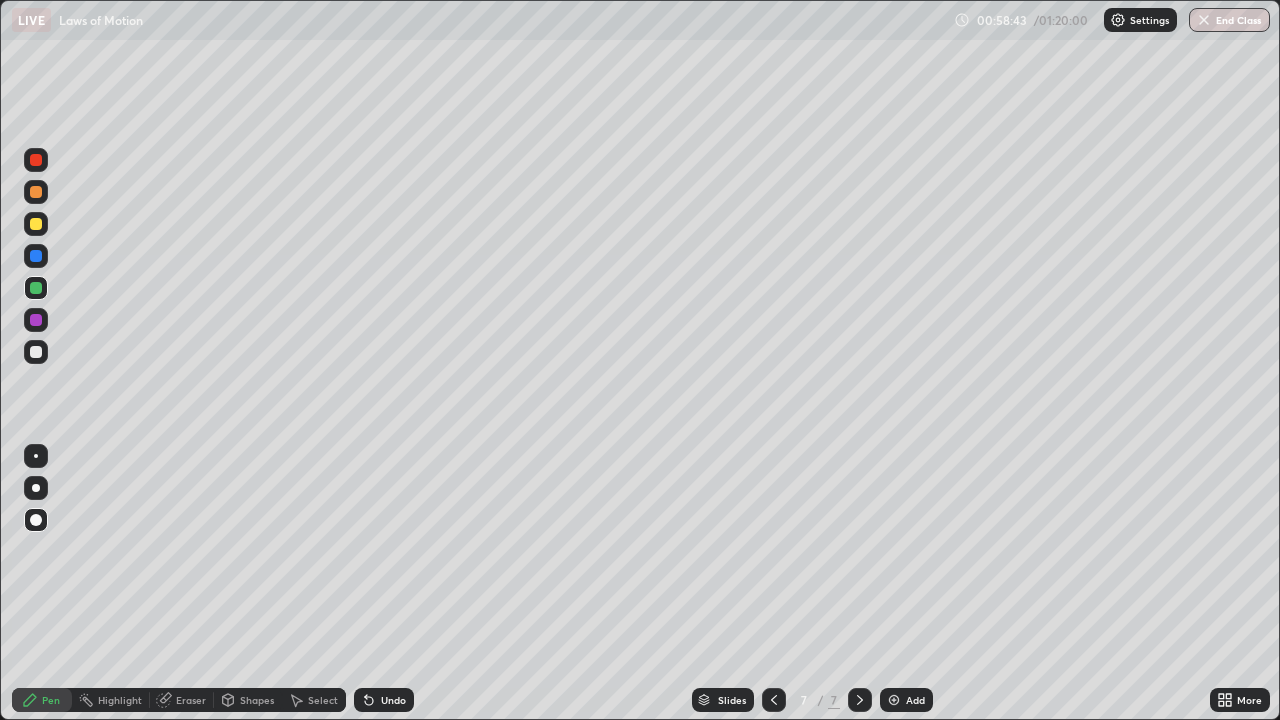 click at bounding box center [36, 352] 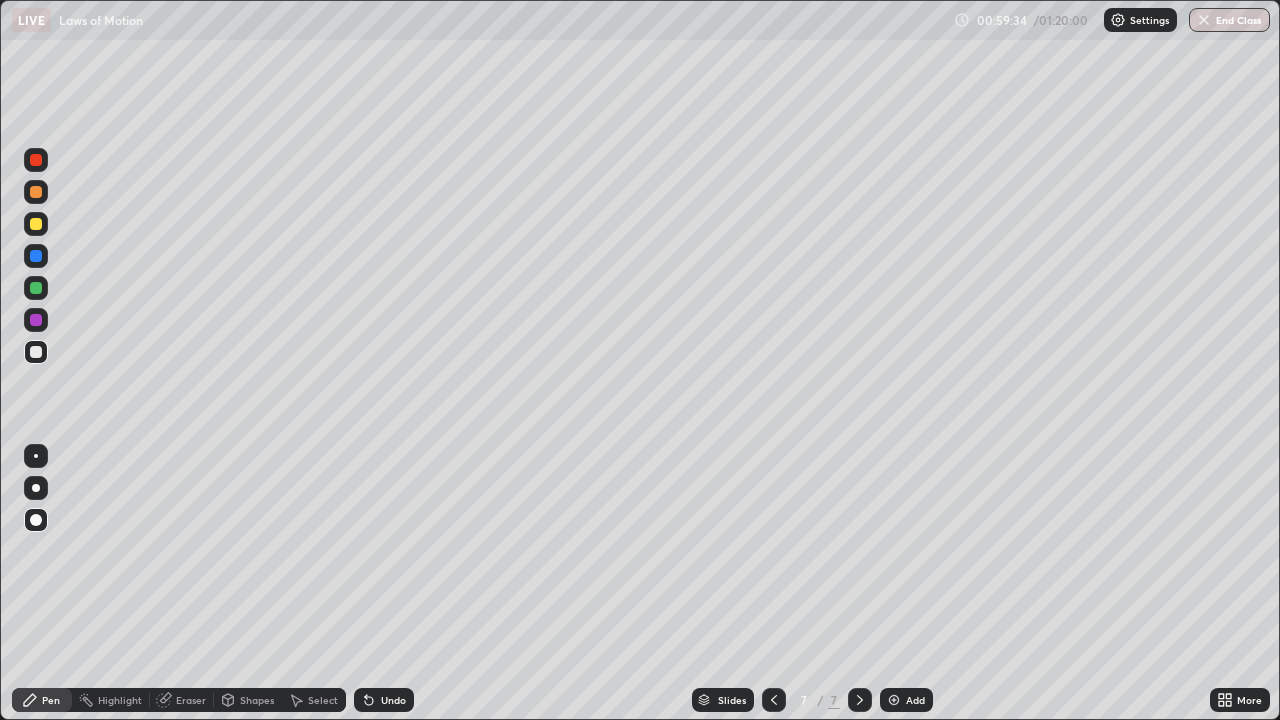 click at bounding box center (36, 288) 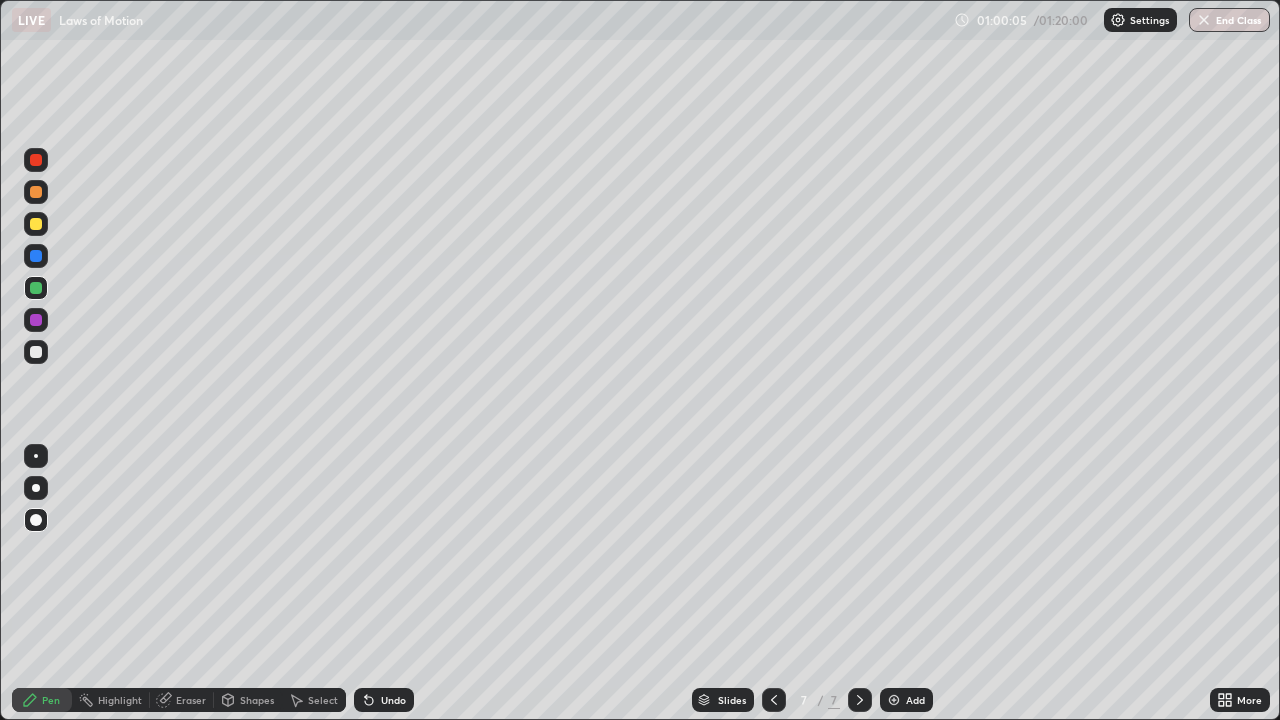 click at bounding box center (36, 224) 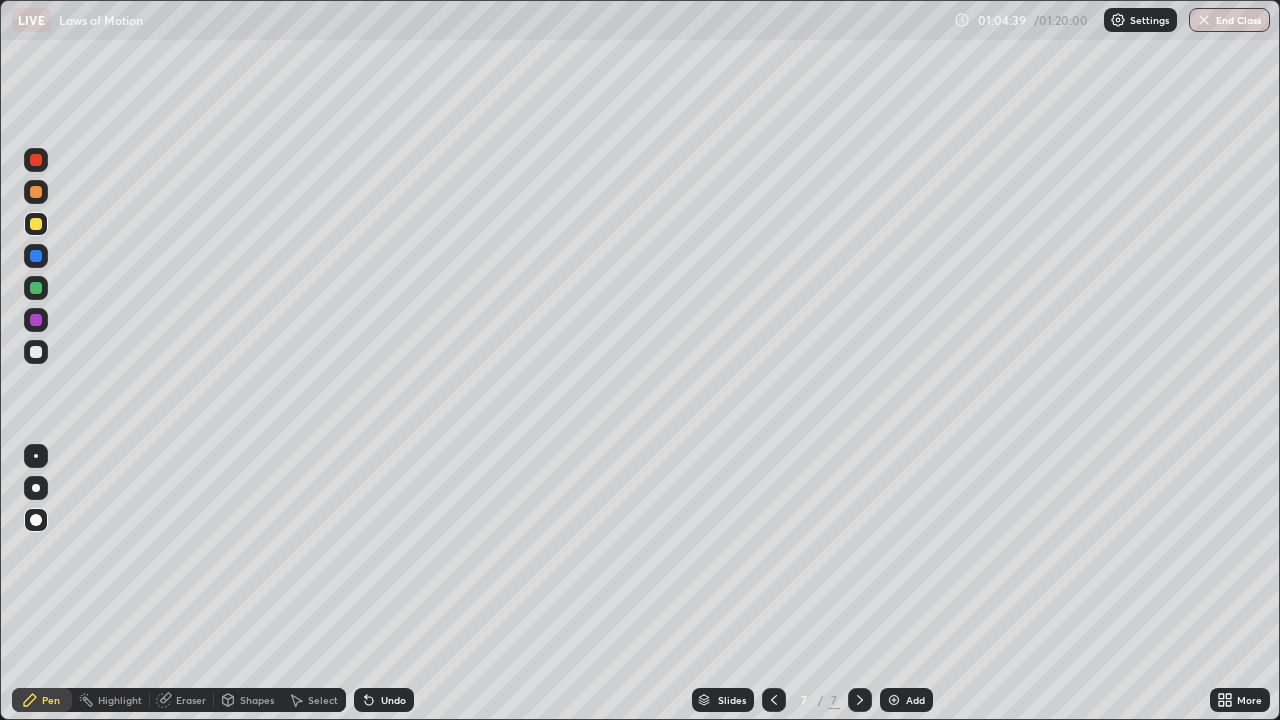 click on "Add" at bounding box center [906, 700] 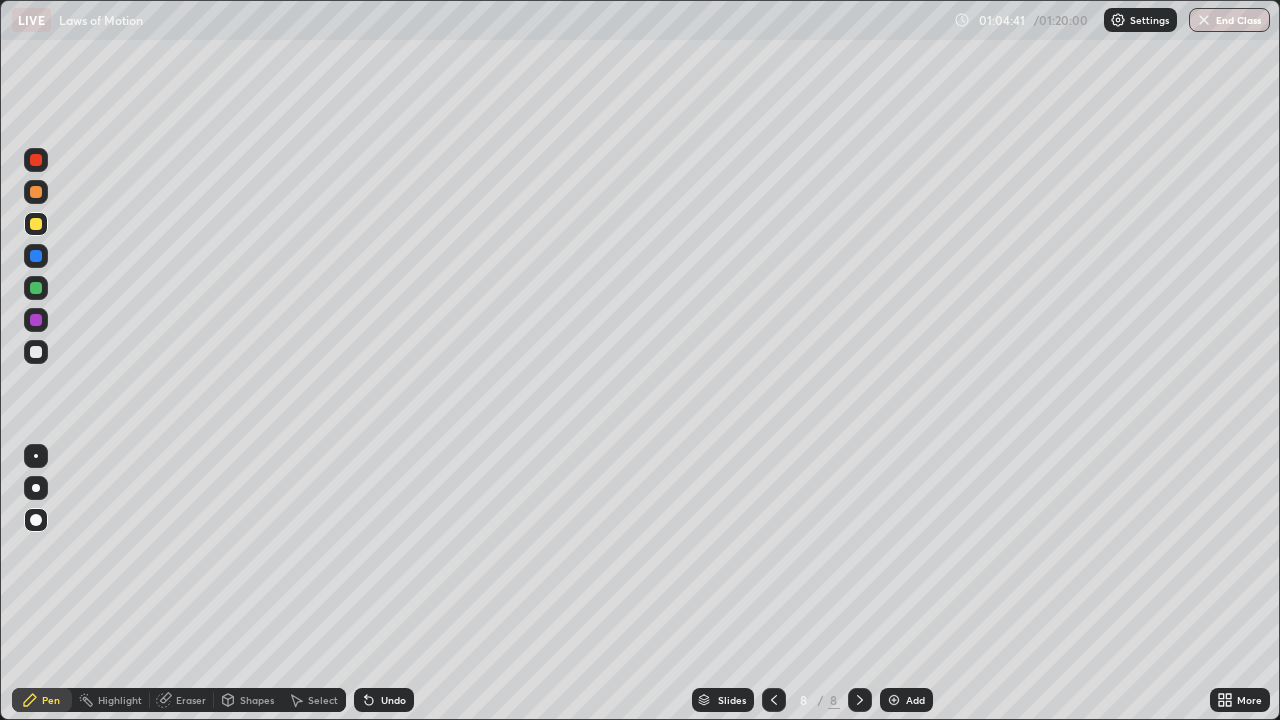 click at bounding box center (36, 352) 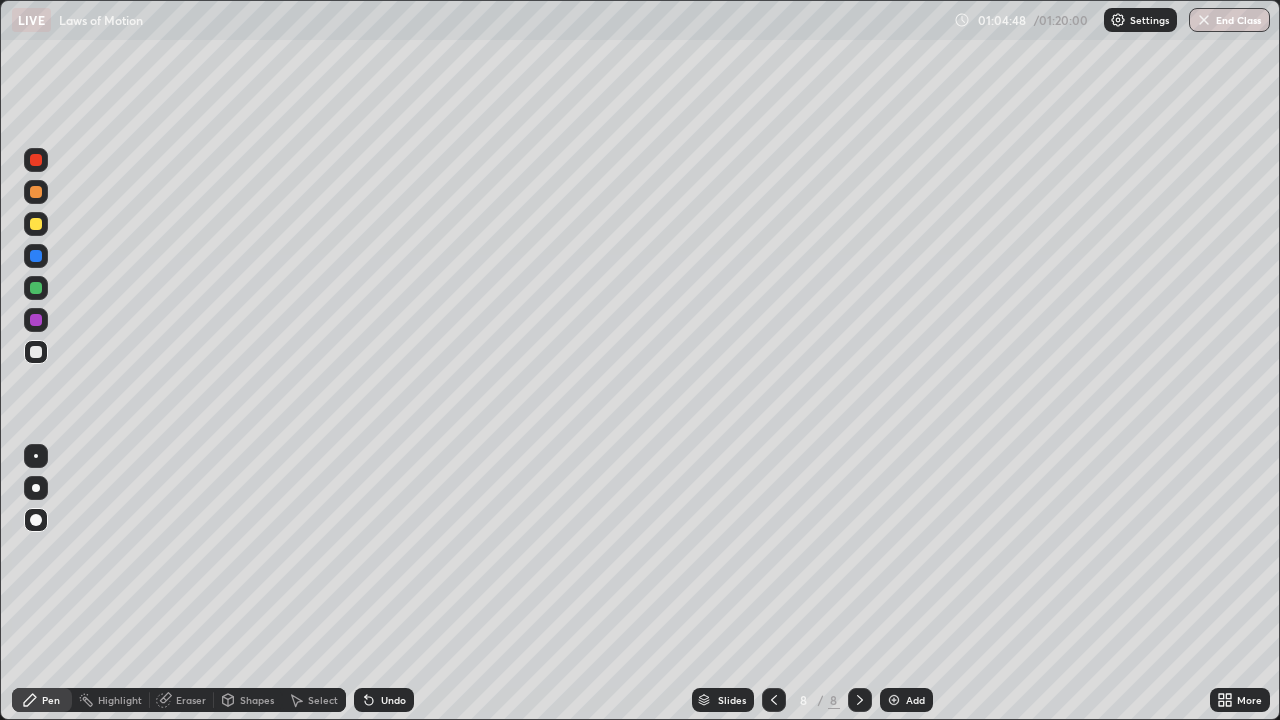 click 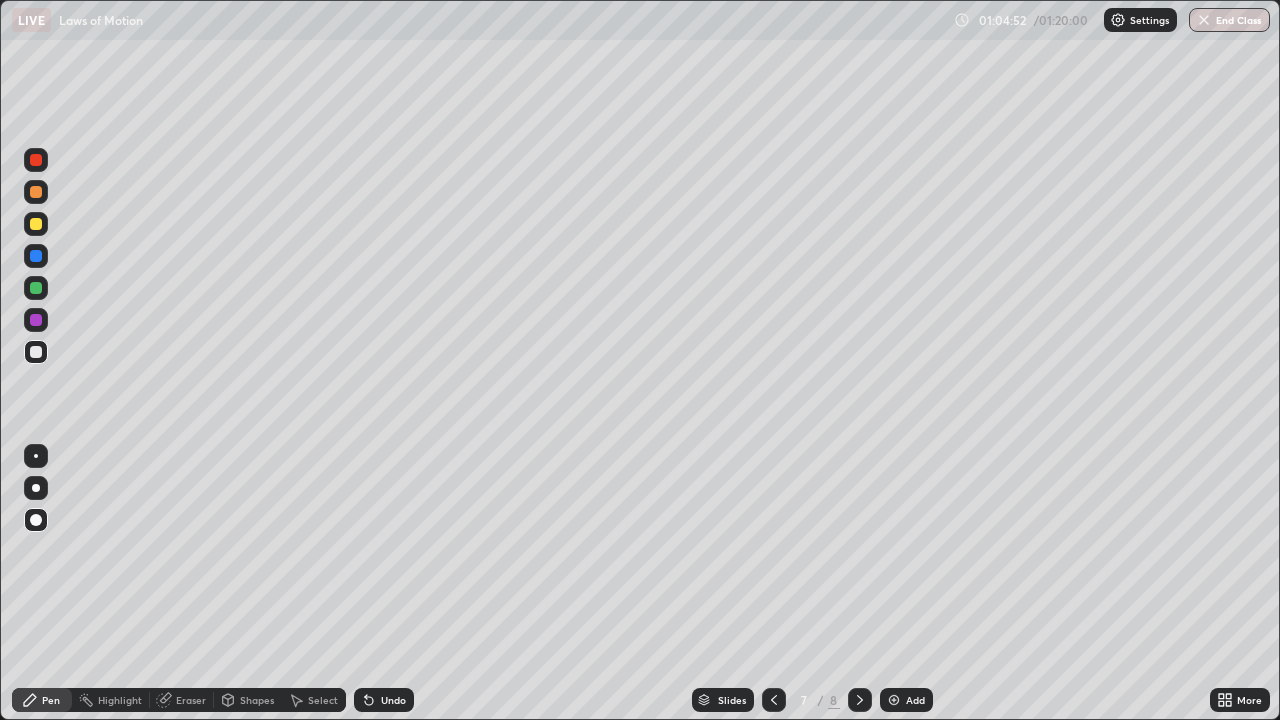 click 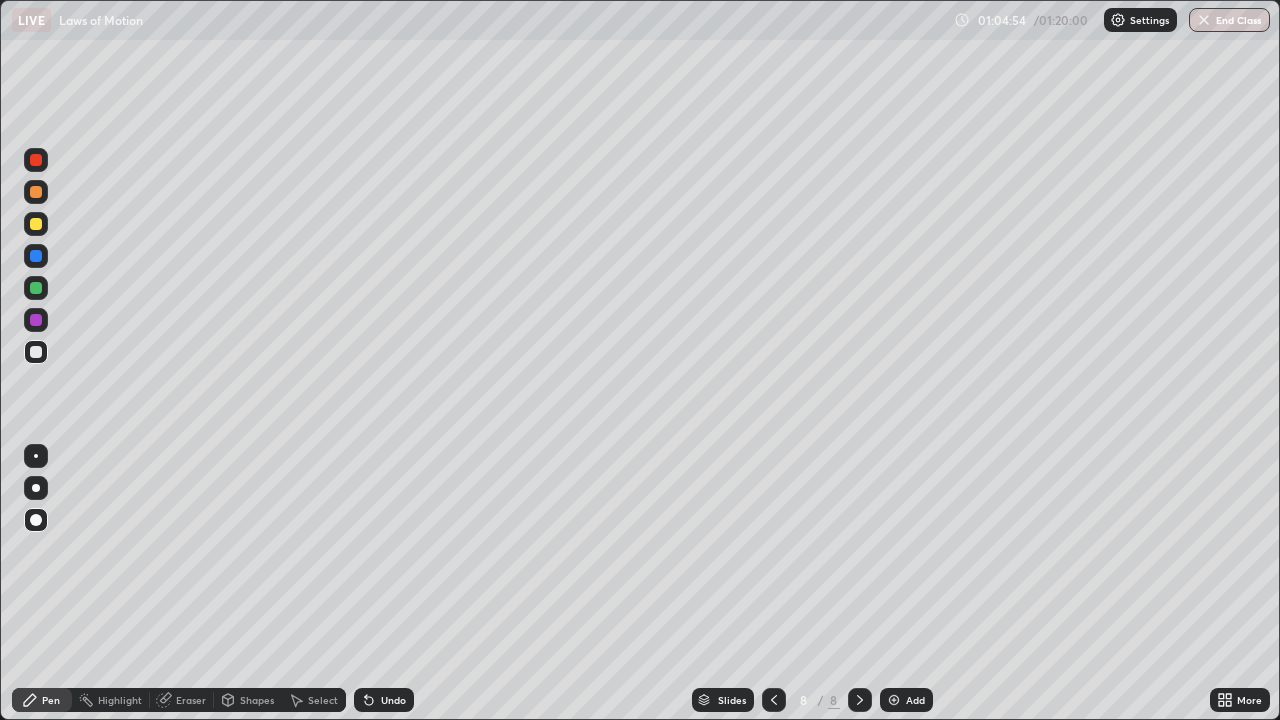 click at bounding box center [36, 192] 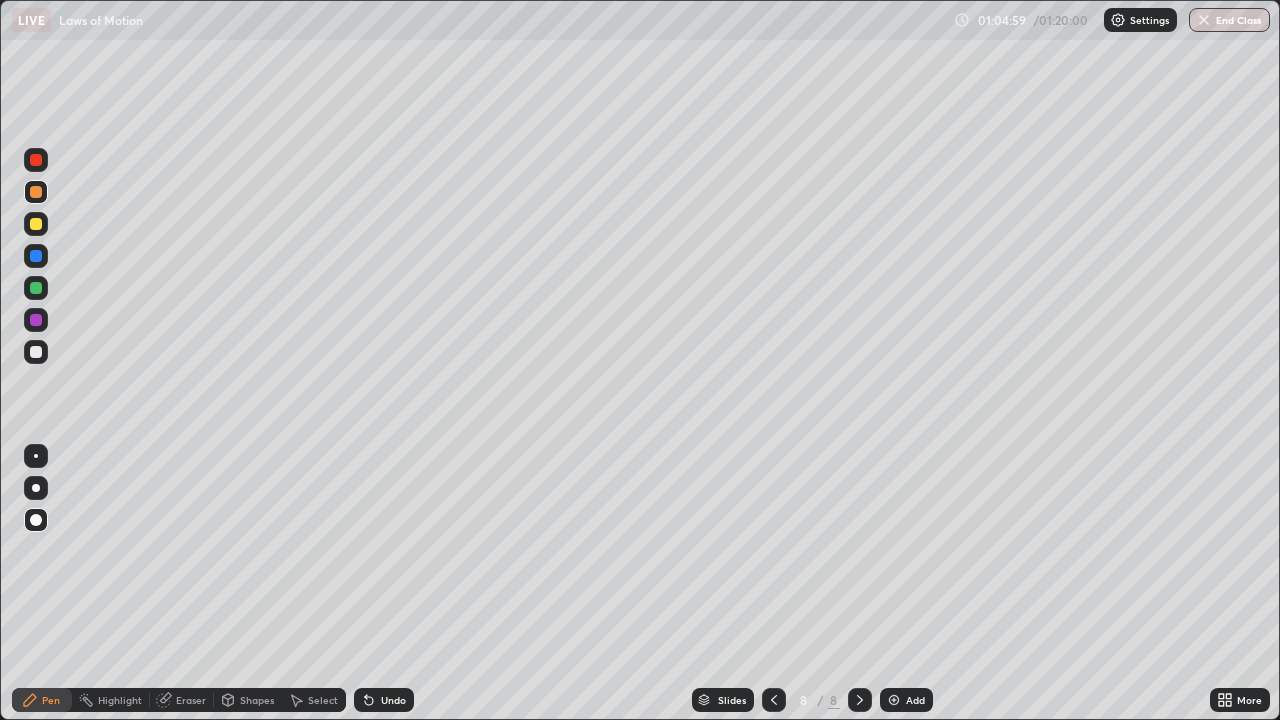 click at bounding box center [36, 352] 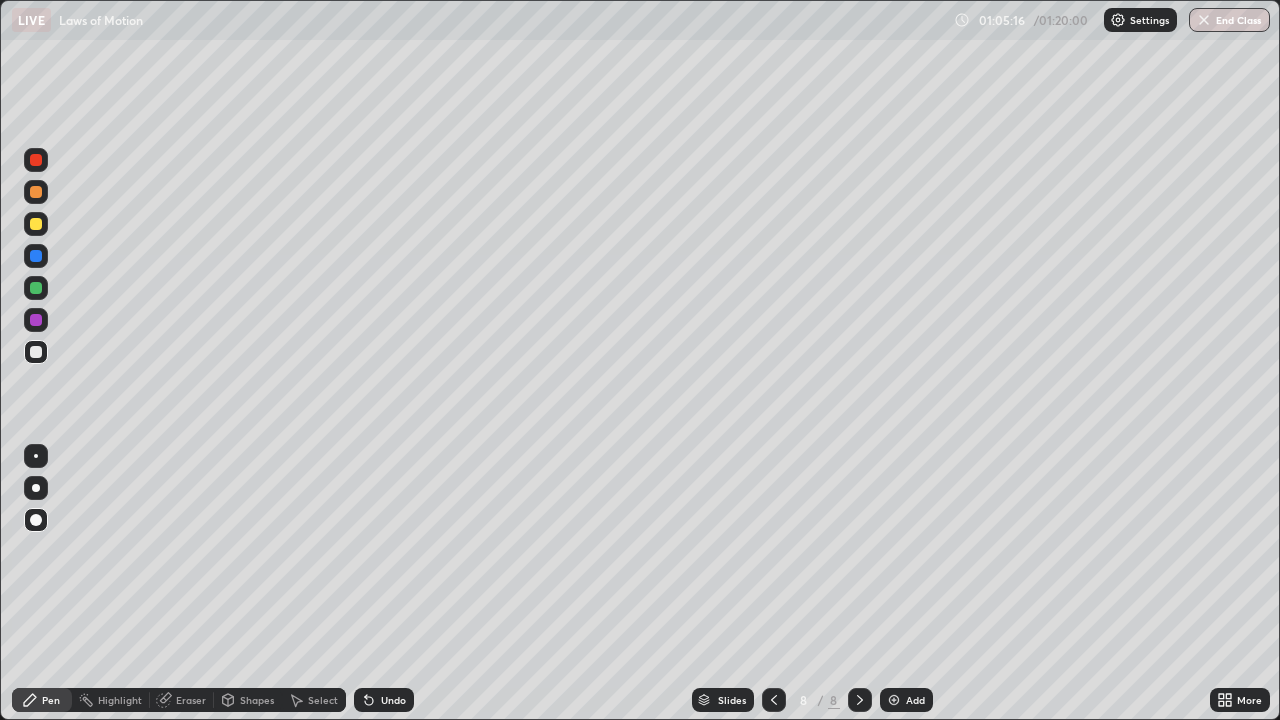 click on "Undo" at bounding box center (384, 700) 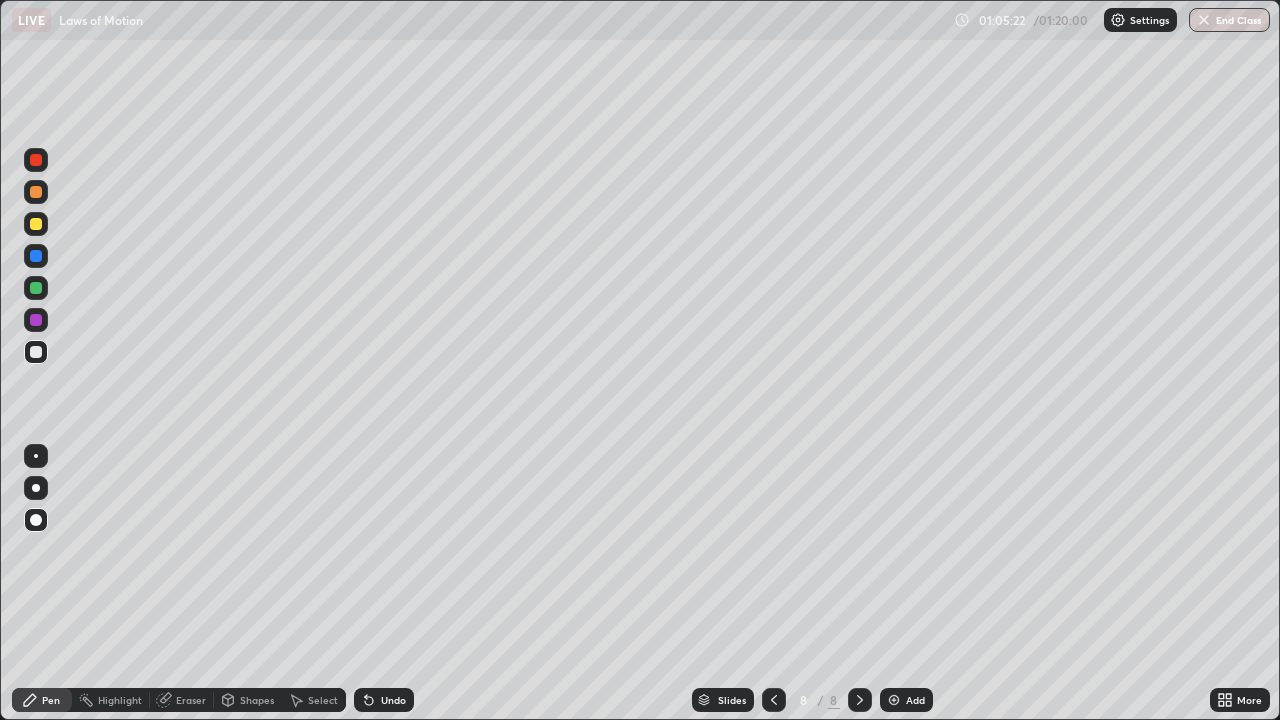 click at bounding box center (36, 288) 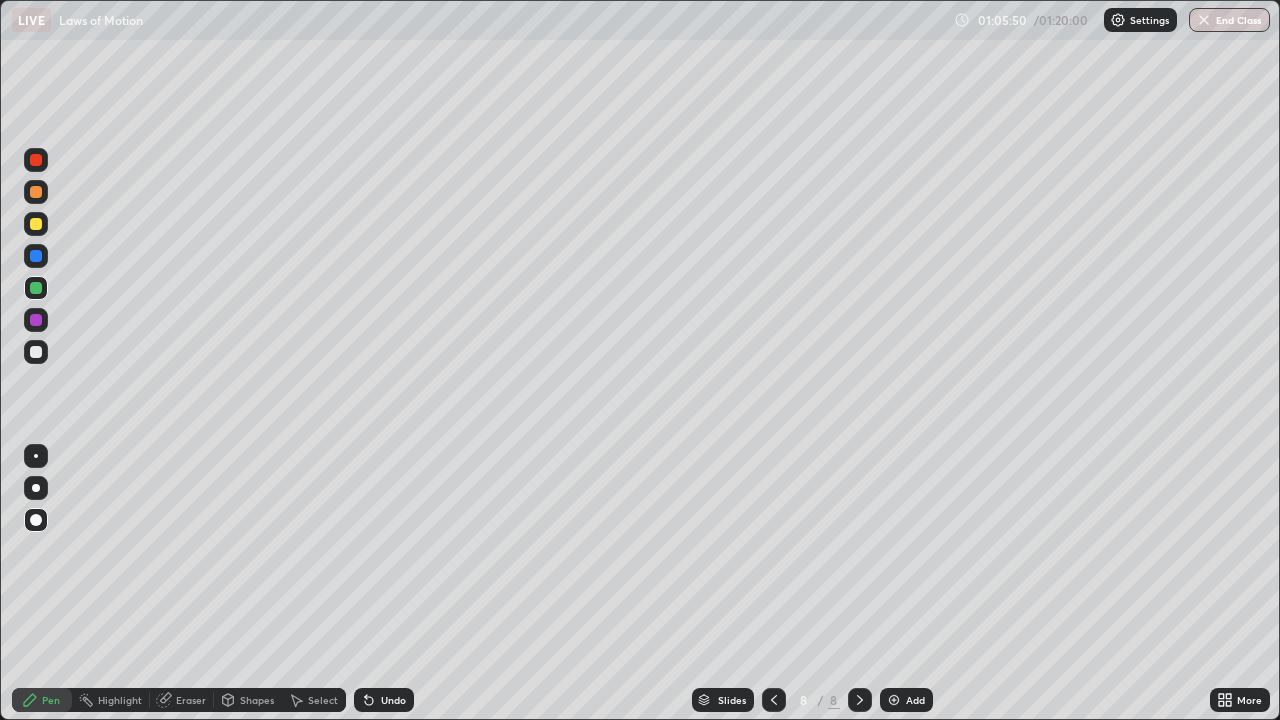 click at bounding box center (36, 352) 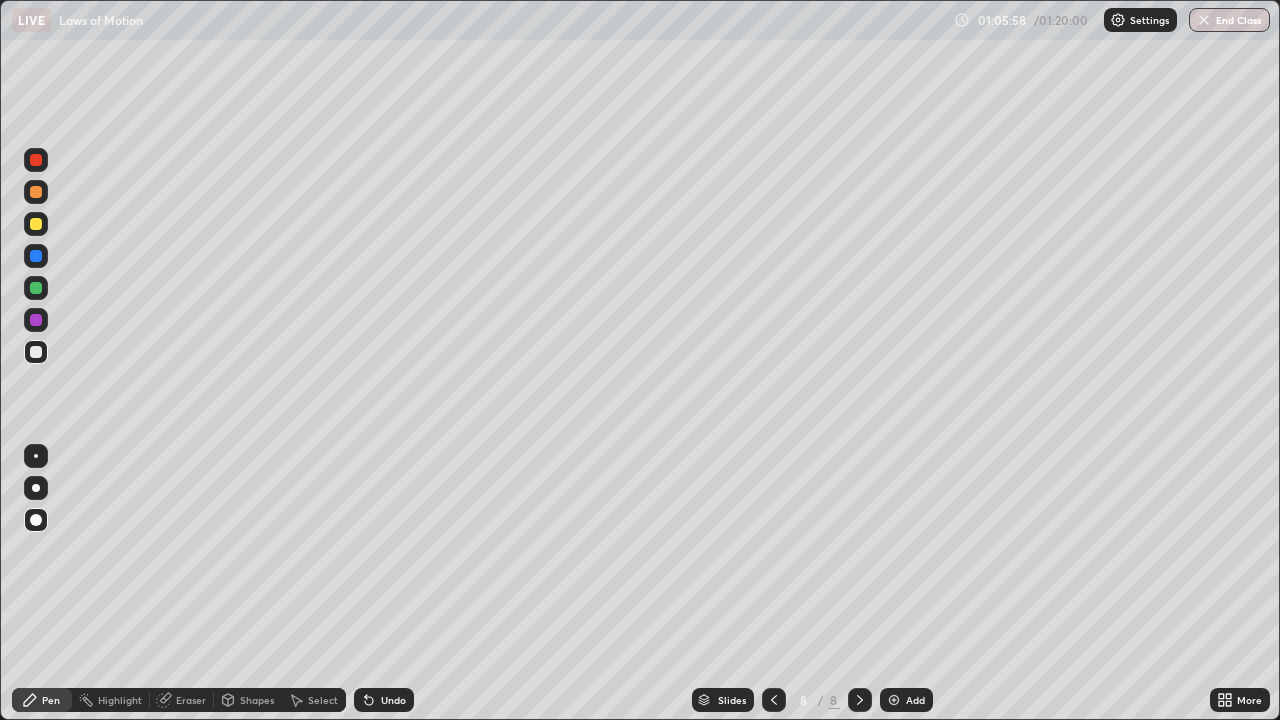 click at bounding box center [36, 160] 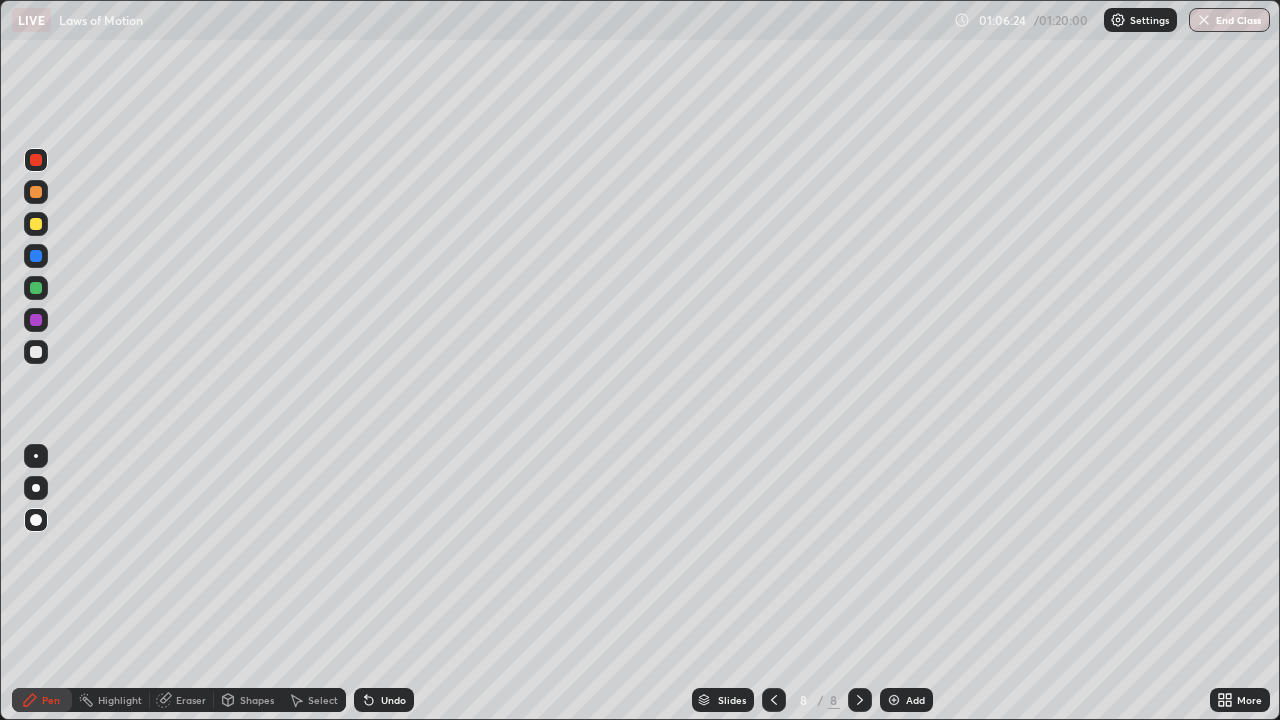 click at bounding box center (36, 224) 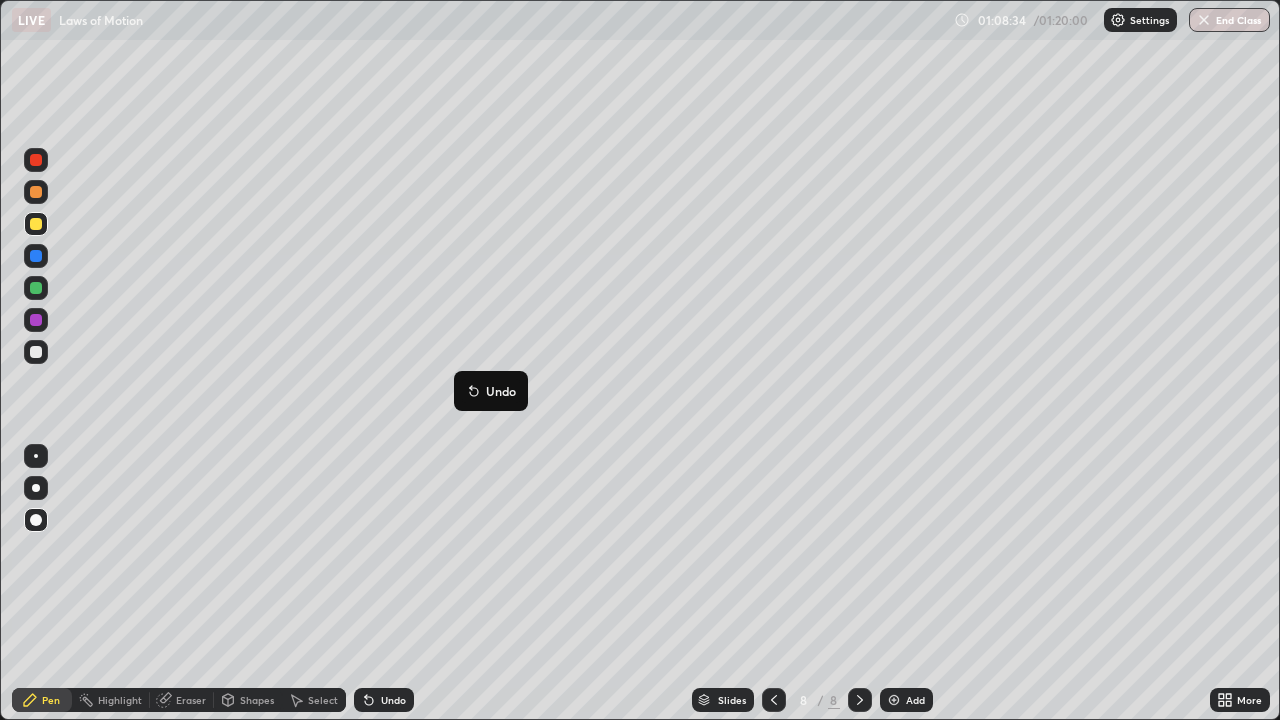 click on "Undo" at bounding box center (384, 700) 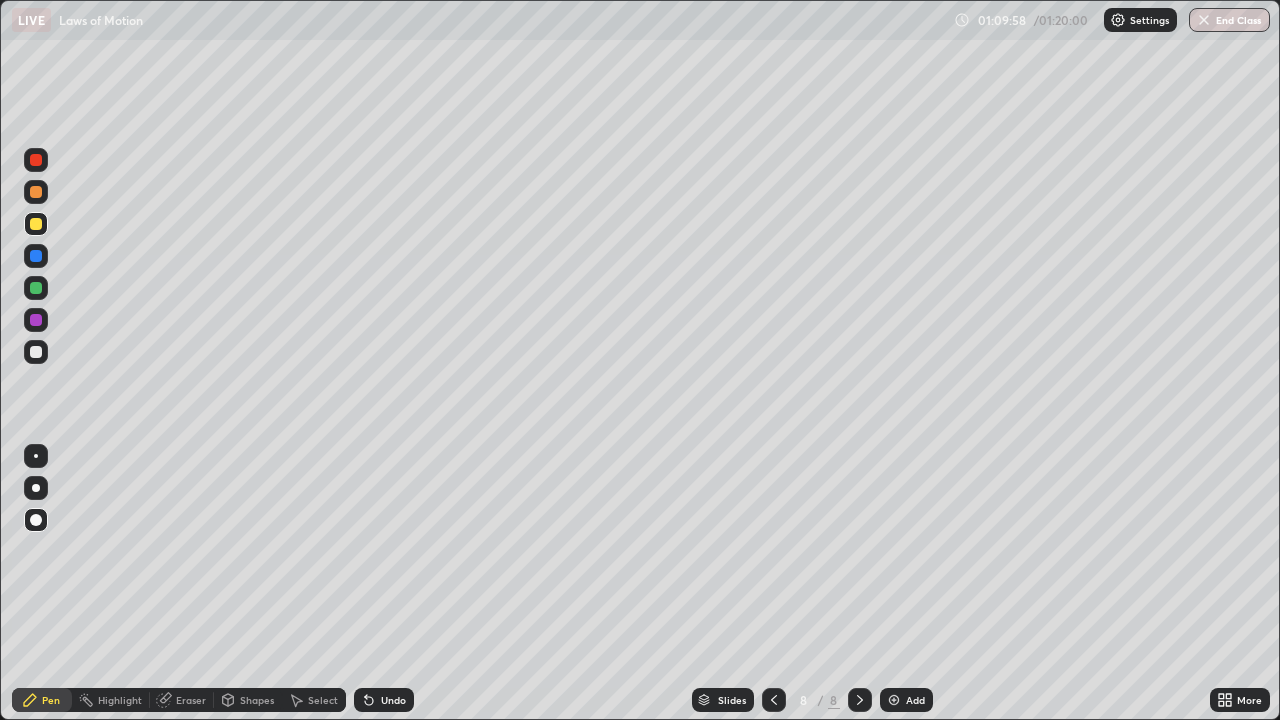 click at bounding box center (36, 288) 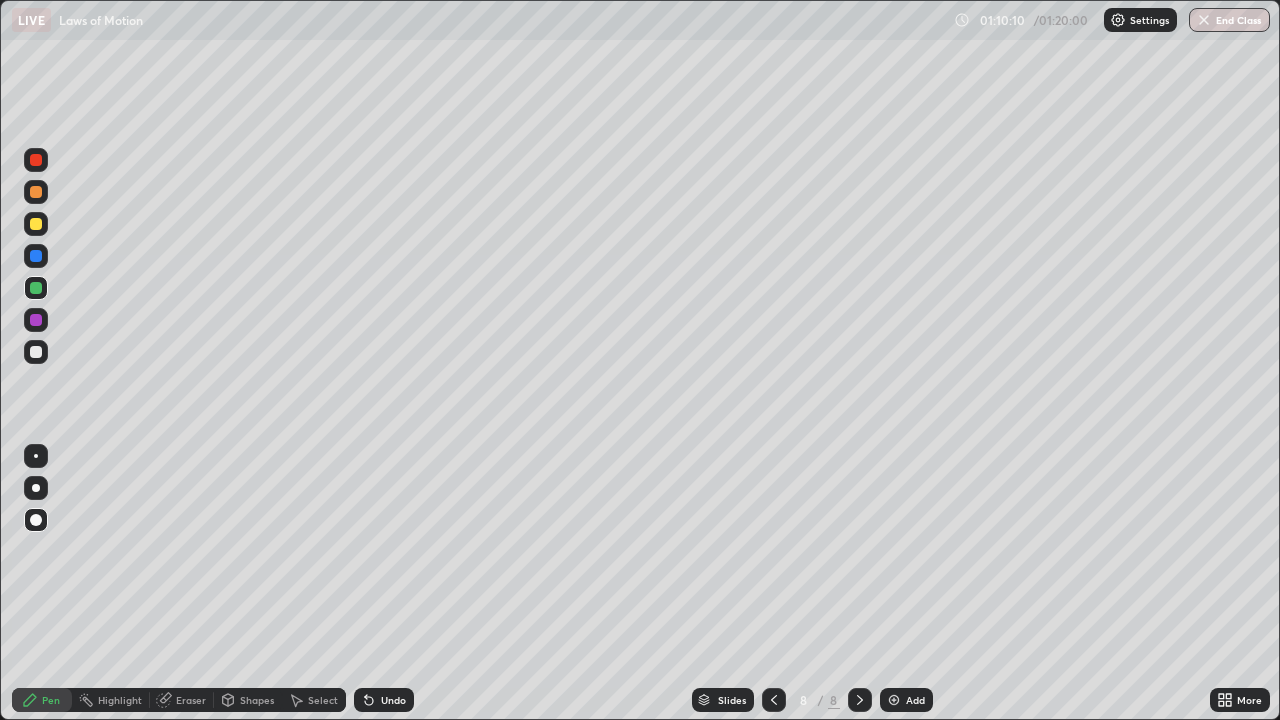 click at bounding box center [36, 352] 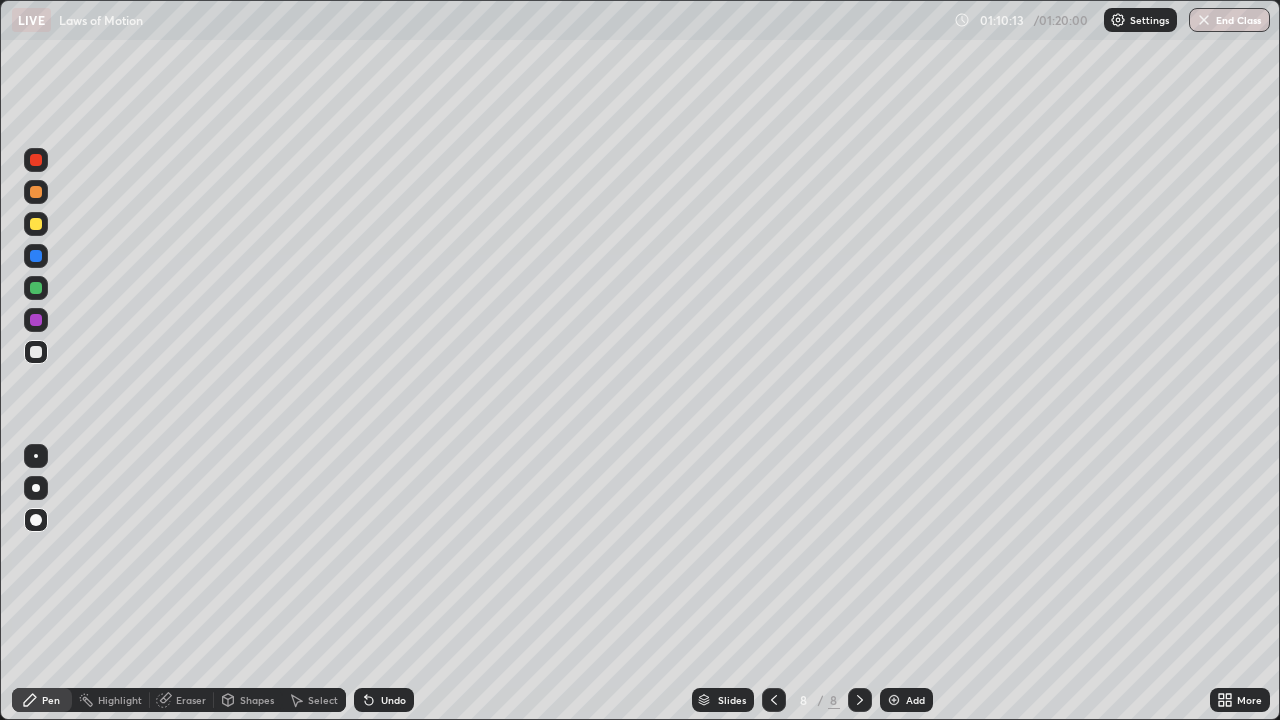 click 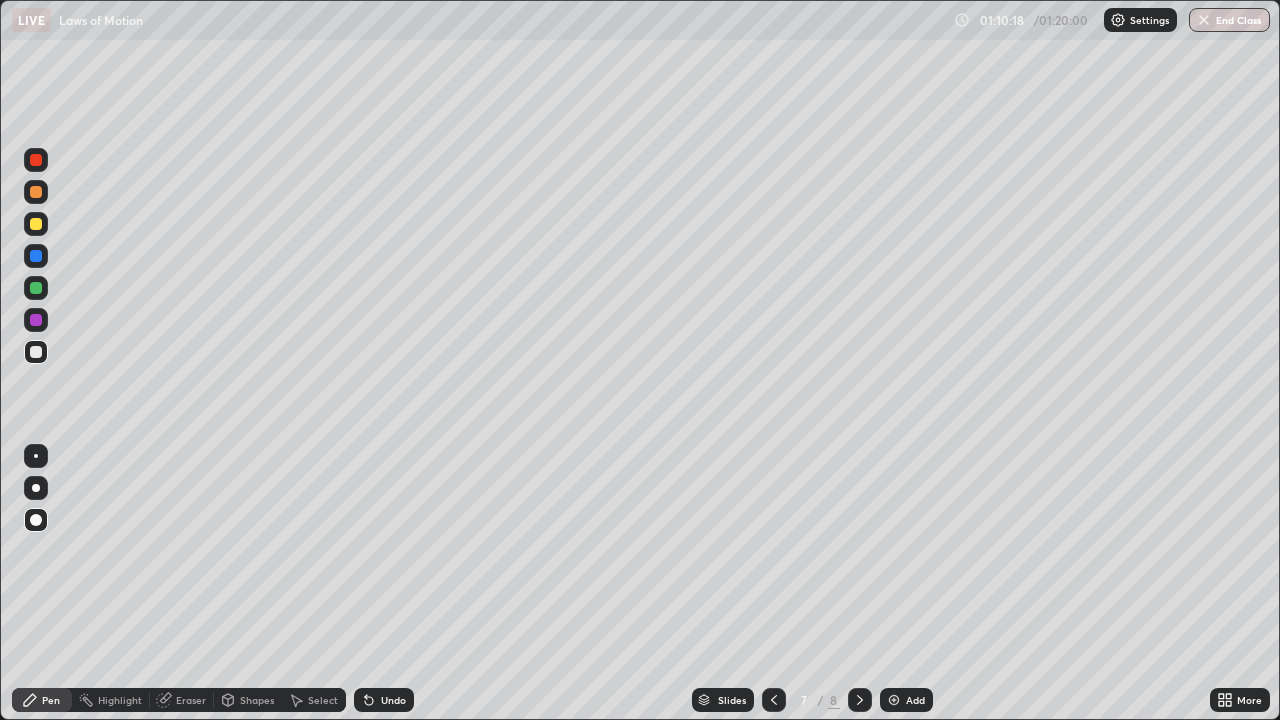 click at bounding box center [36, 256] 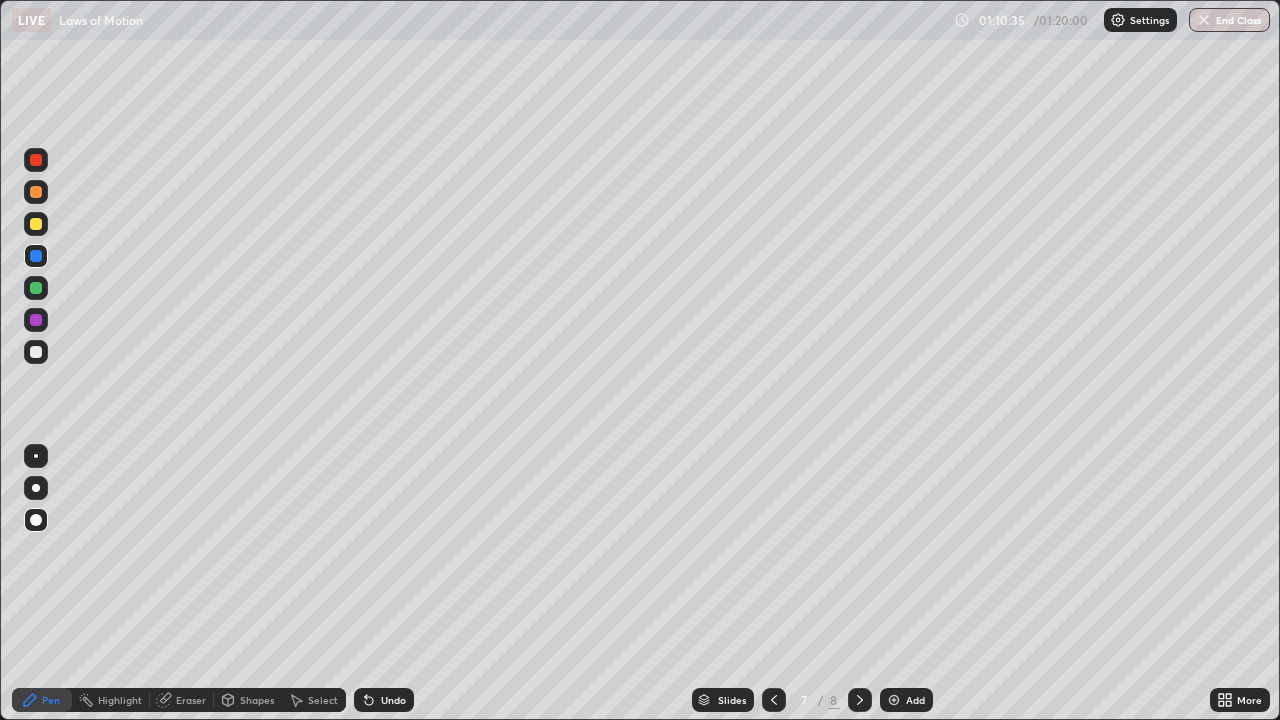 click on "Undo" at bounding box center [393, 700] 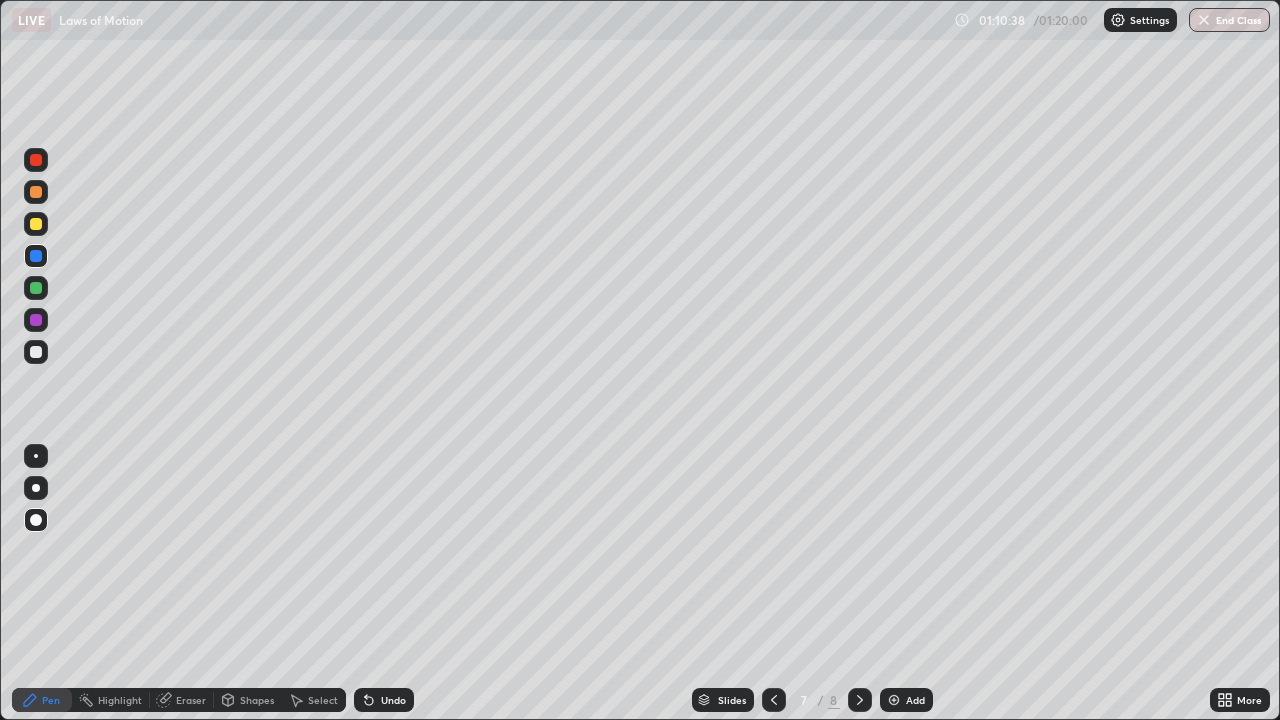 click at bounding box center [36, 192] 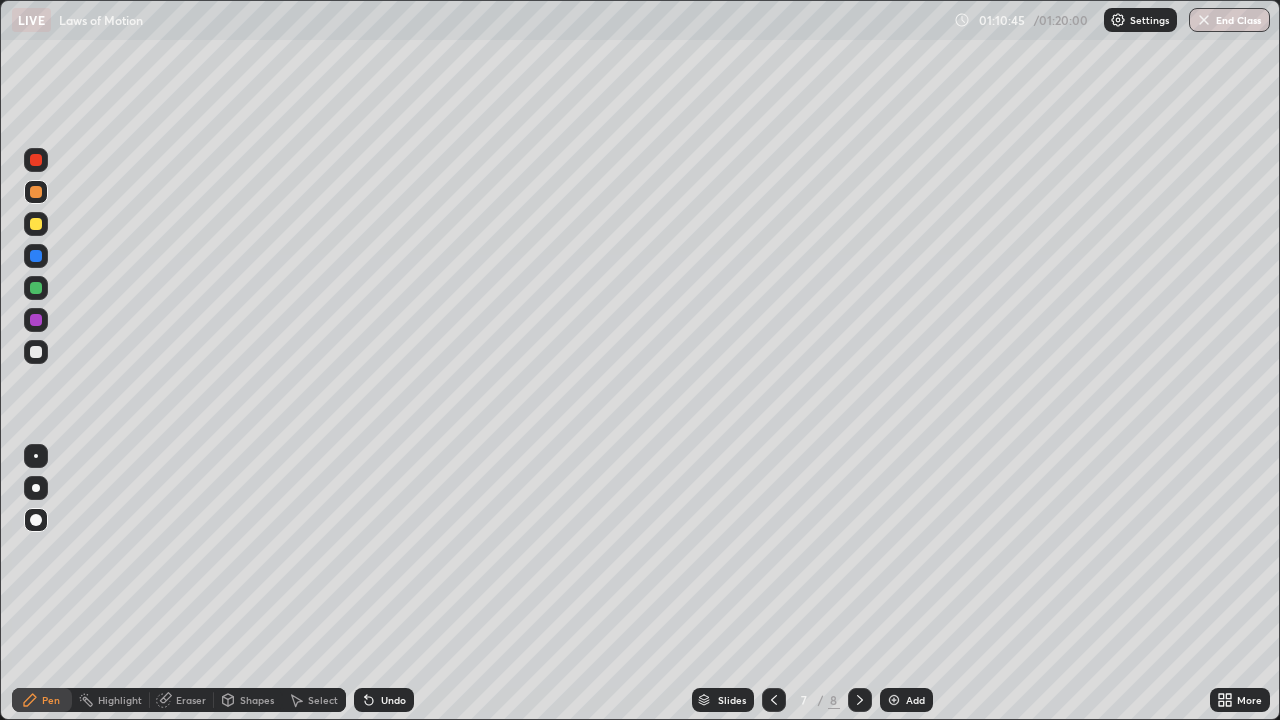 click at bounding box center (36, 160) 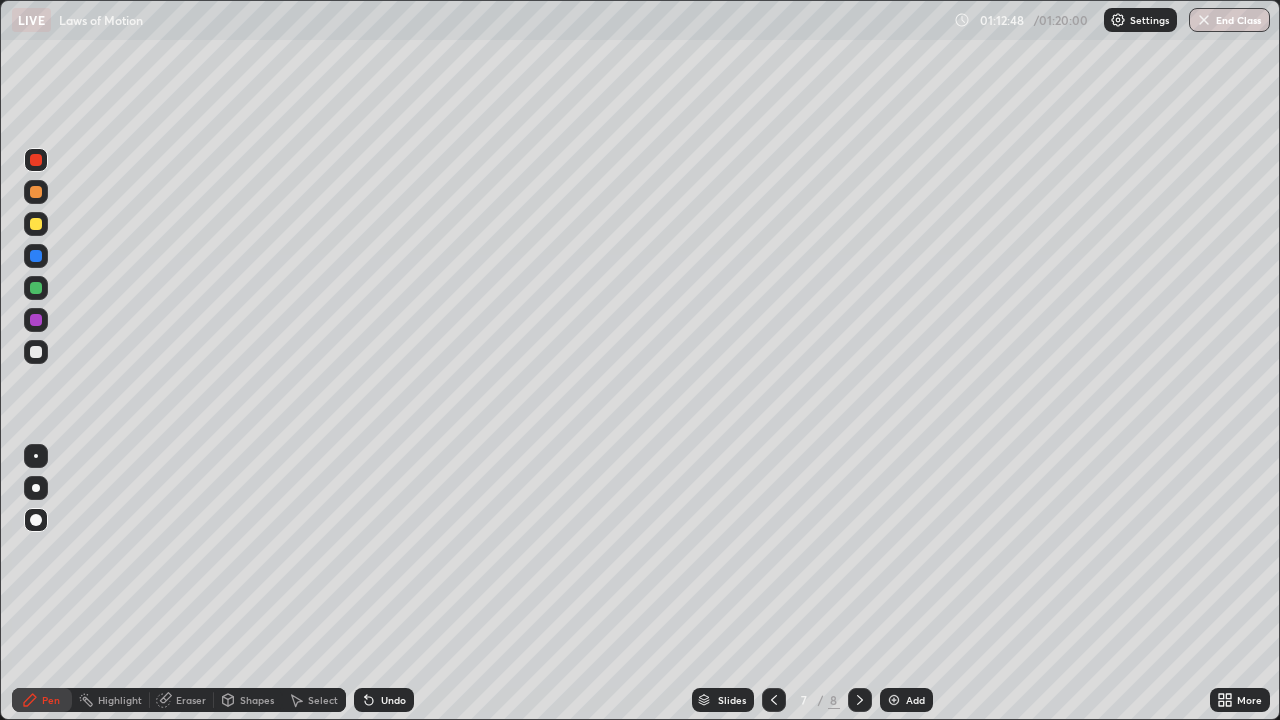 click 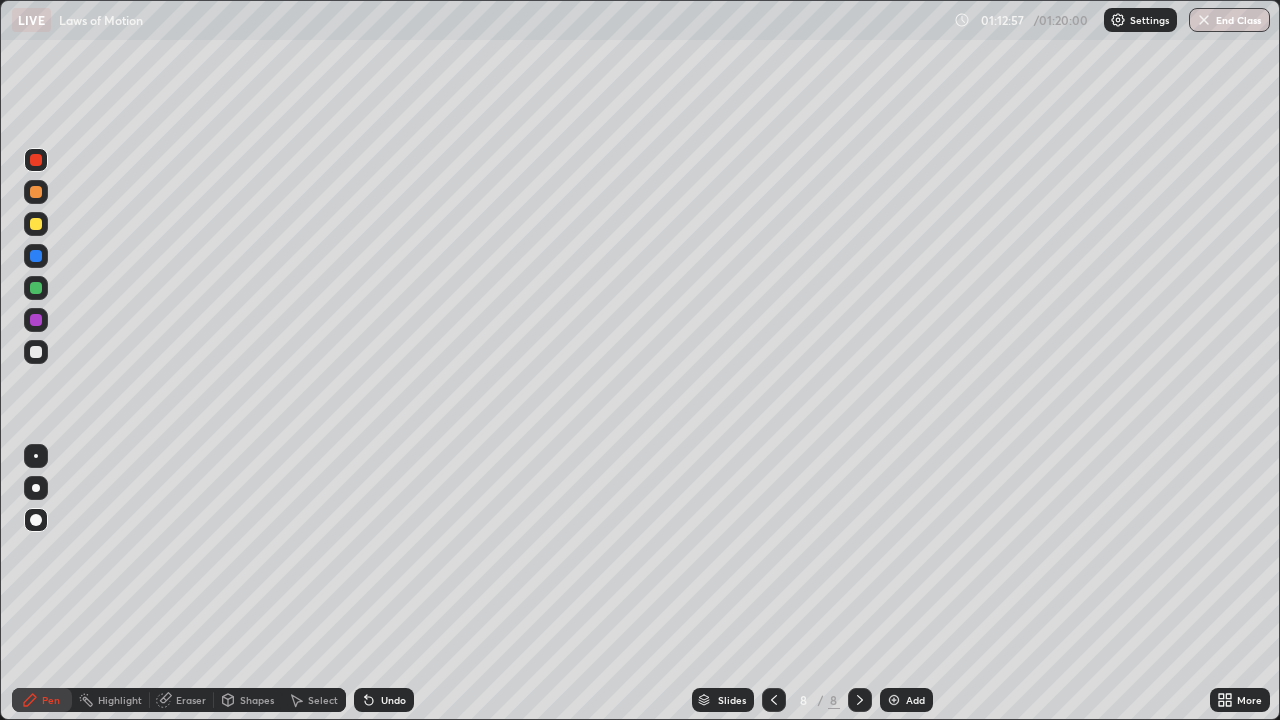 click at bounding box center (36, 256) 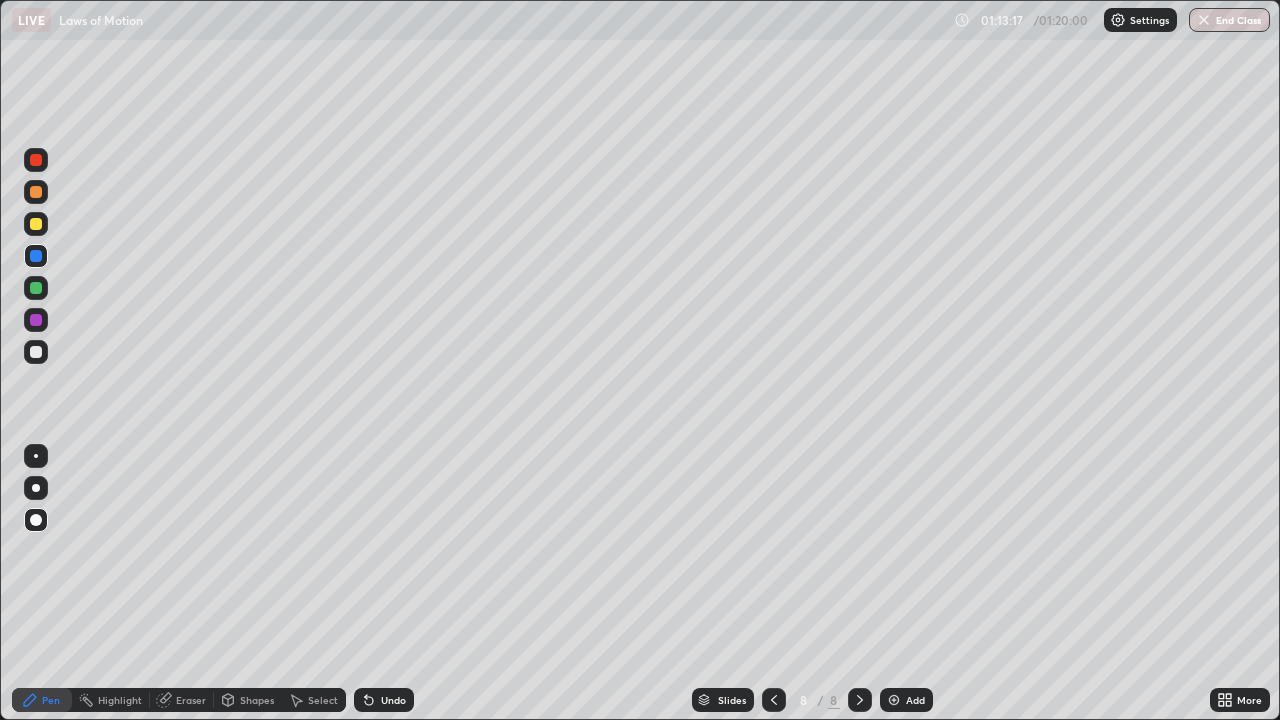click at bounding box center [36, 352] 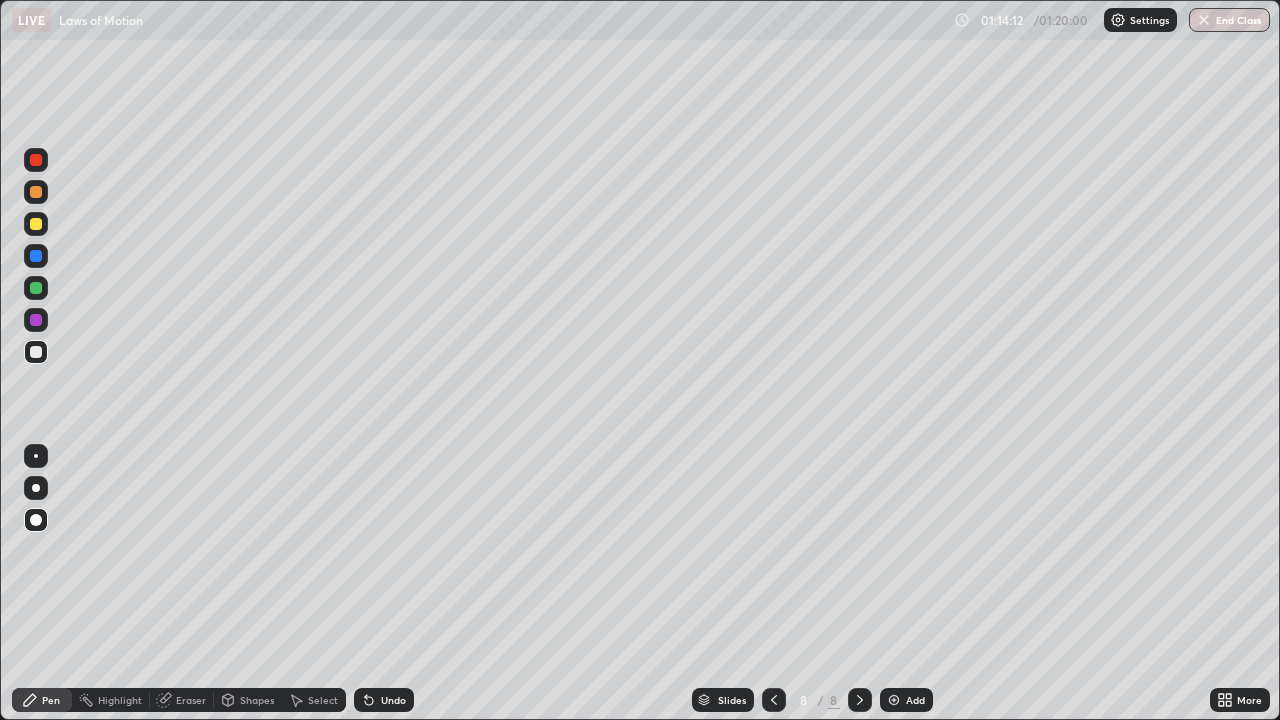 click at bounding box center (36, 352) 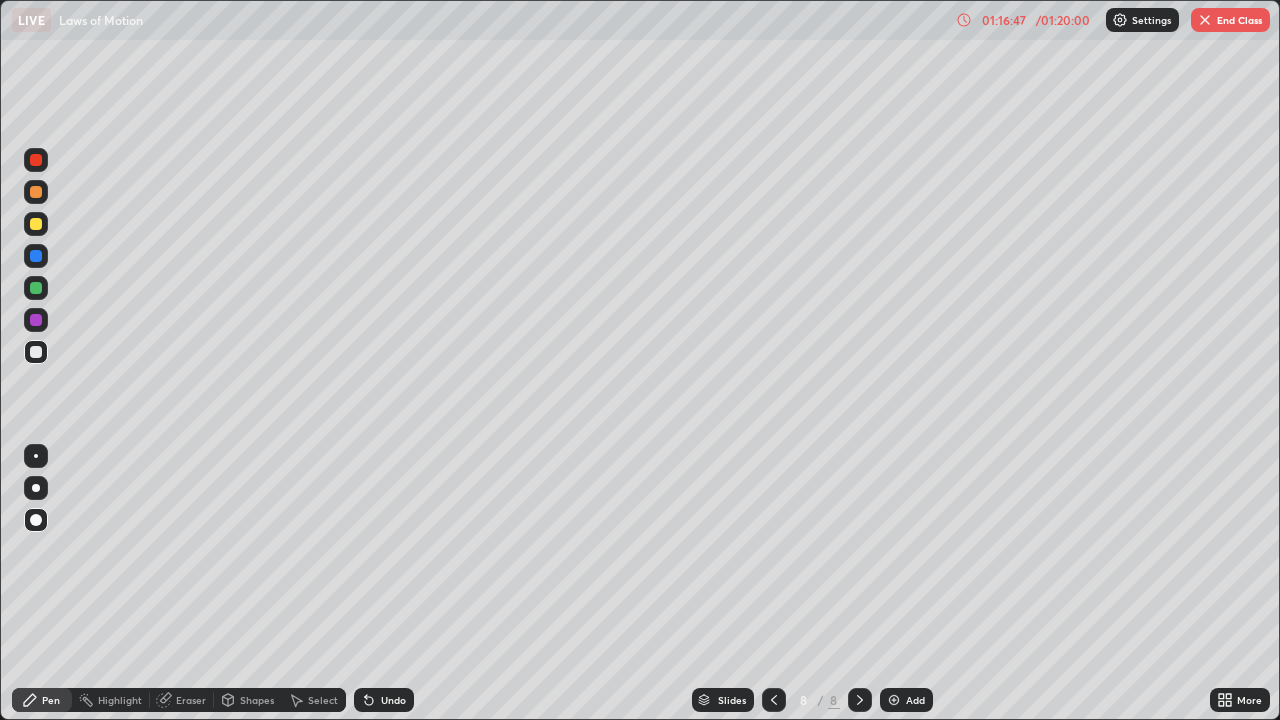 click on "End Class" at bounding box center [1230, 20] 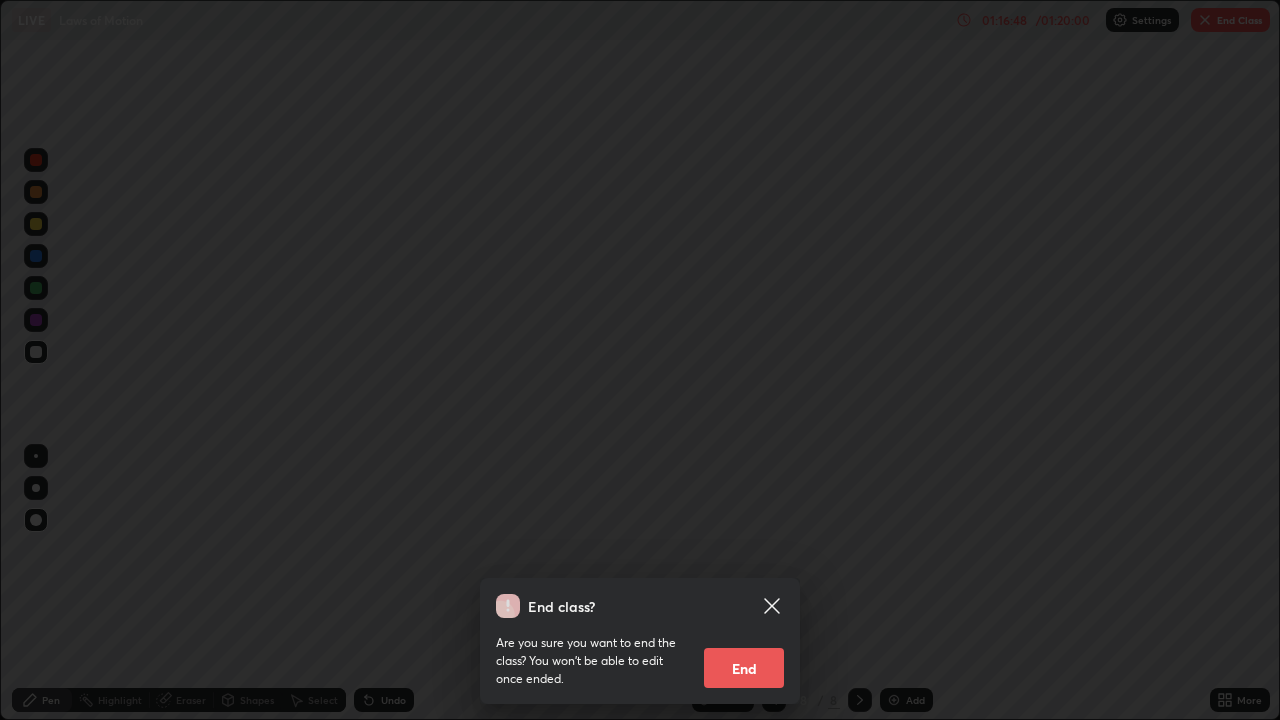 click on "End" at bounding box center [744, 668] 